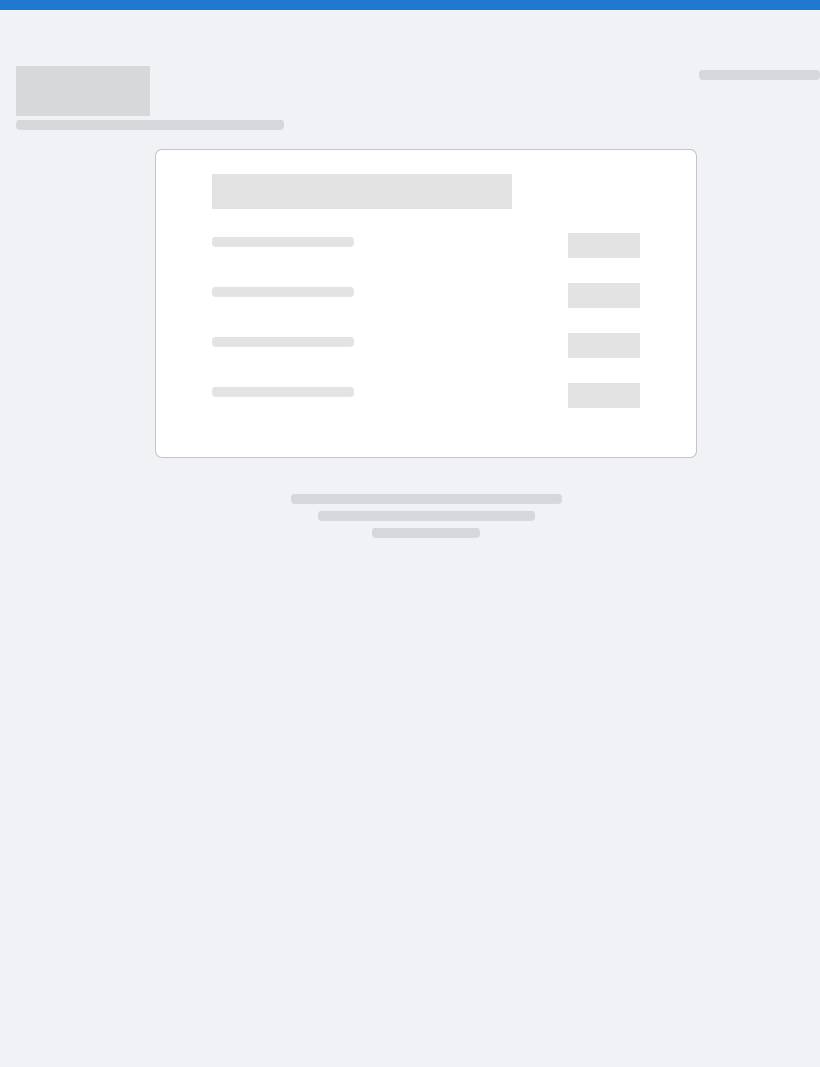 scroll, scrollTop: 0, scrollLeft: 0, axis: both 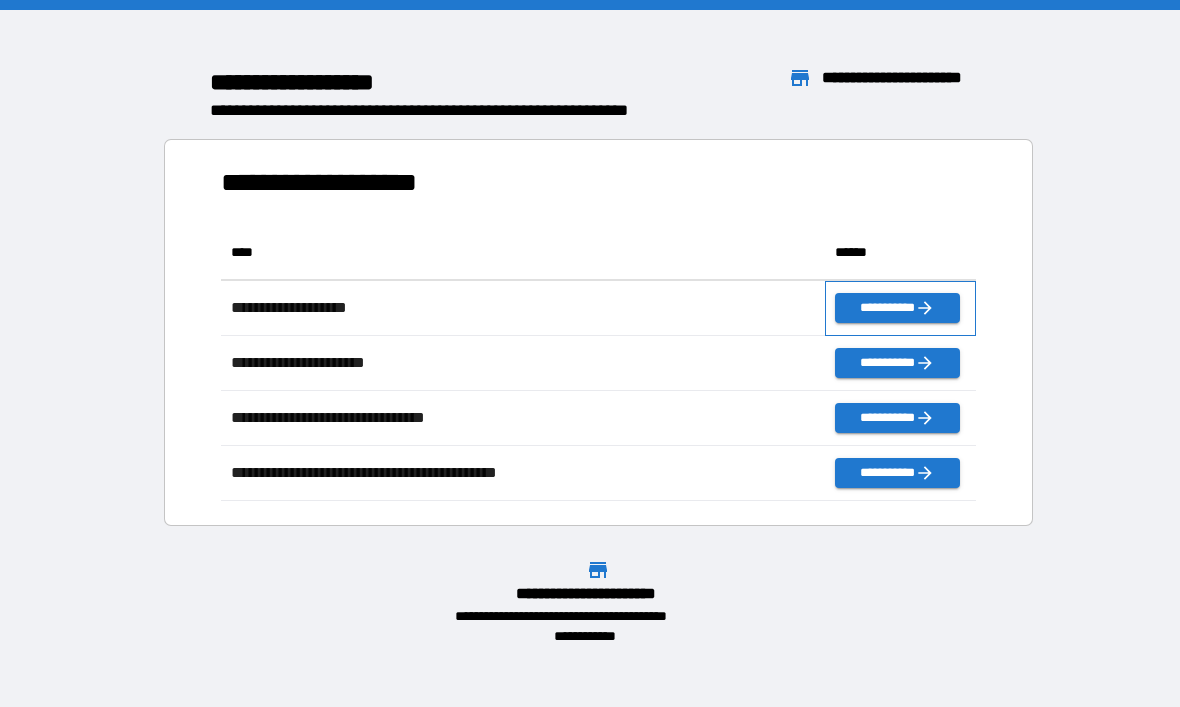 click on "**********" at bounding box center (900, 308) 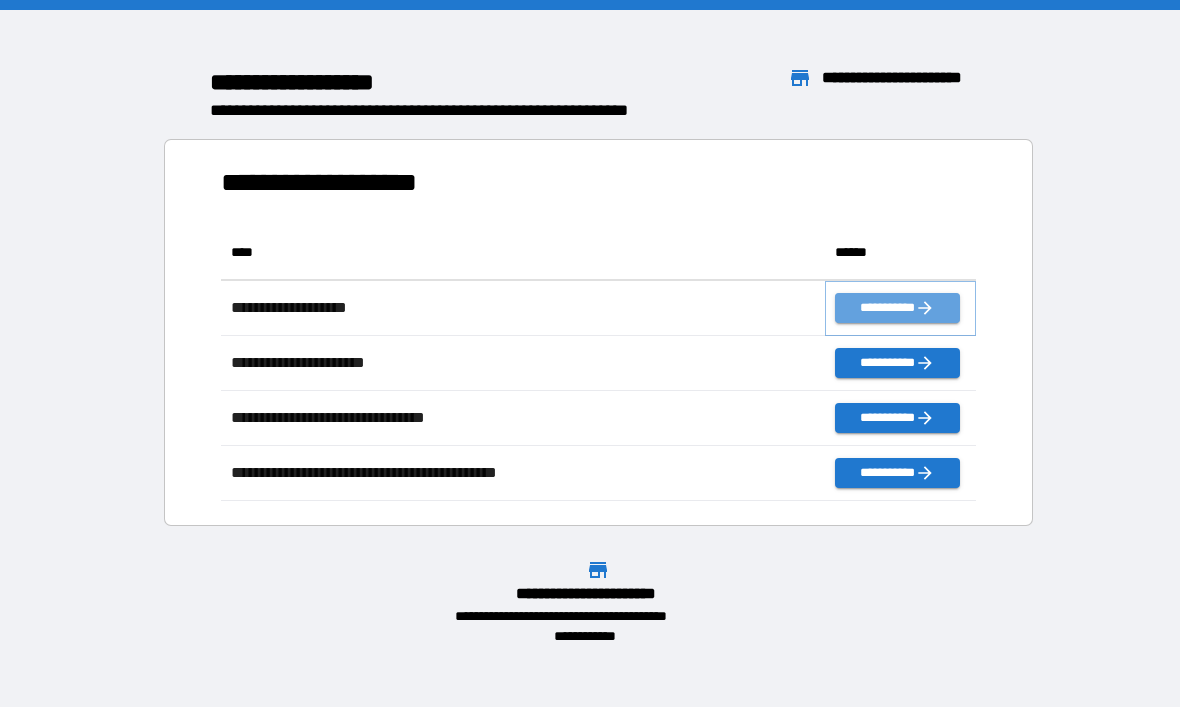 click on "**********" at bounding box center (897, 308) 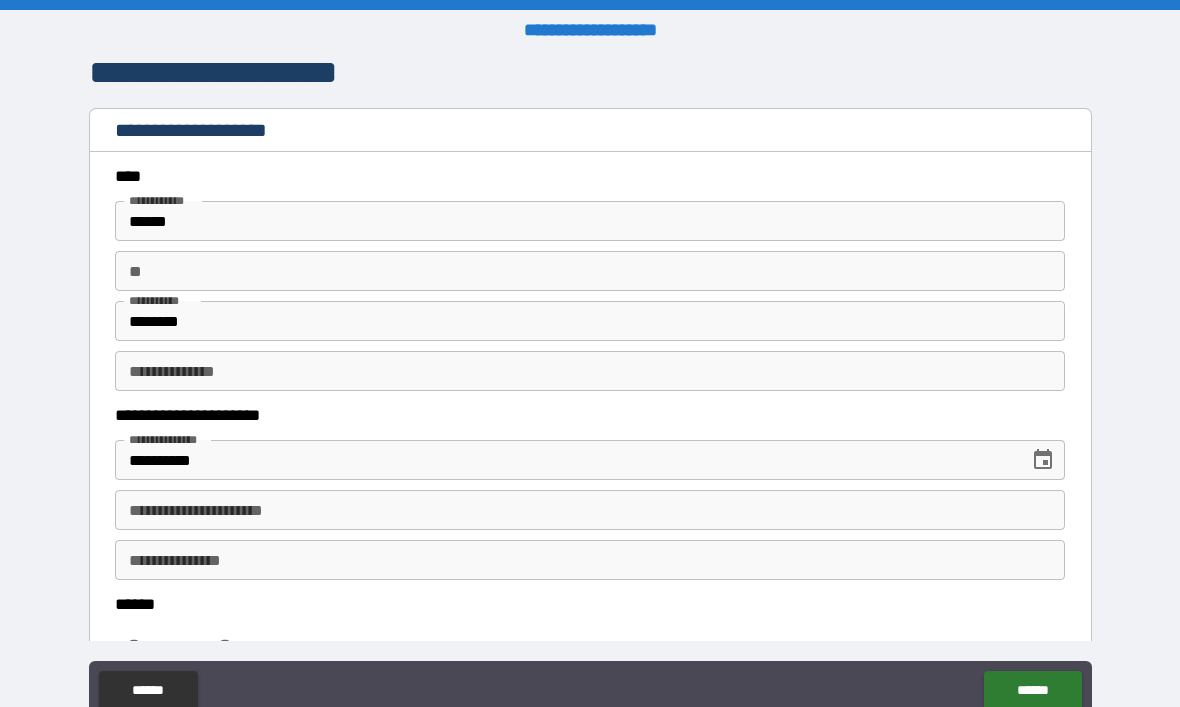 click on "******" at bounding box center (590, 221) 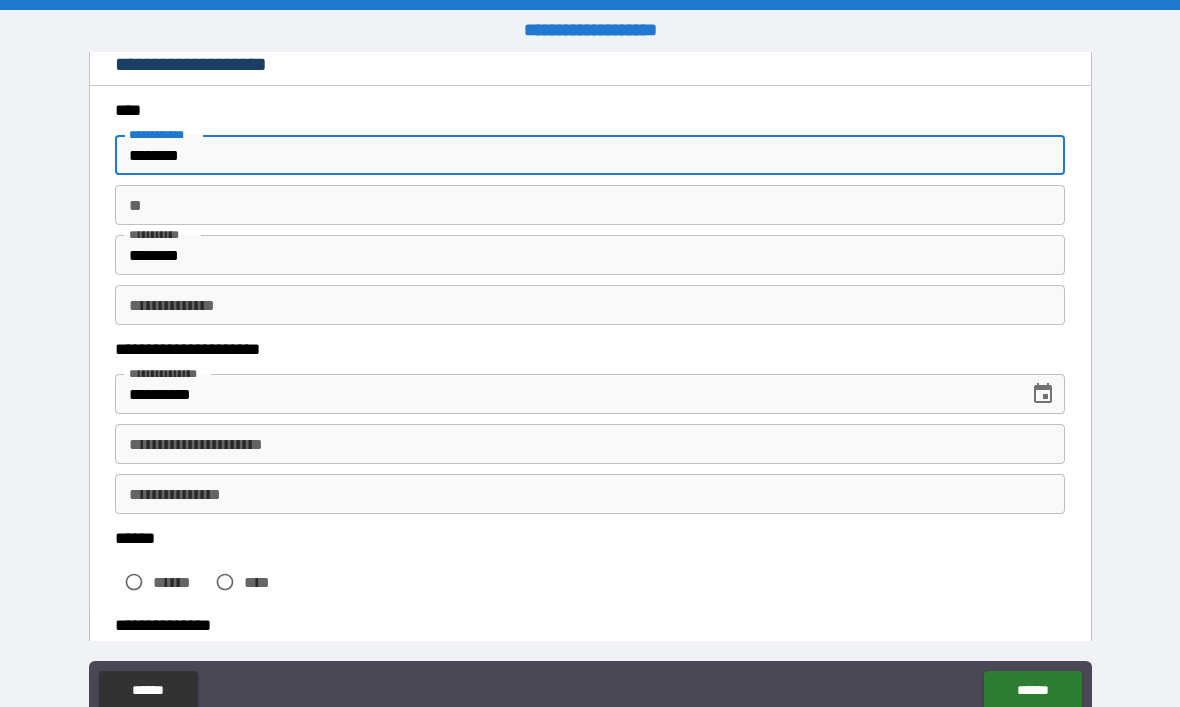 scroll, scrollTop: 110, scrollLeft: 0, axis: vertical 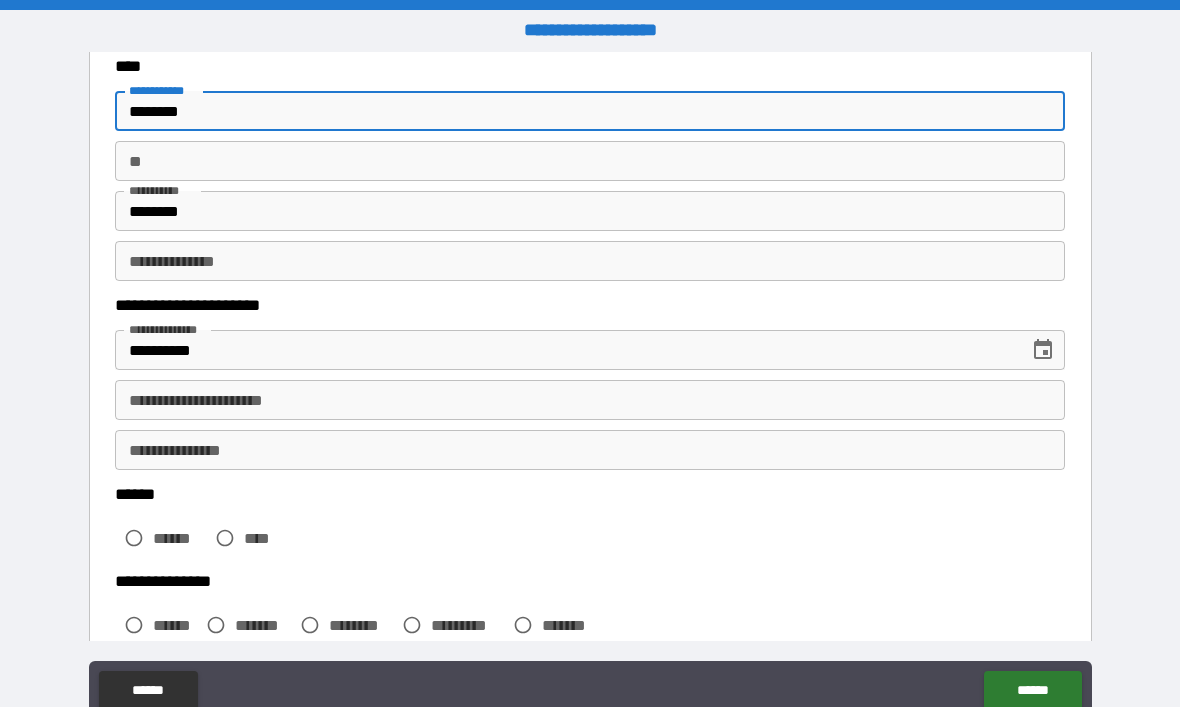 type on "********" 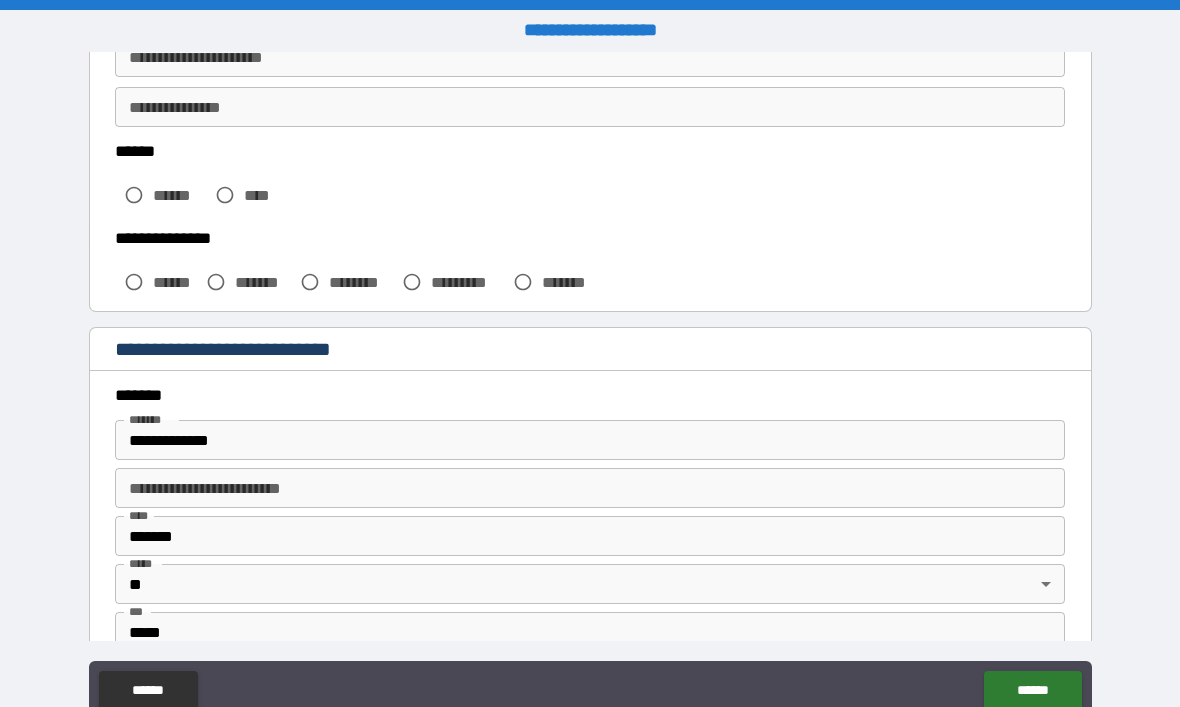scroll, scrollTop: 458, scrollLeft: 0, axis: vertical 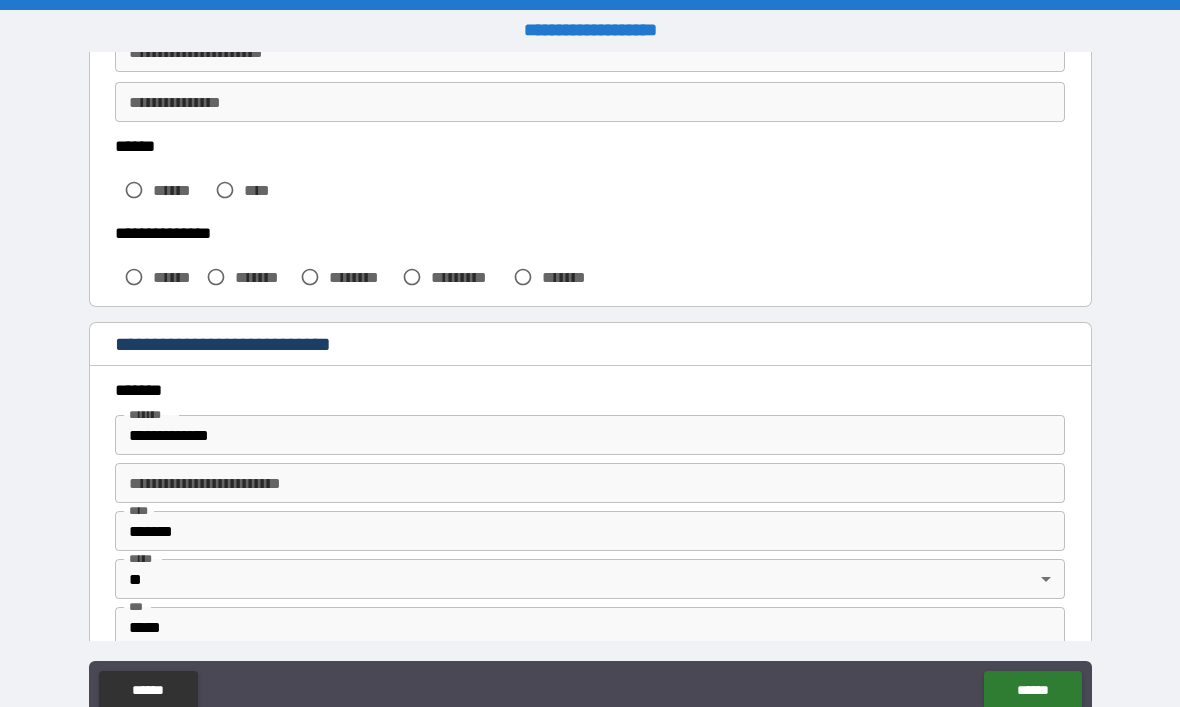 type on "*" 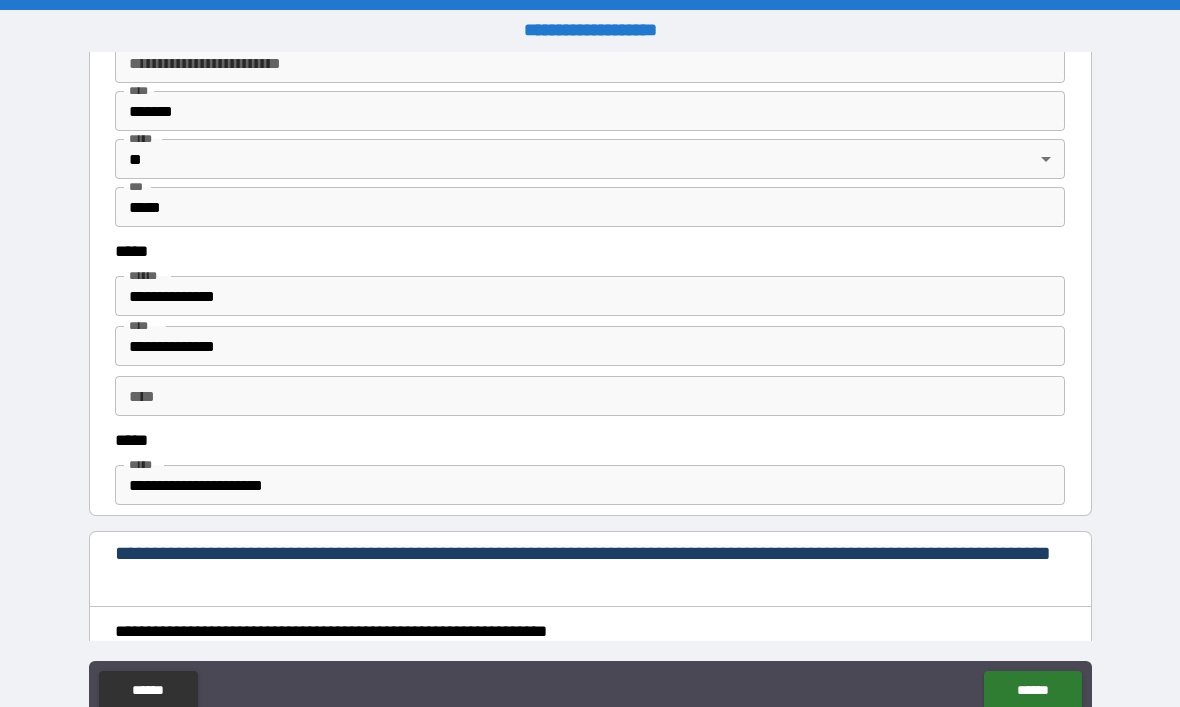 scroll, scrollTop: 880, scrollLeft: 0, axis: vertical 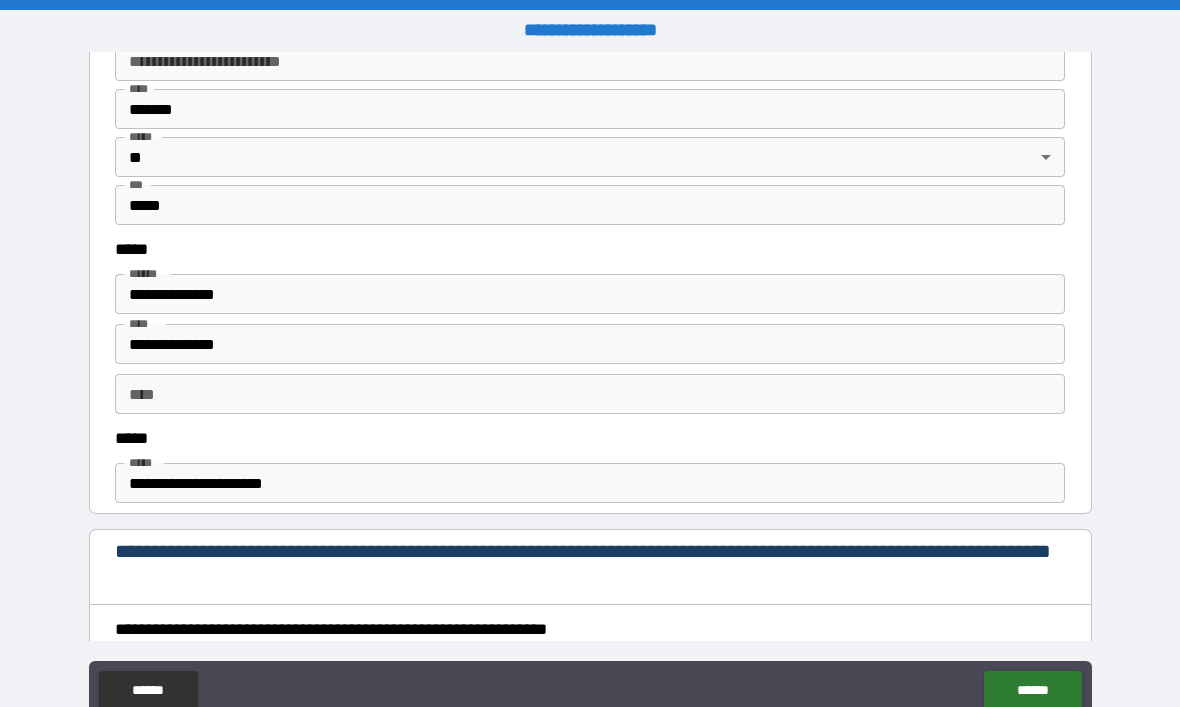 click on "**********" at bounding box center [590, 344] 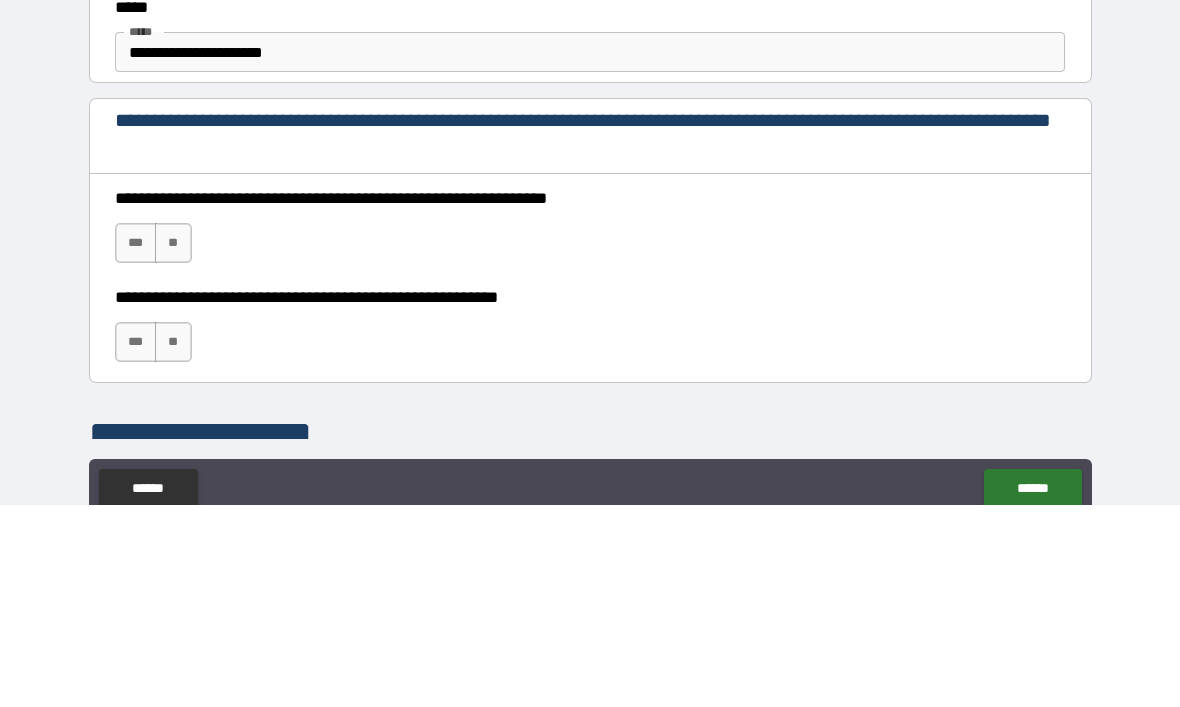 scroll, scrollTop: 1123, scrollLeft: 0, axis: vertical 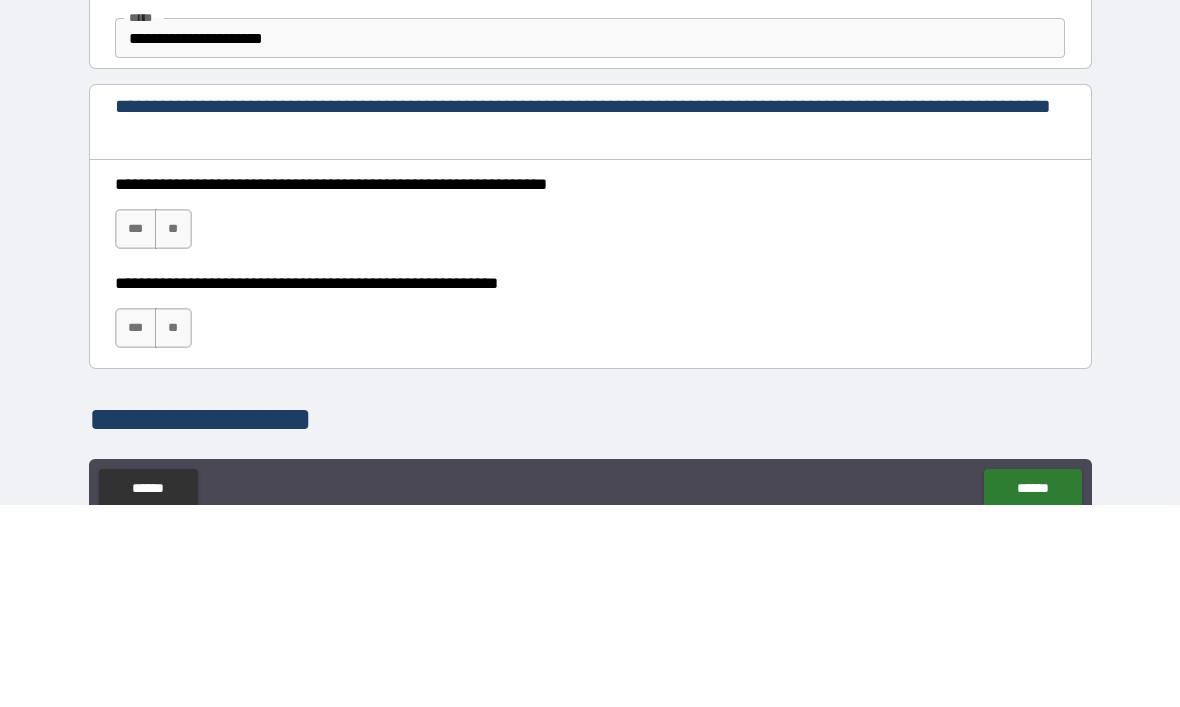 type on "**********" 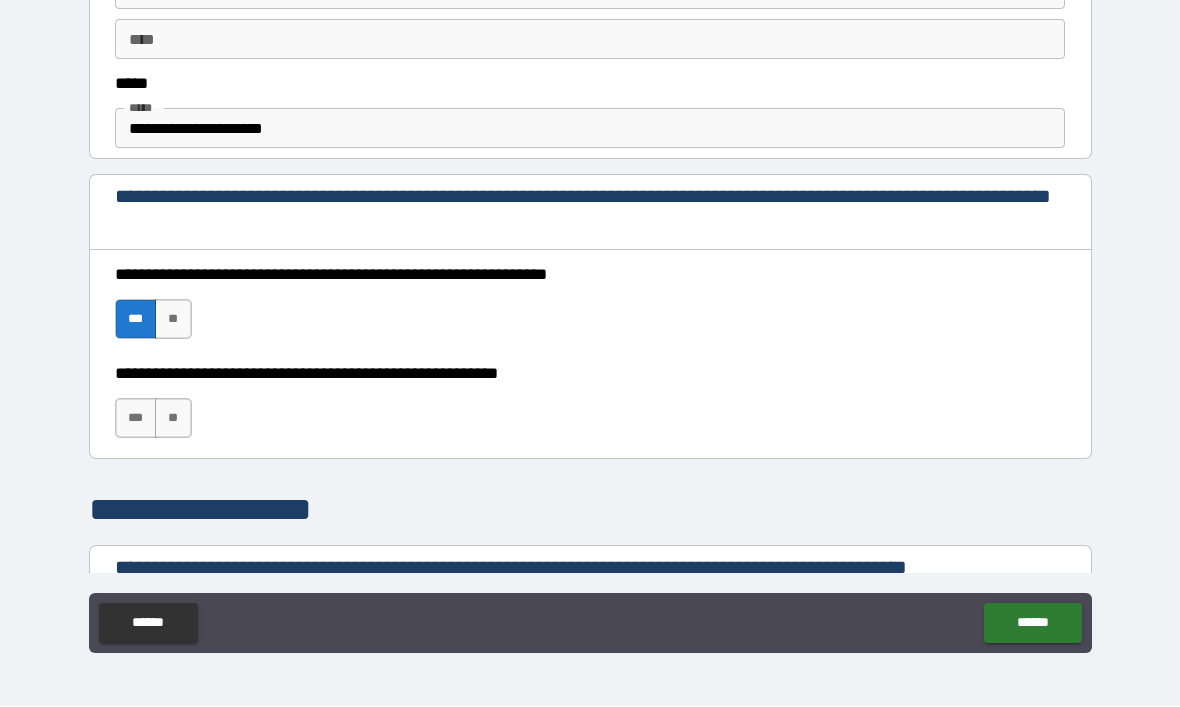 scroll, scrollTop: 1165, scrollLeft: 0, axis: vertical 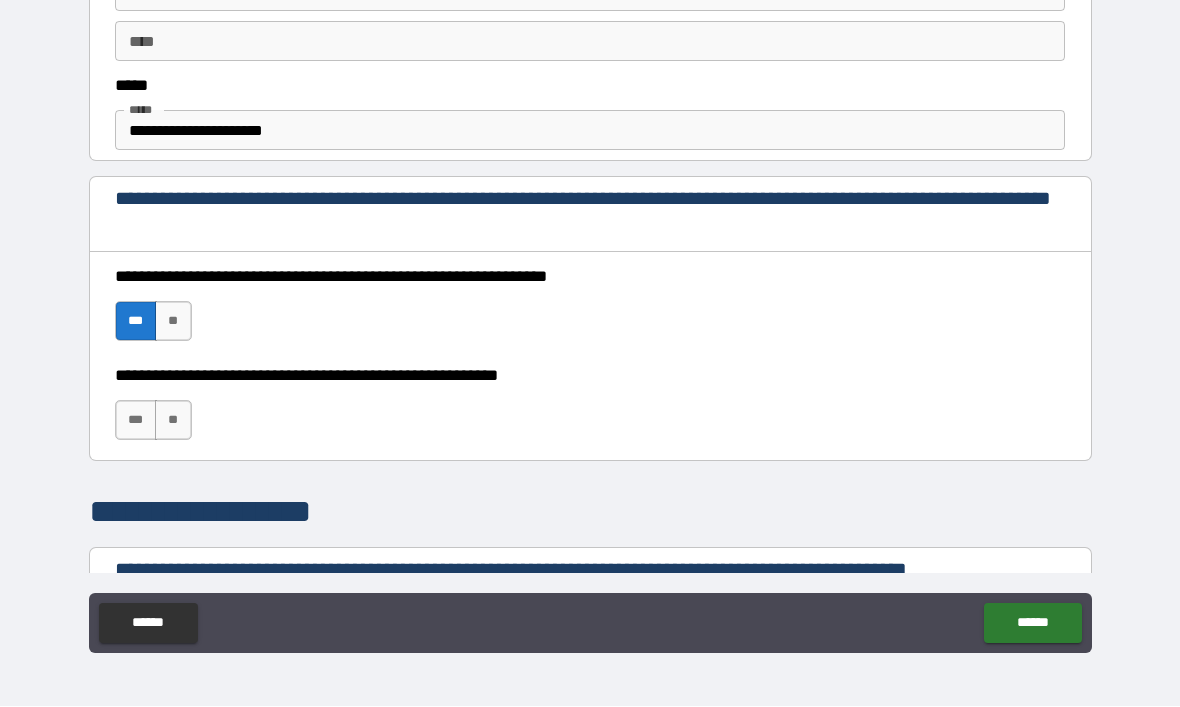 click on "***" at bounding box center (136, 421) 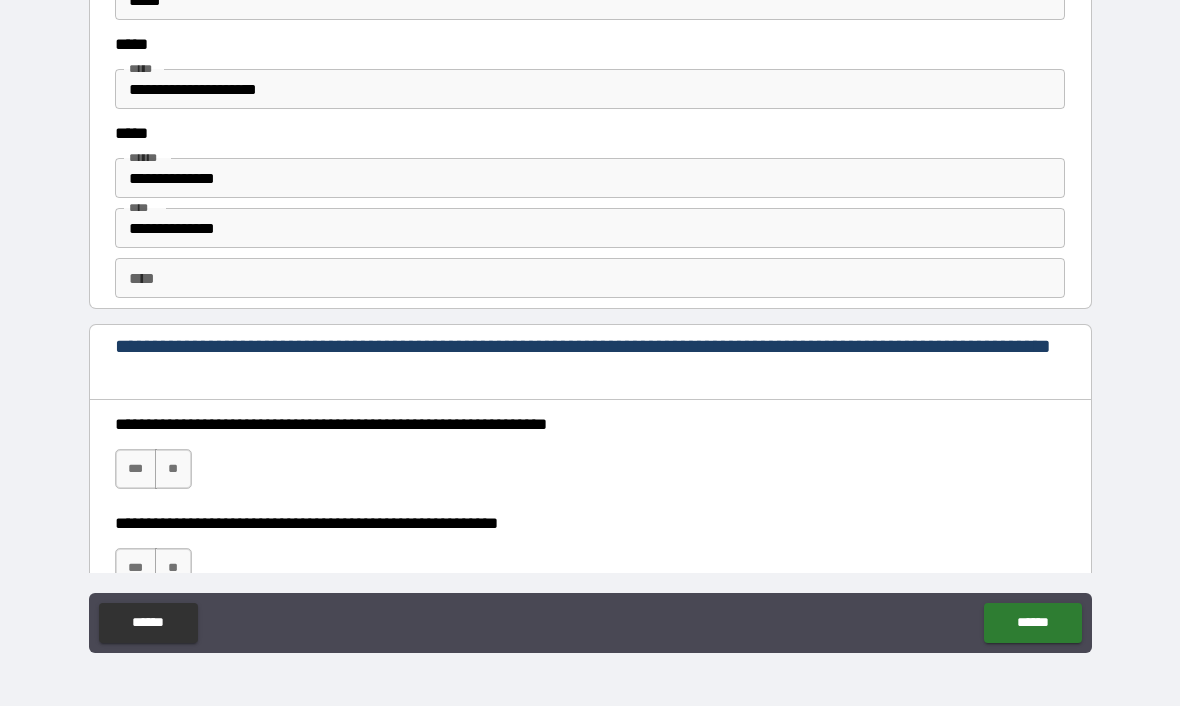 scroll, scrollTop: 2660, scrollLeft: 0, axis: vertical 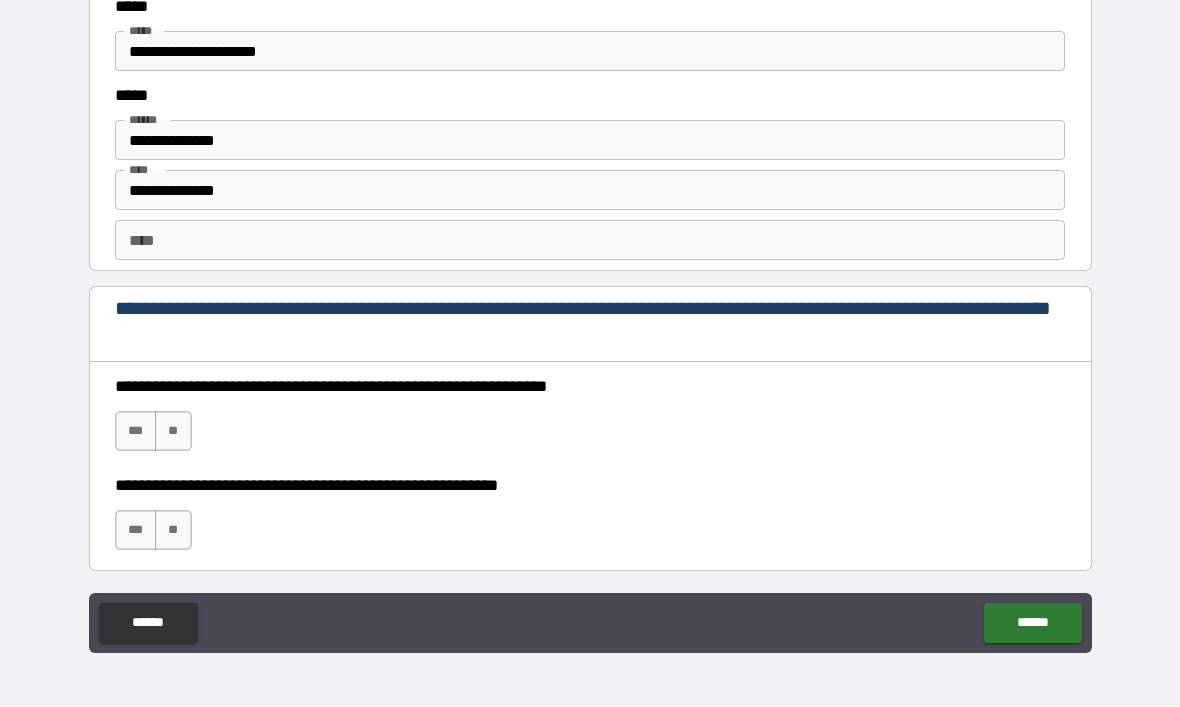 click on "***" at bounding box center (136, 432) 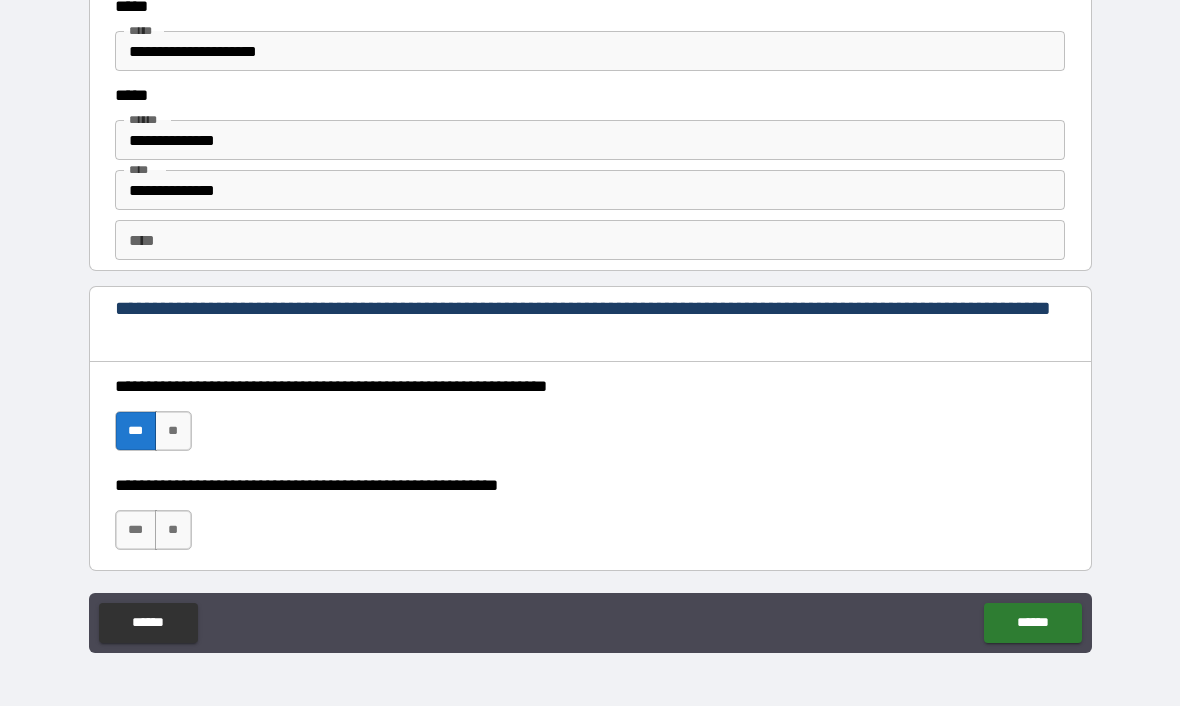 click on "***" at bounding box center (136, 531) 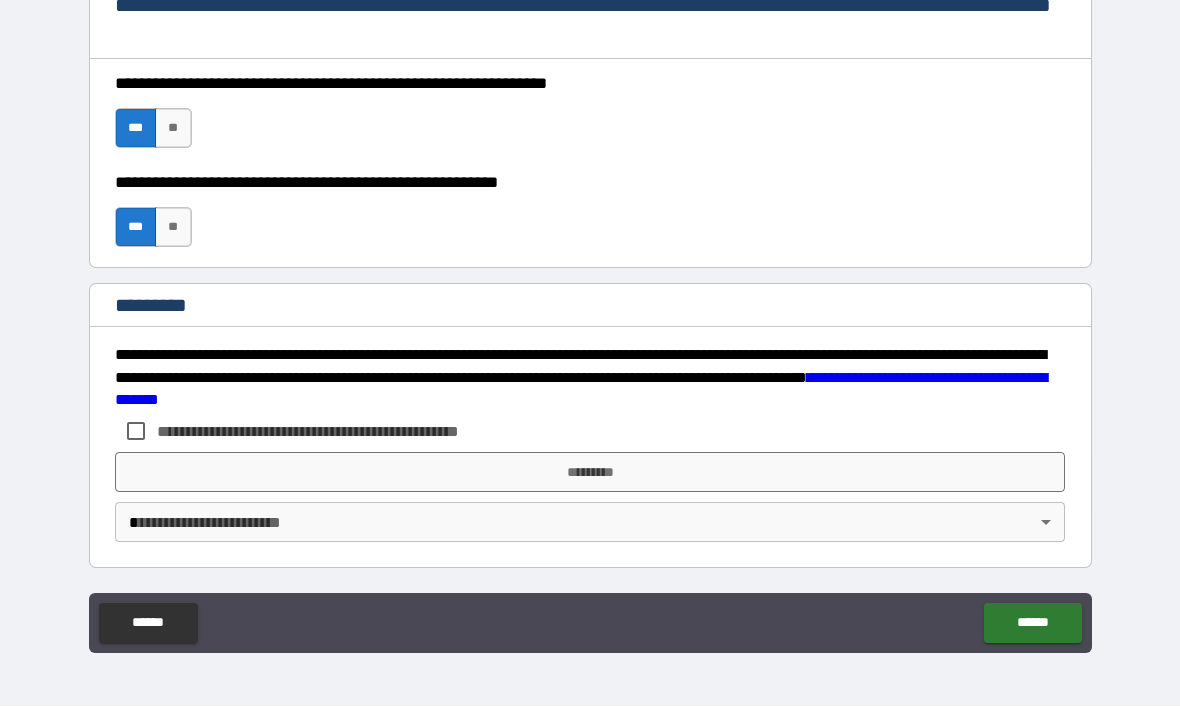 scroll, scrollTop: 2963, scrollLeft: 0, axis: vertical 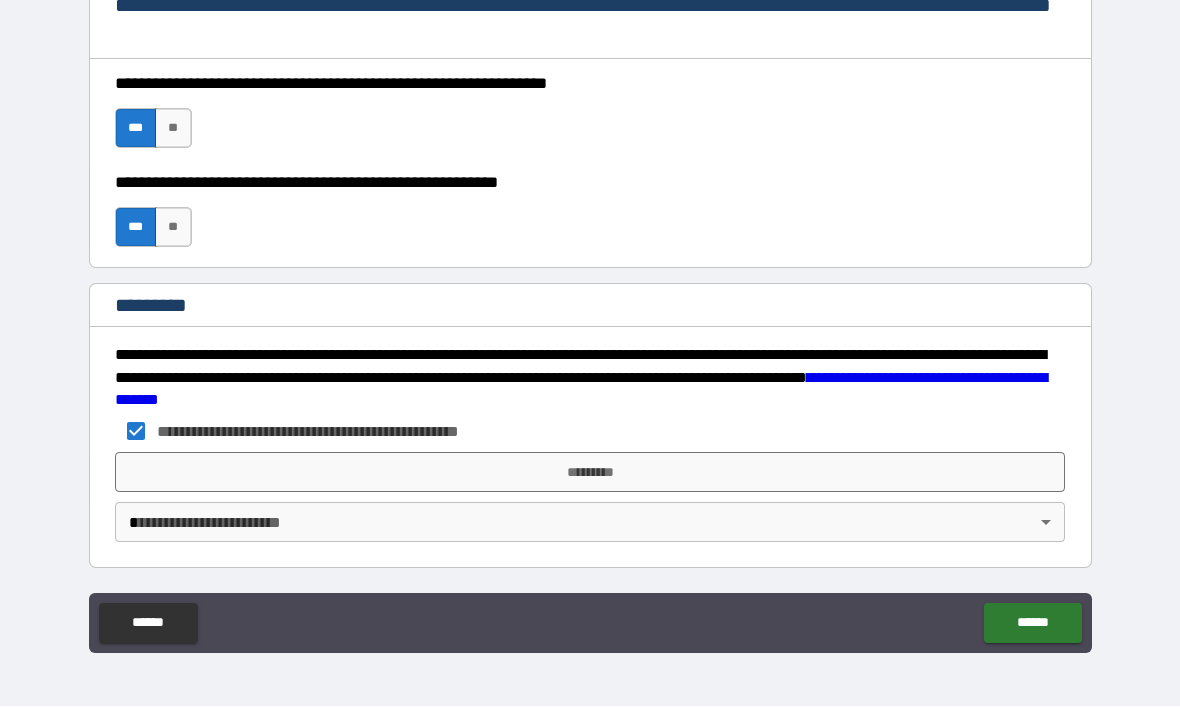 click on "*********" at bounding box center [590, 473] 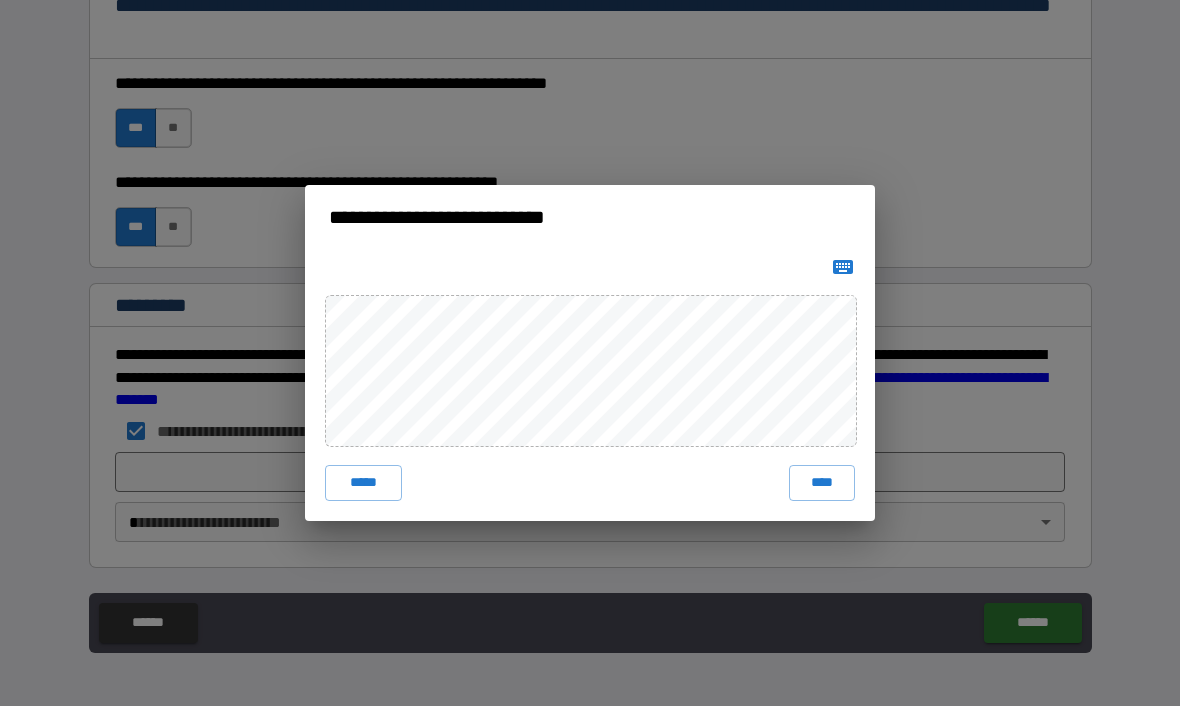 click on "****" at bounding box center [822, 484] 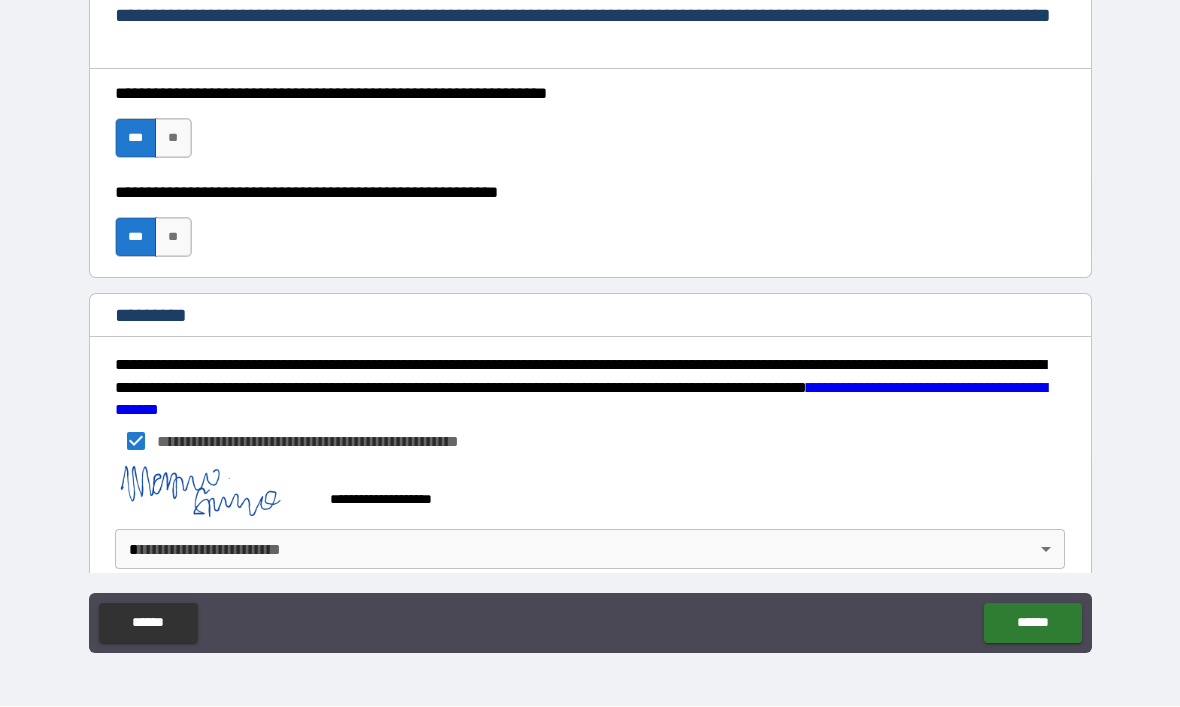click on "**********" at bounding box center (590, 320) 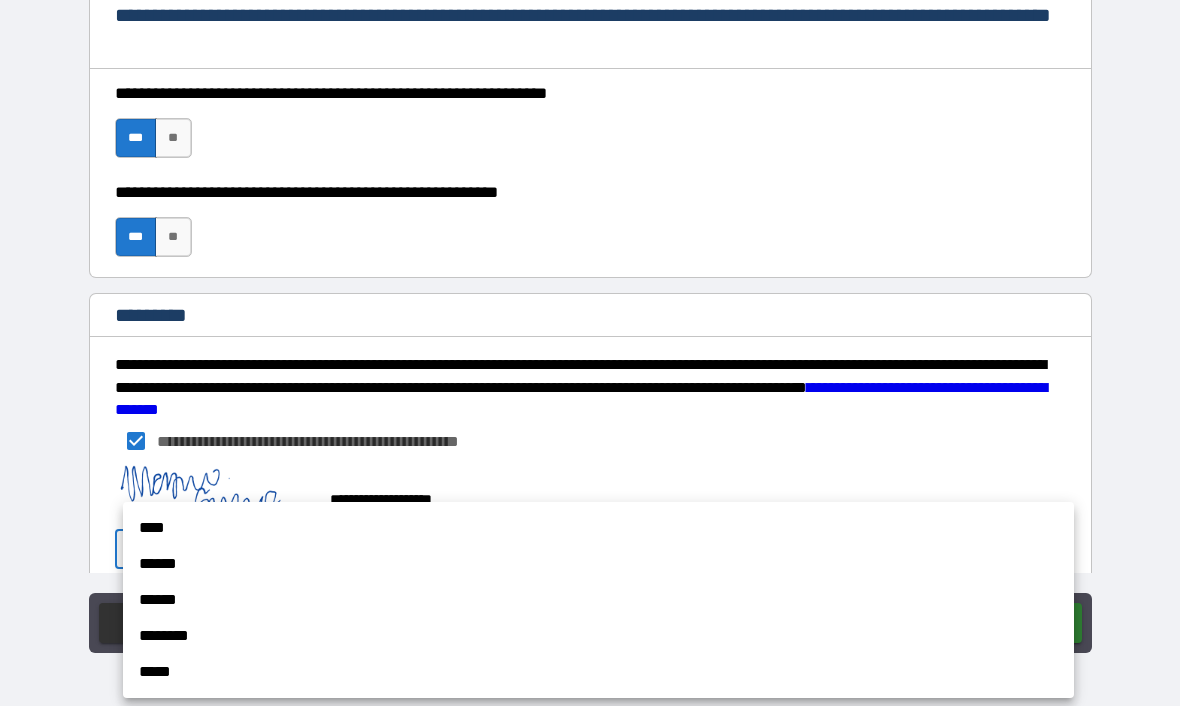 click on "******" at bounding box center (598, 565) 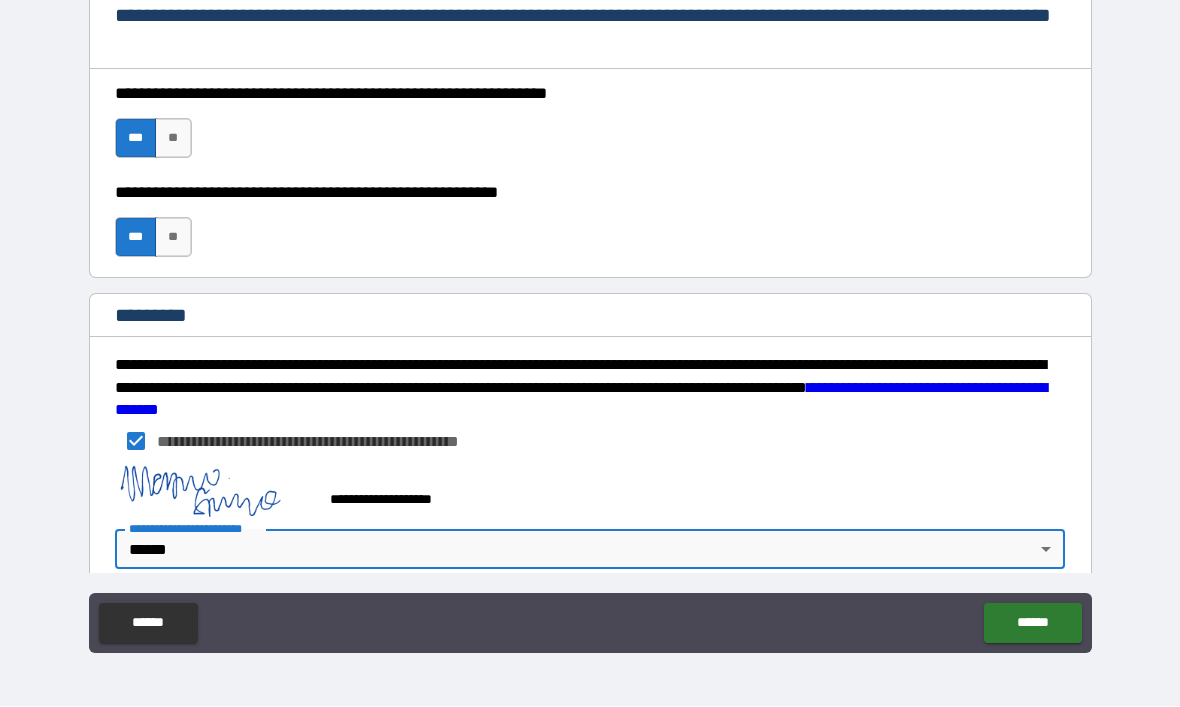 click on "******" at bounding box center (1032, 624) 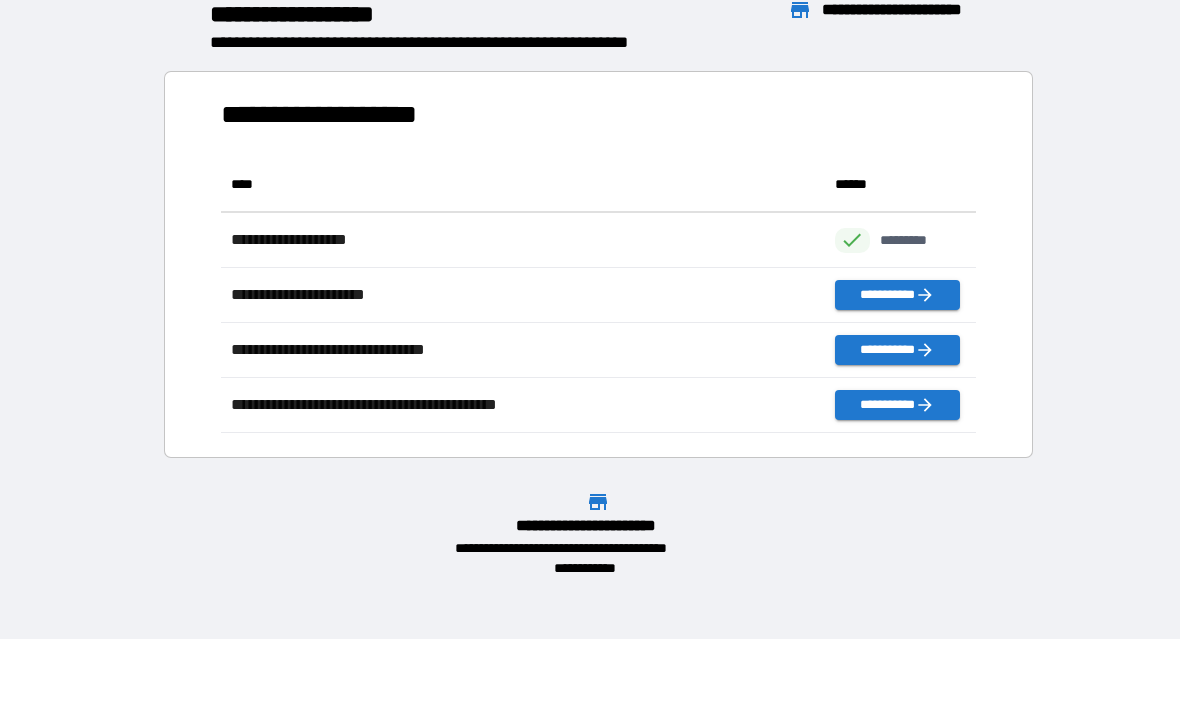 scroll, scrollTop: 1, scrollLeft: 1, axis: both 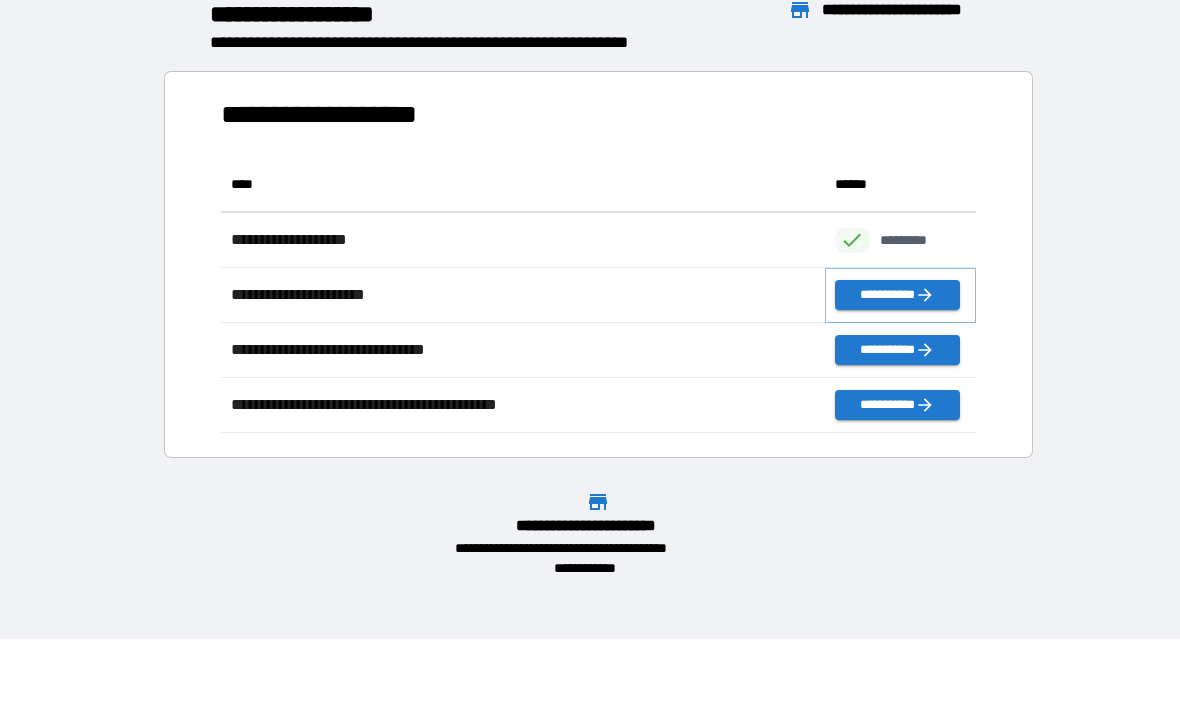 click on "**********" at bounding box center (897, 296) 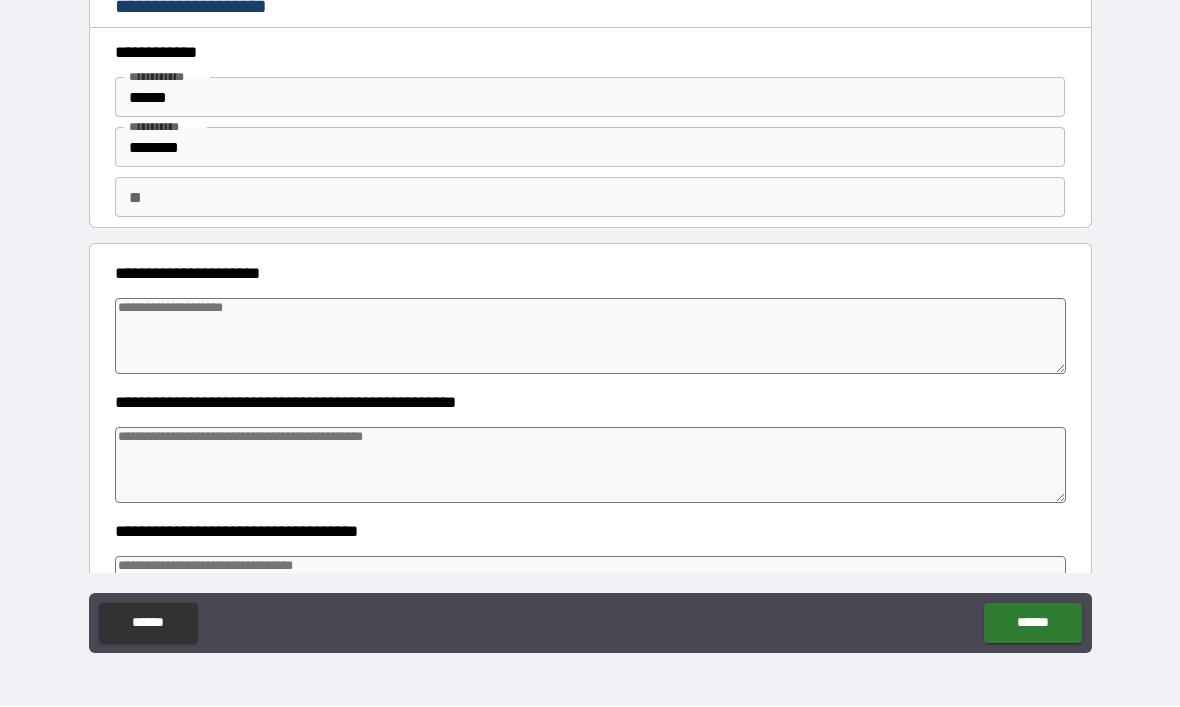 type on "*" 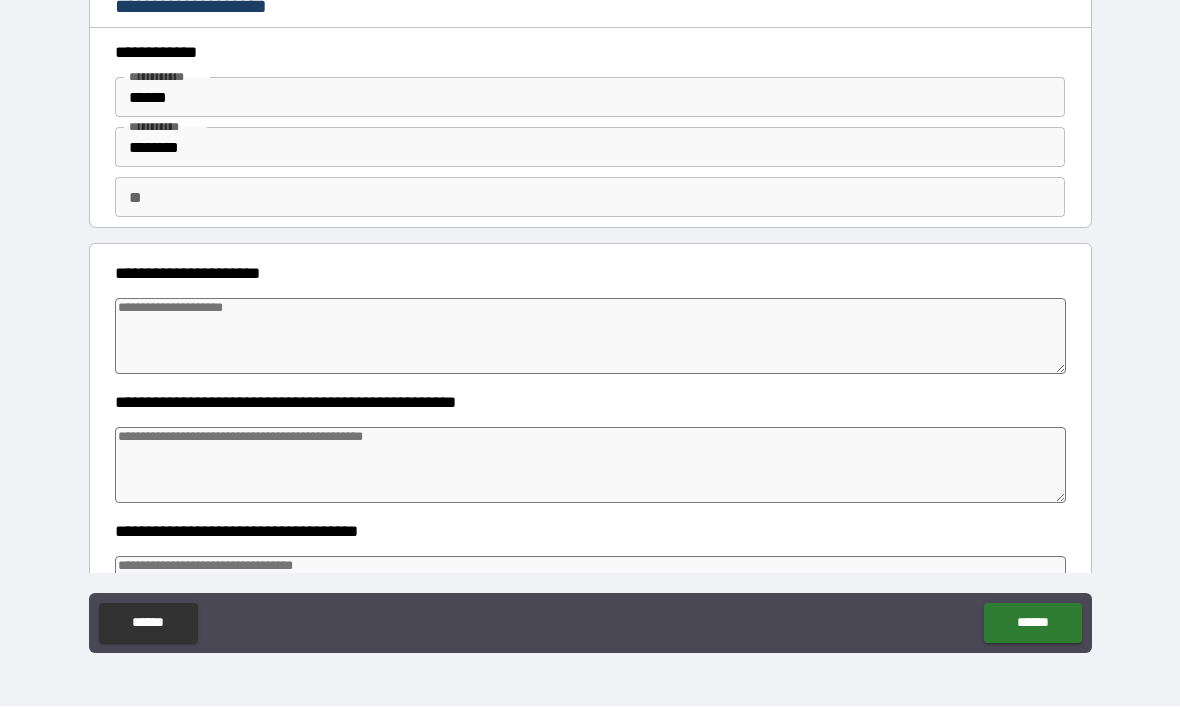 type on "*" 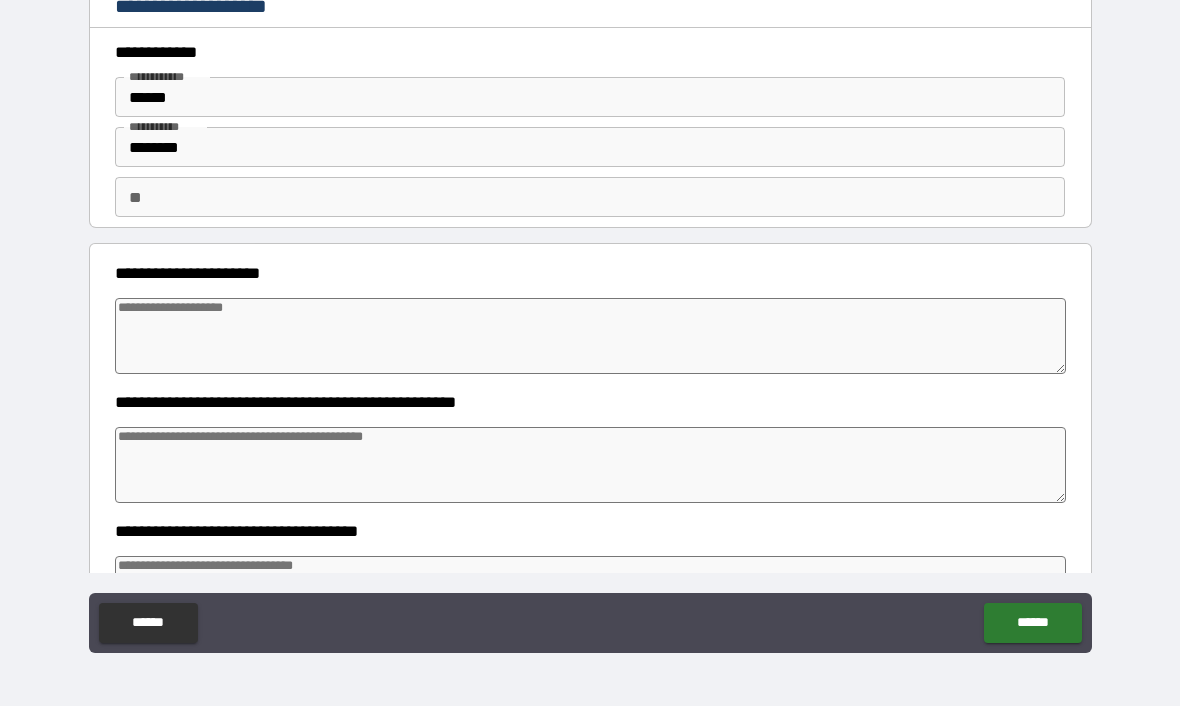 scroll, scrollTop: 0, scrollLeft: 0, axis: both 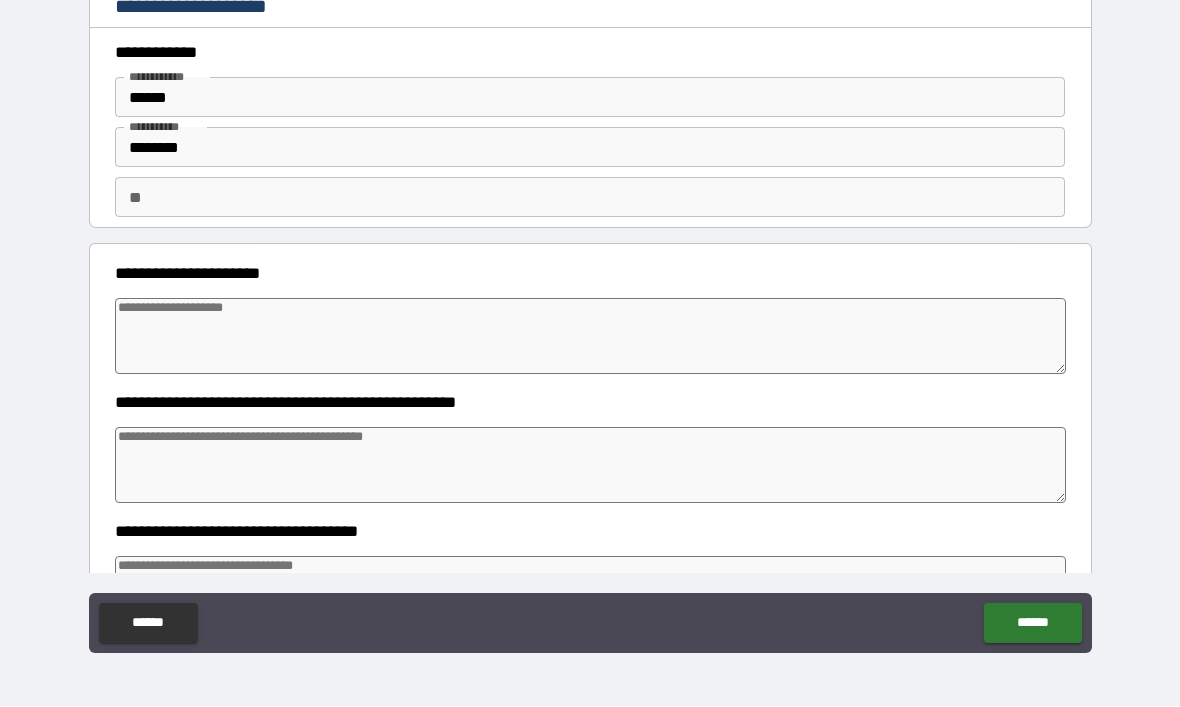 click at bounding box center [591, 337] 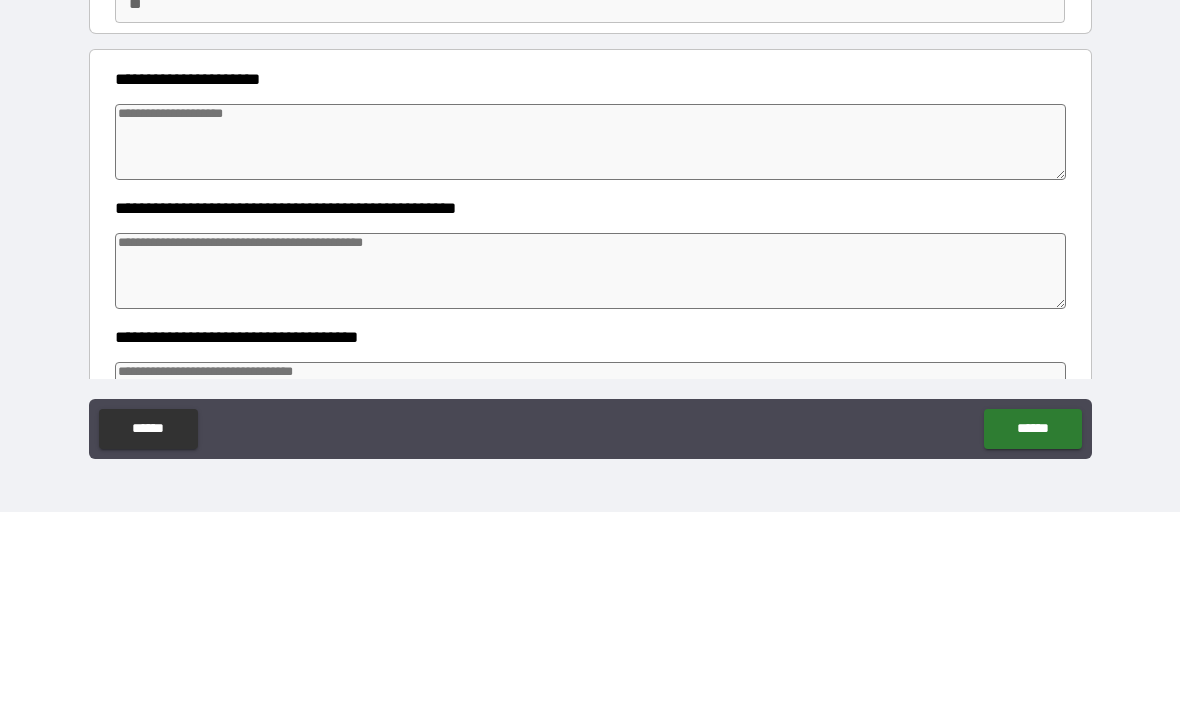 type on "*" 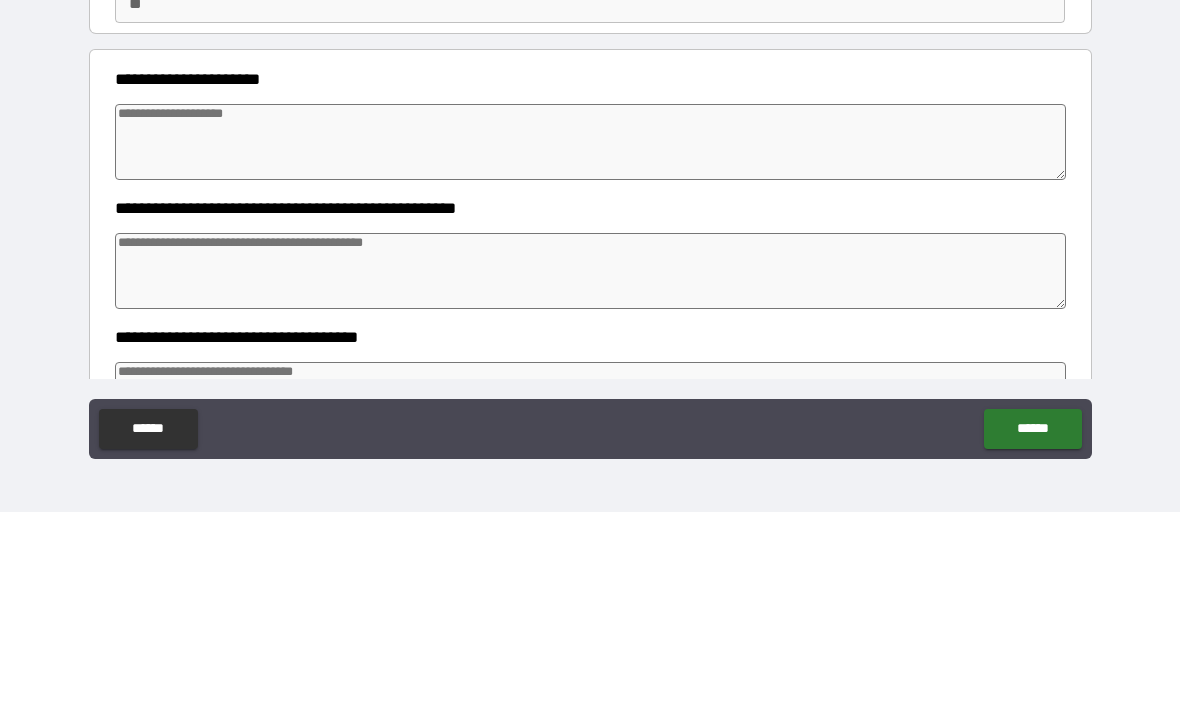 type on "*" 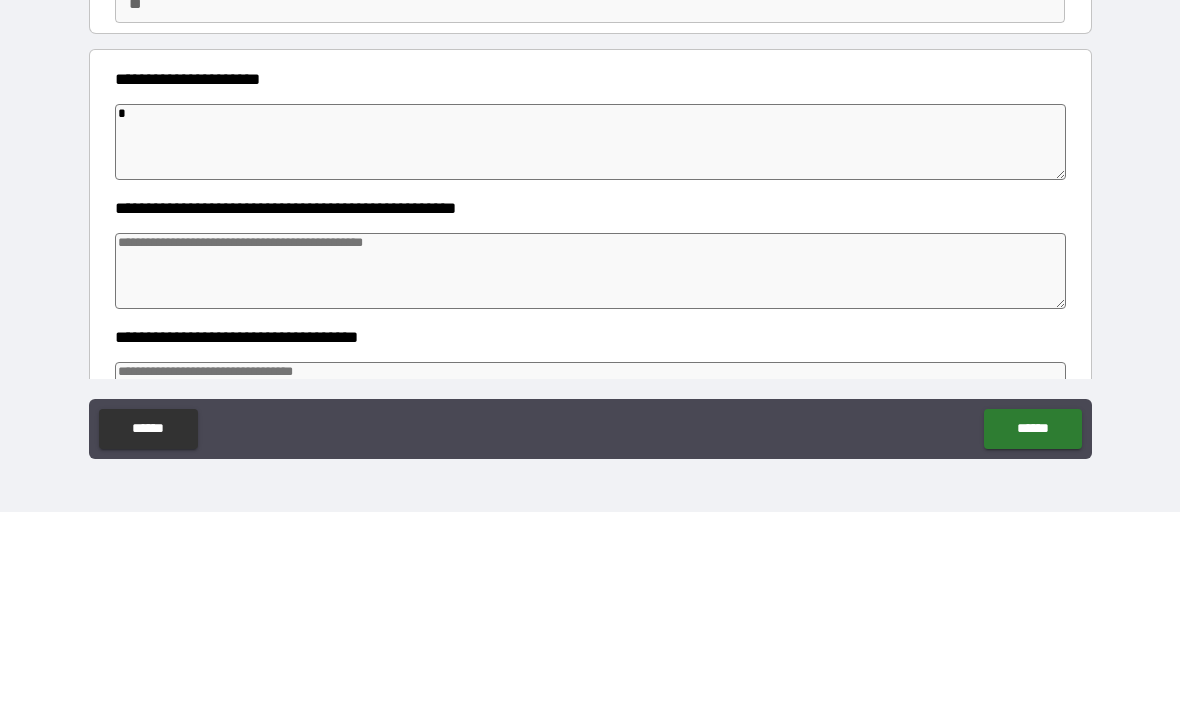 type on "*" 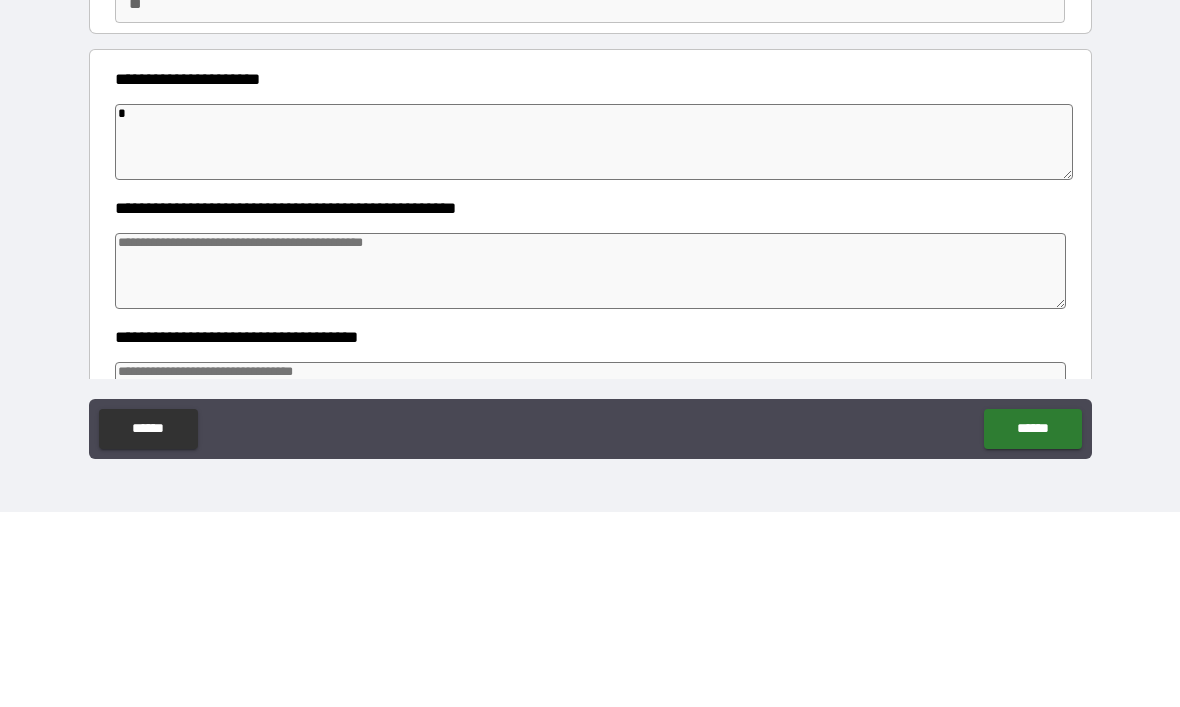 type on "*" 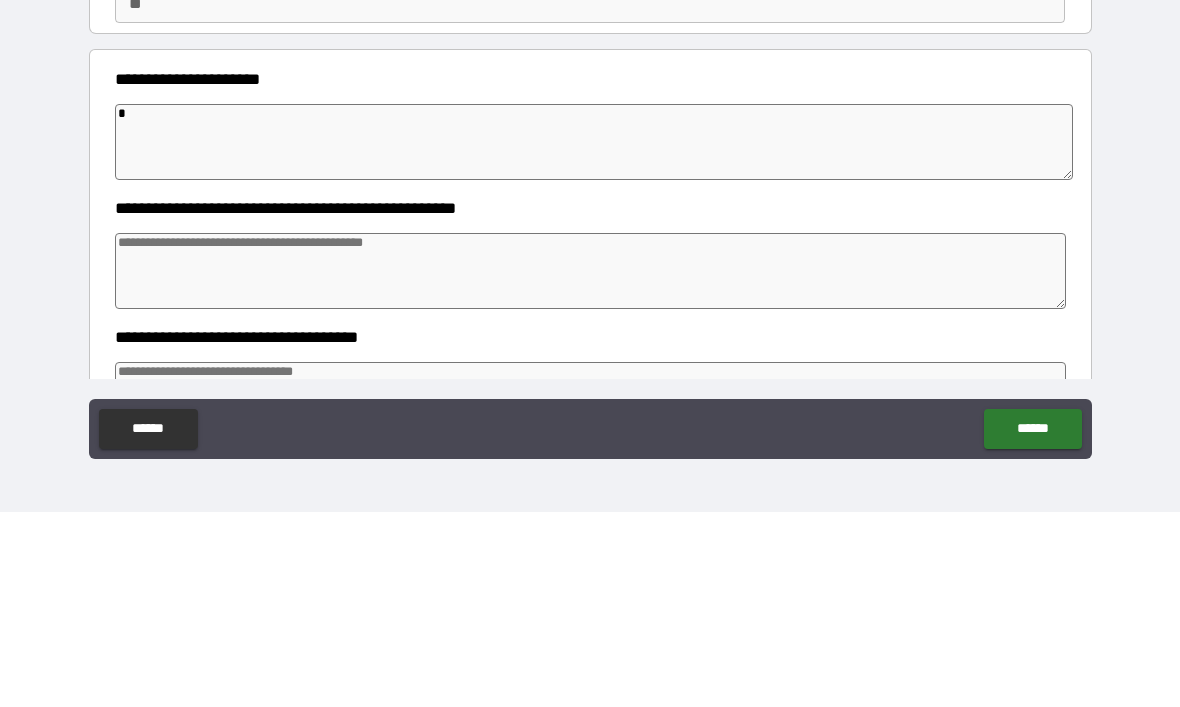 type on "*" 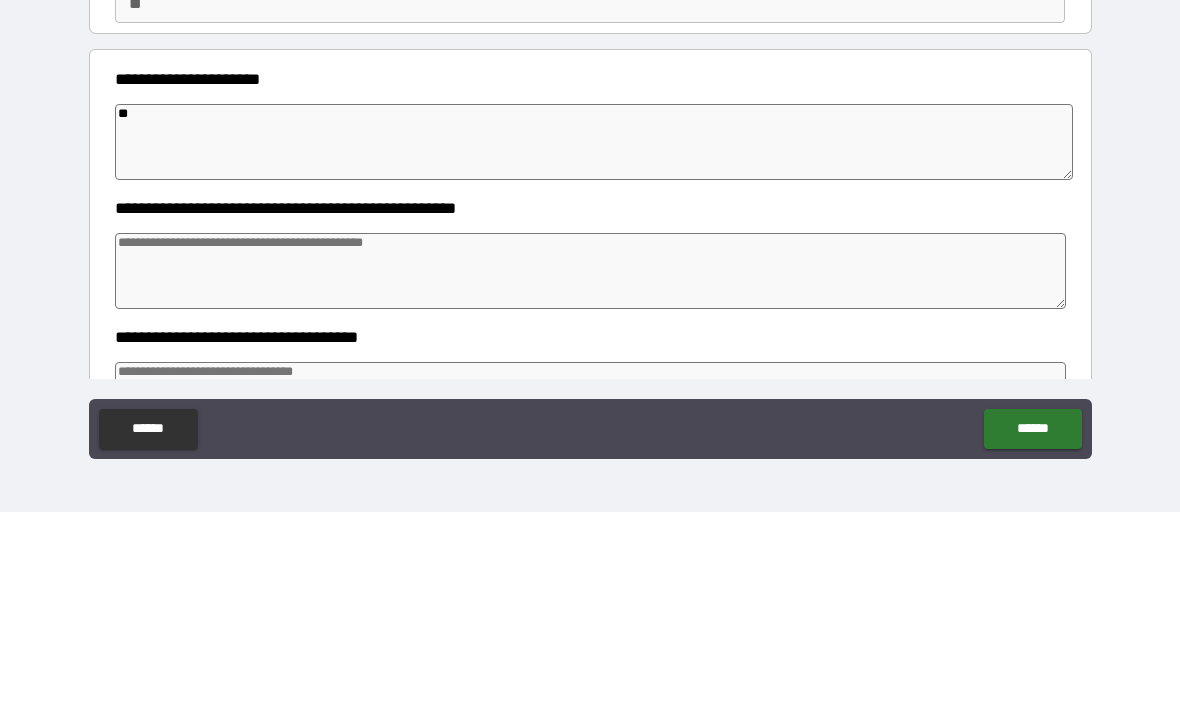 type on "*" 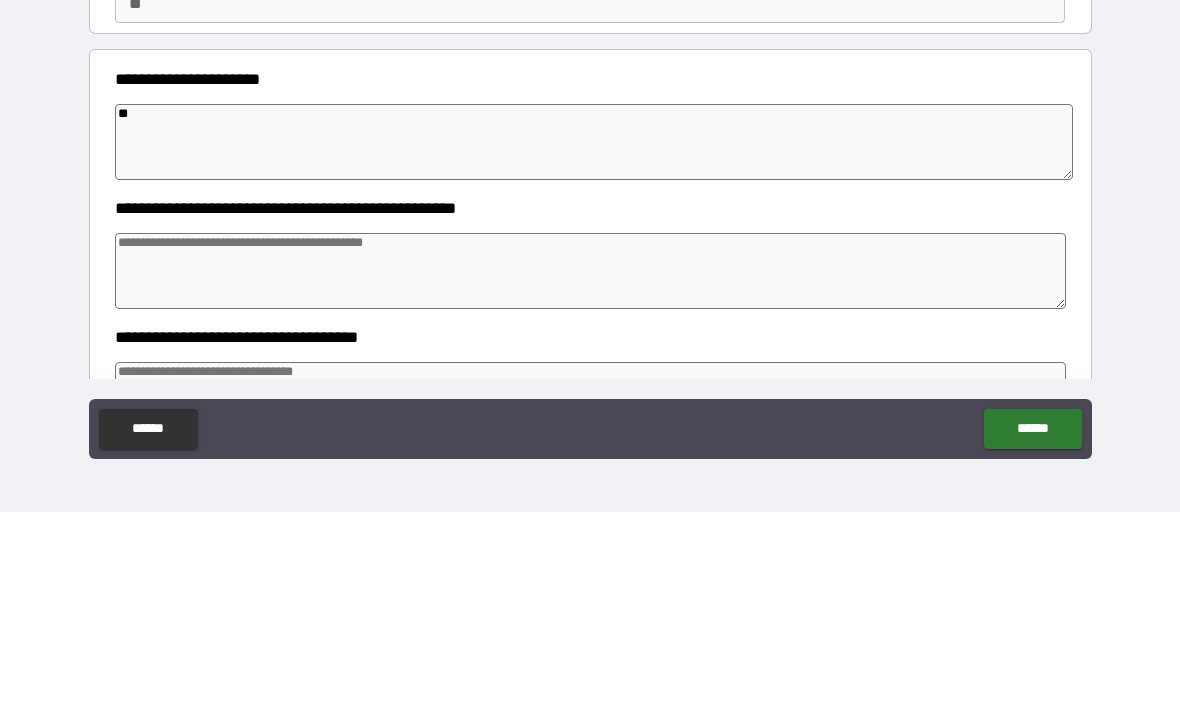 type on "***" 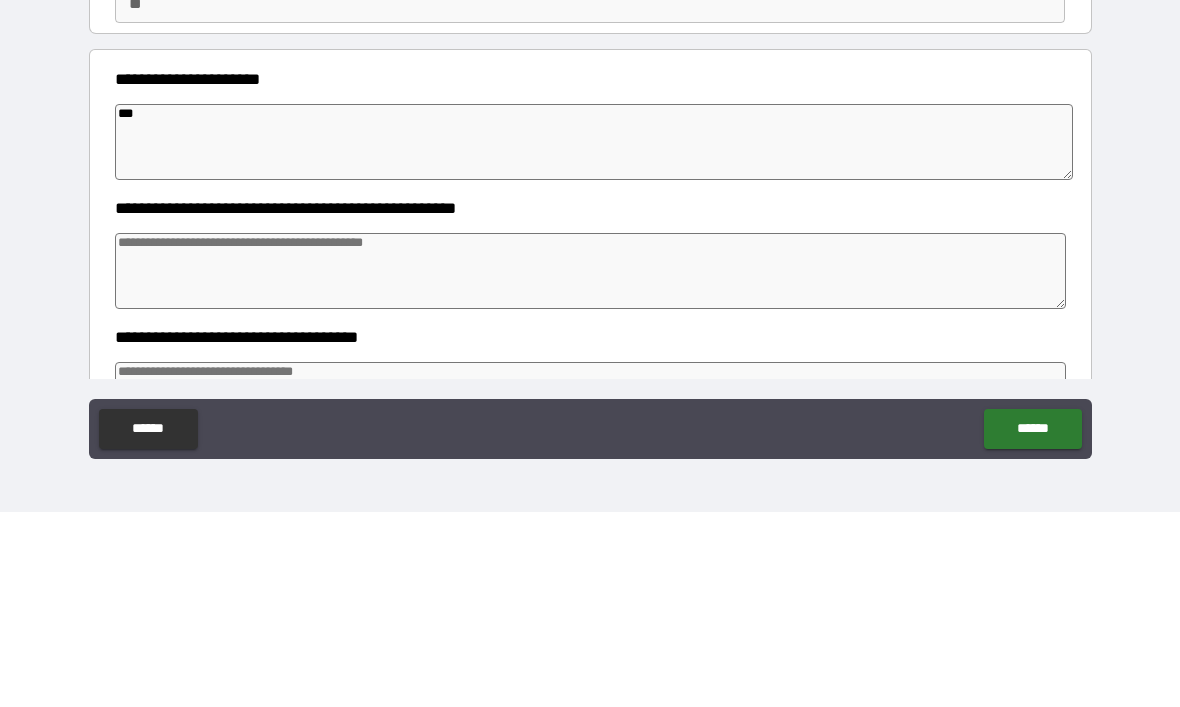 type on "*" 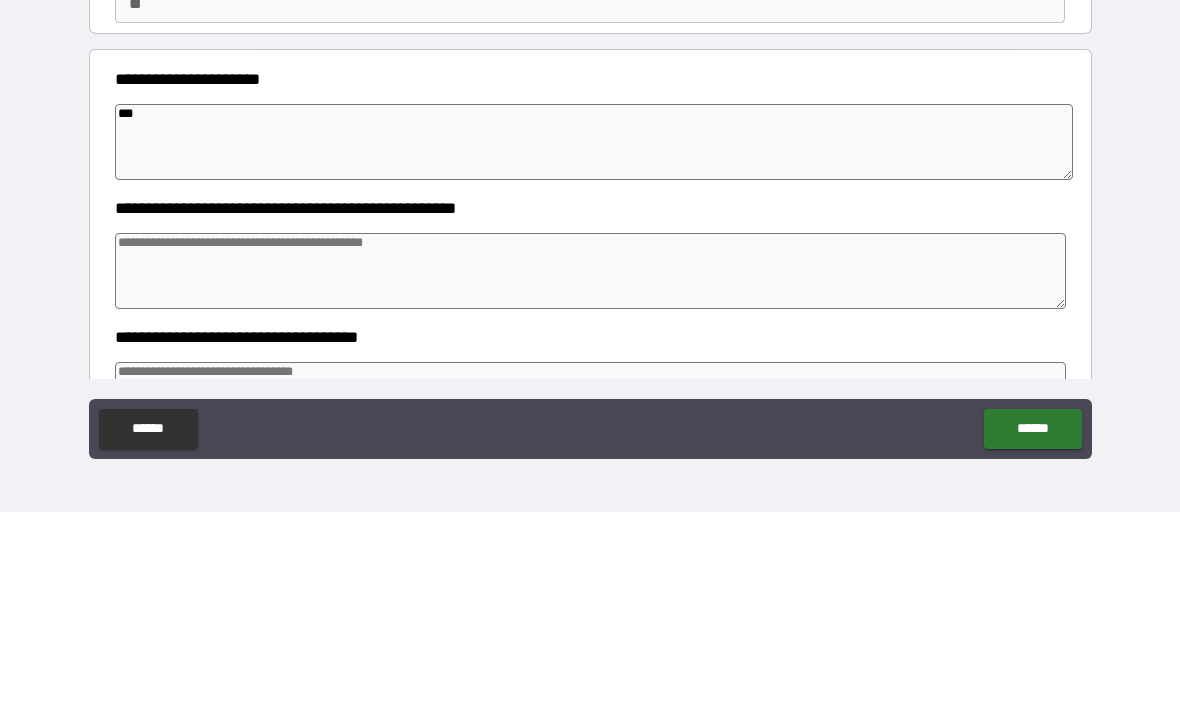 type on "****" 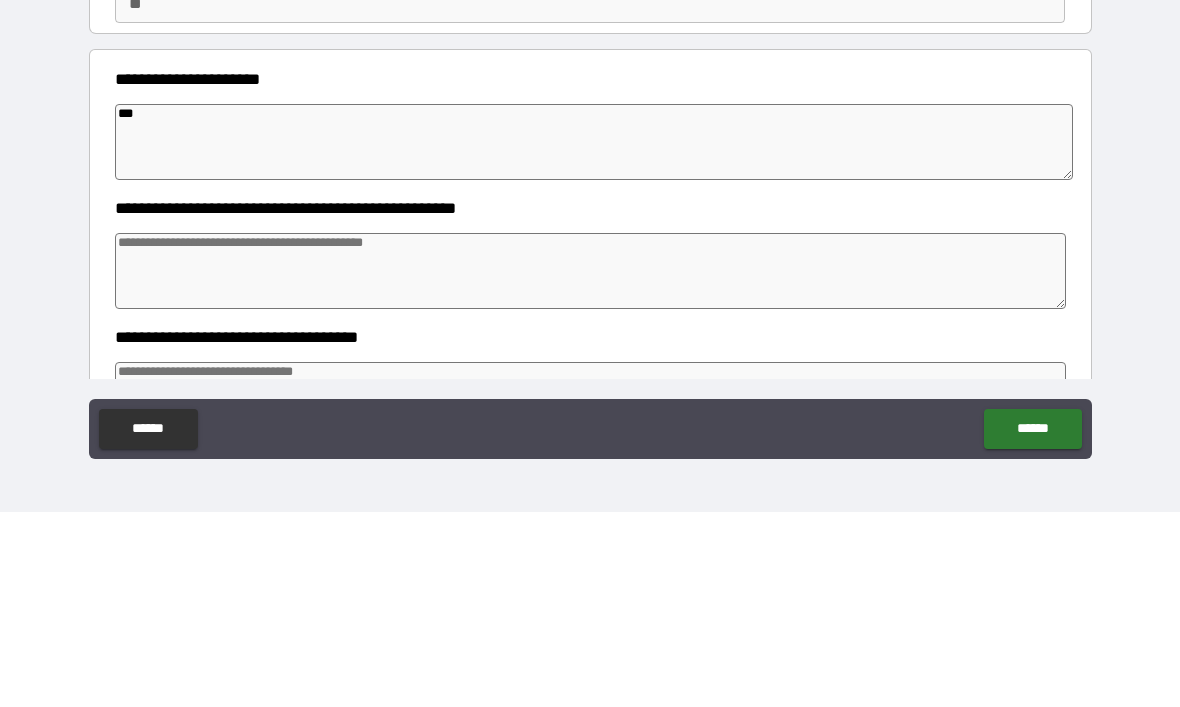type on "*" 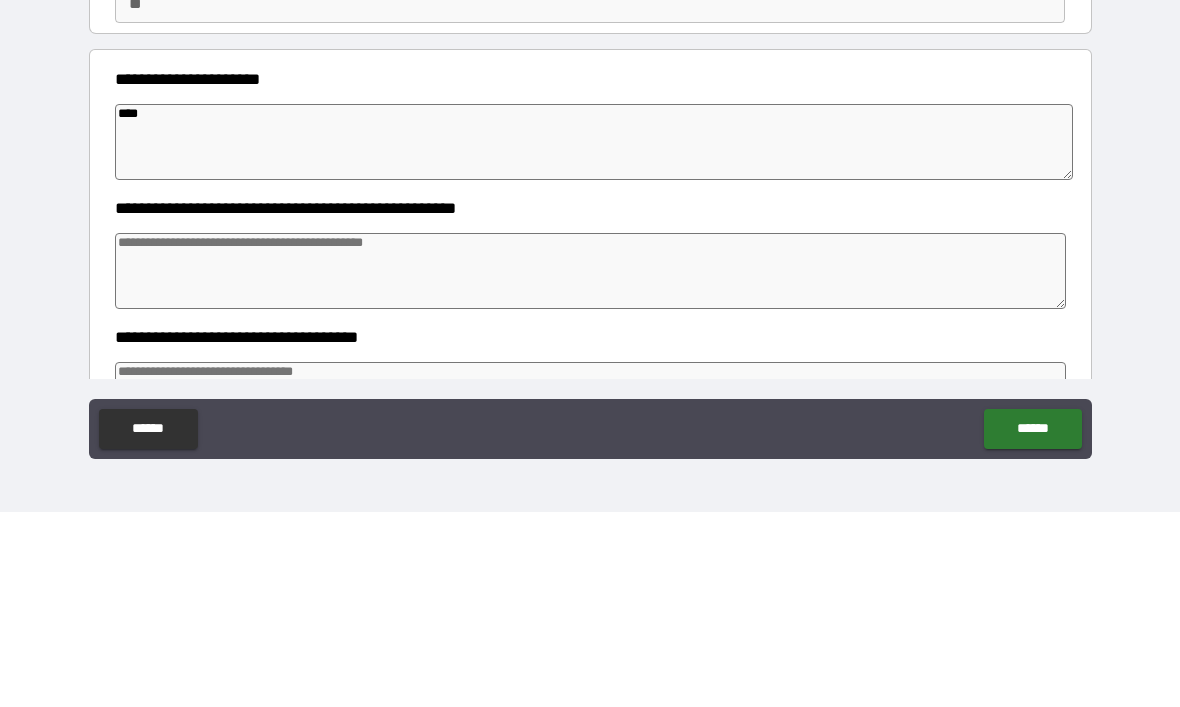 type on "*" 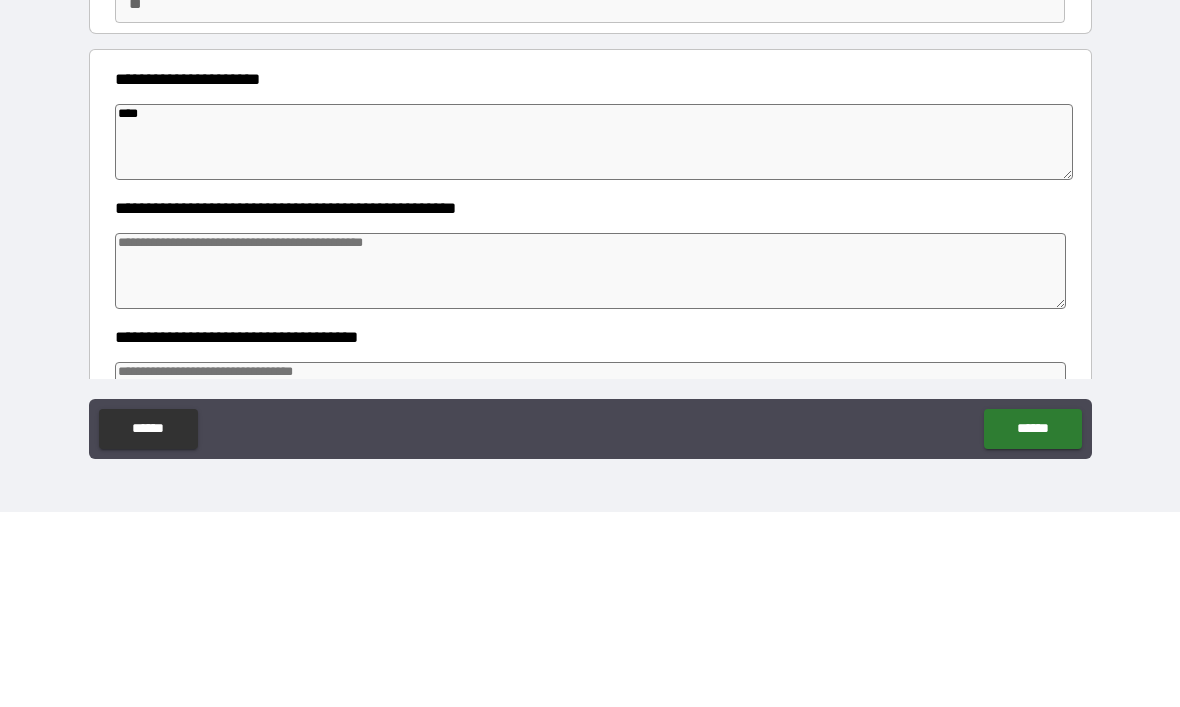 type on "*" 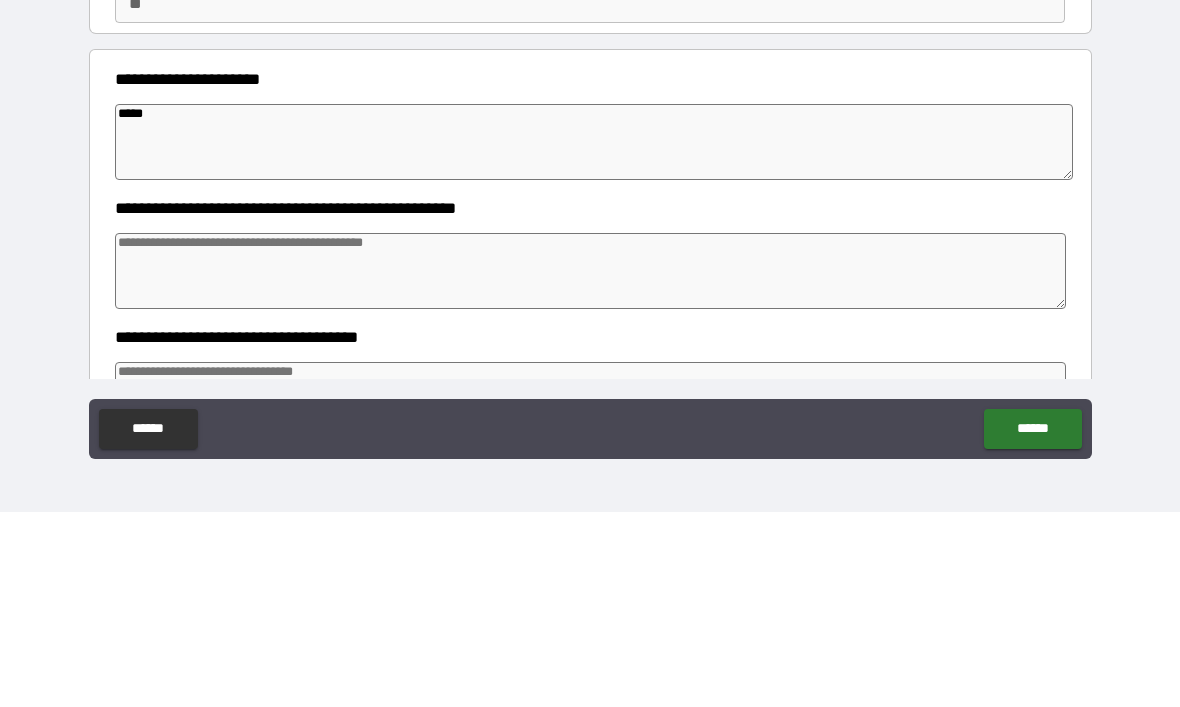 type on "*" 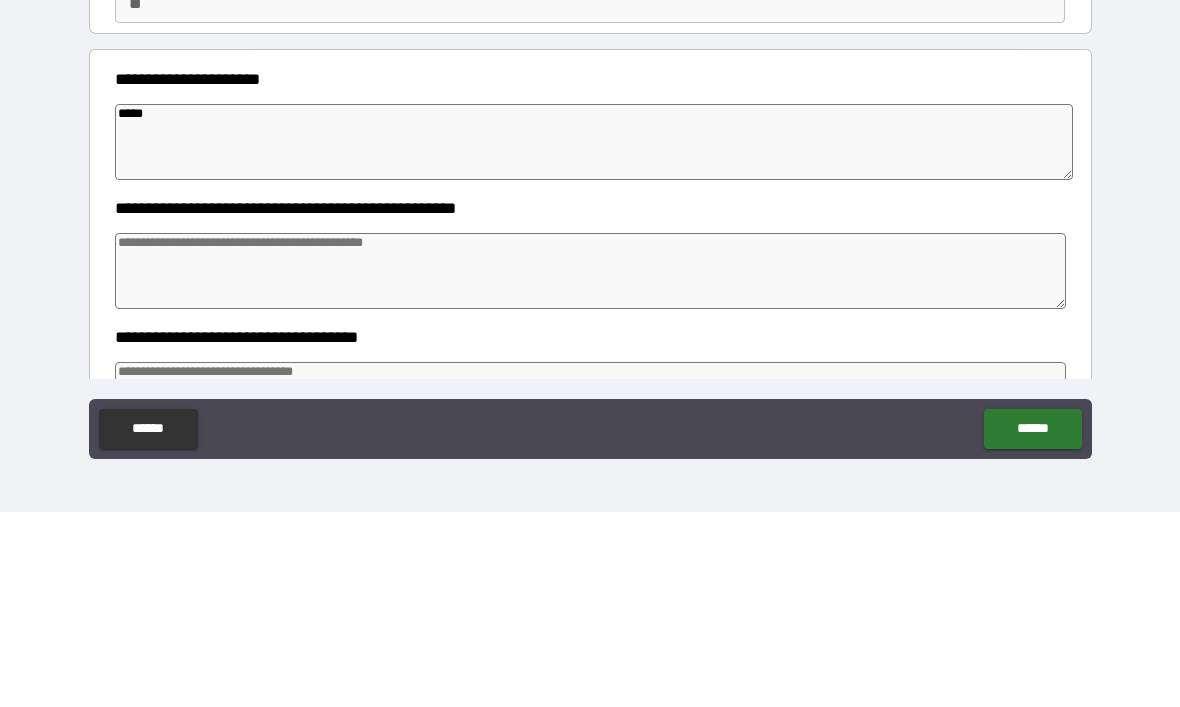 type on "*" 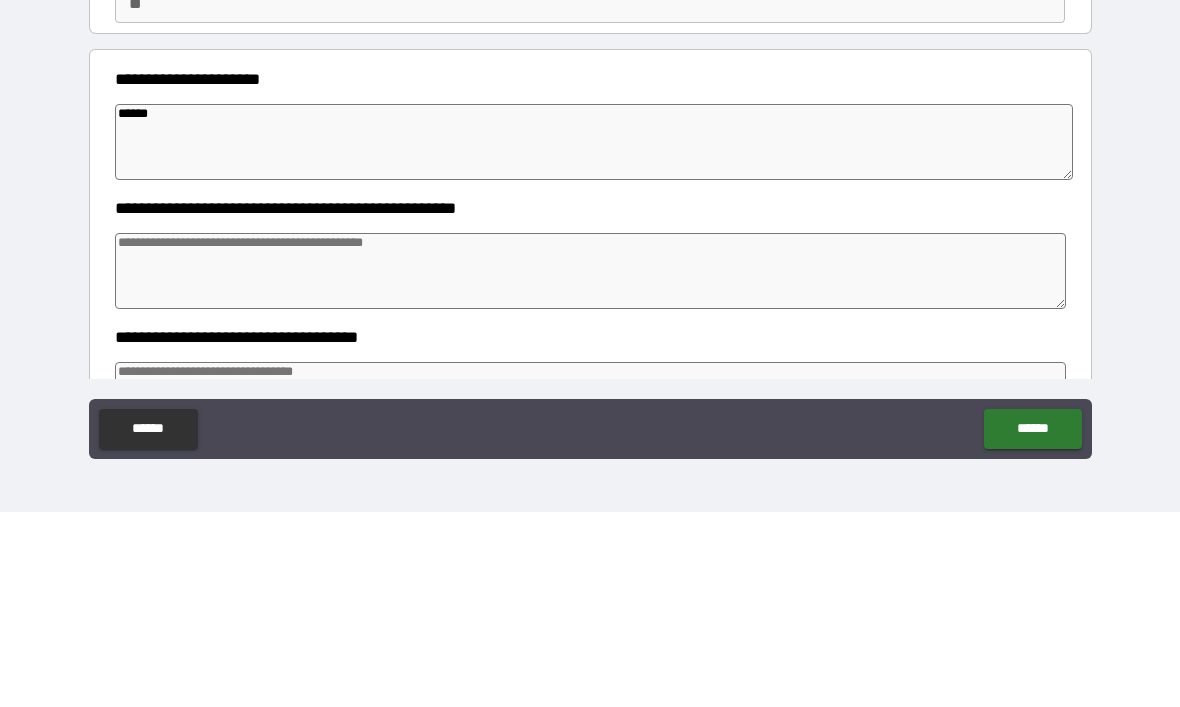 type on "*" 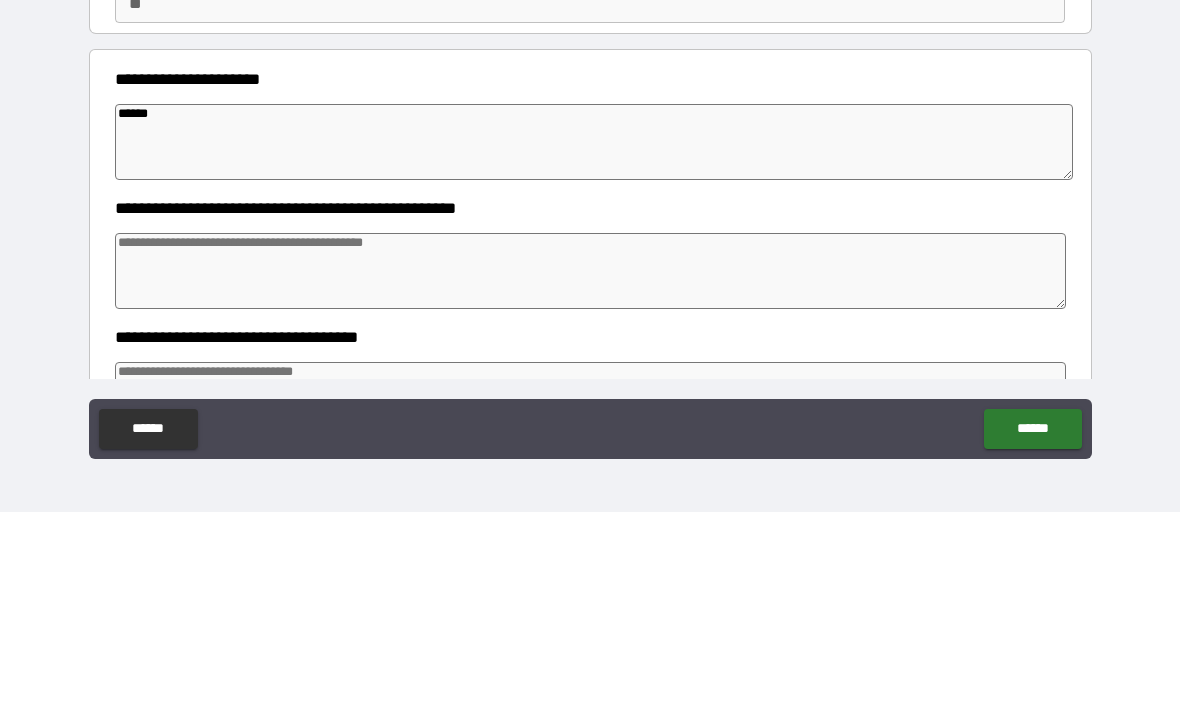 type on "*" 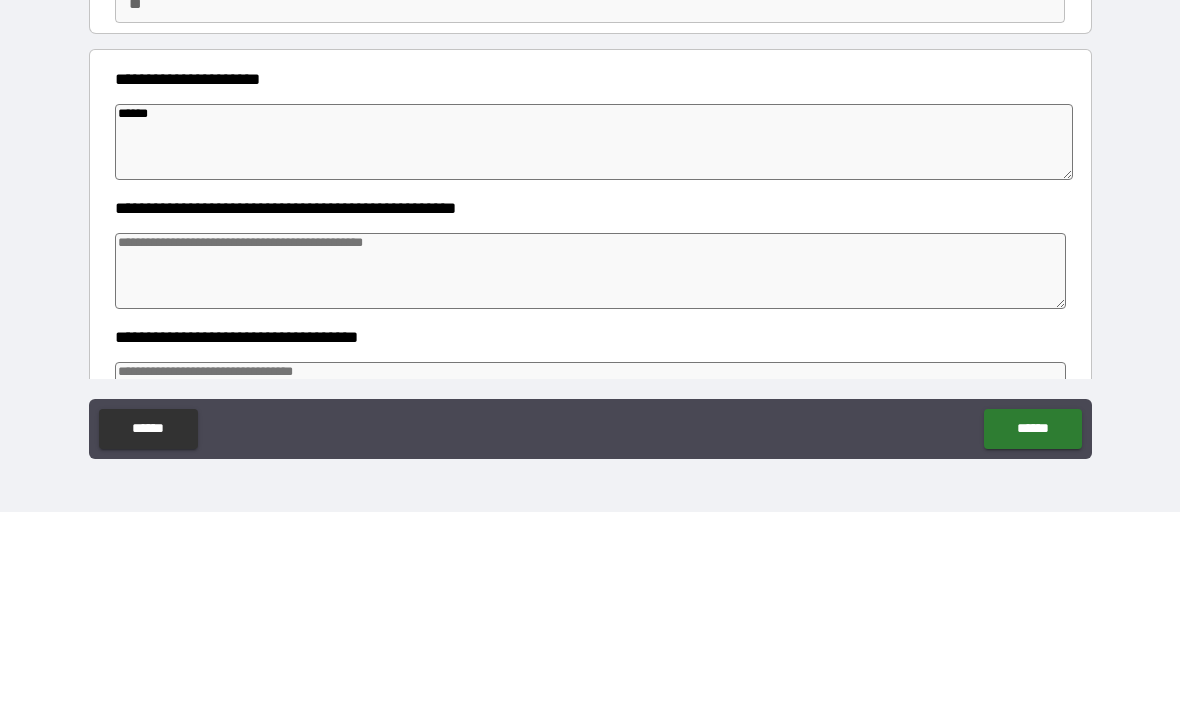type on "*" 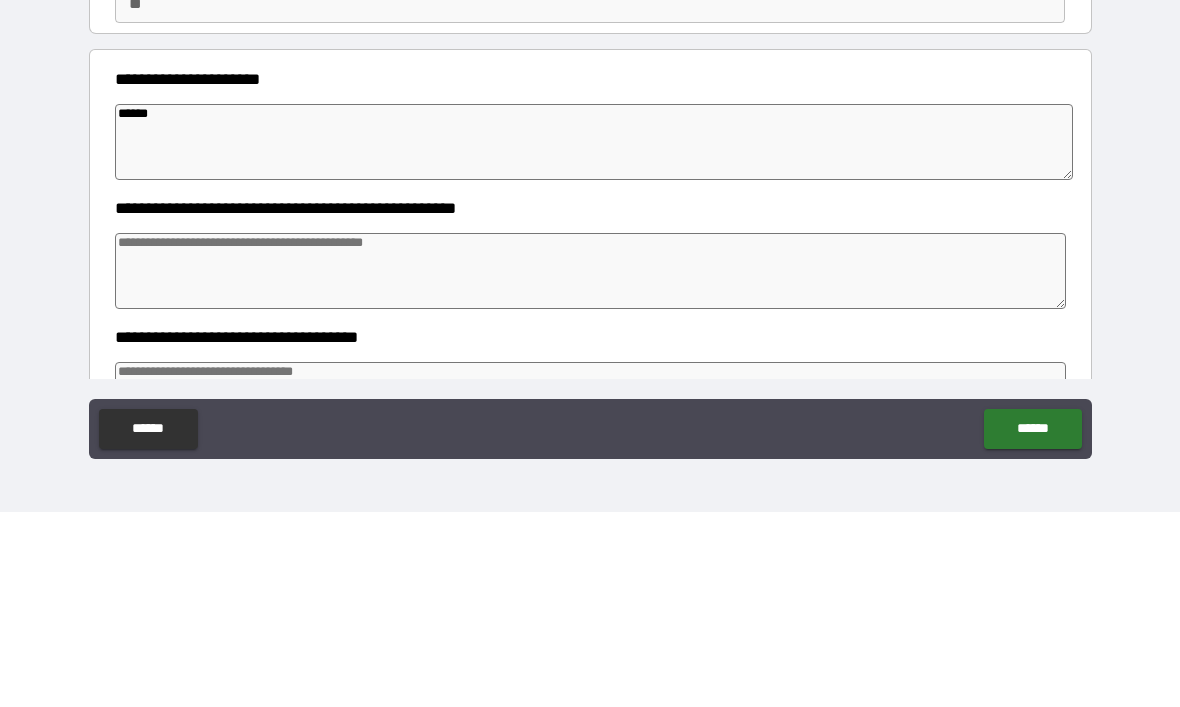 type on "*******" 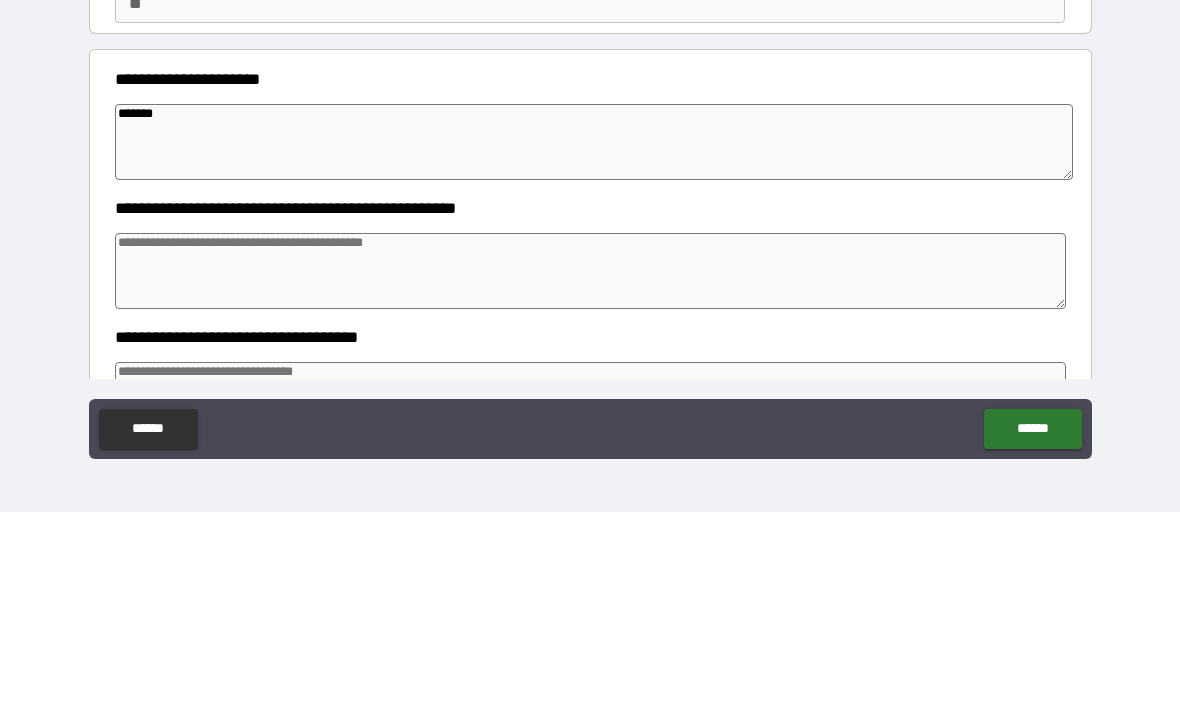 type on "*" 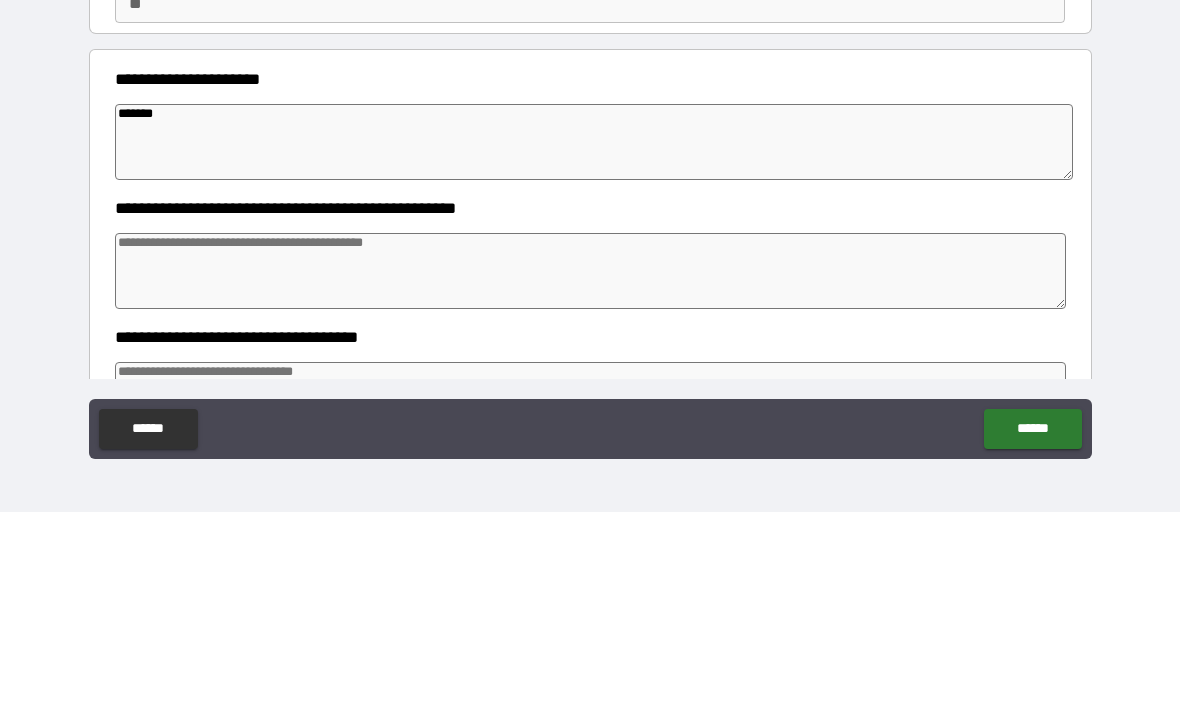 type on "*" 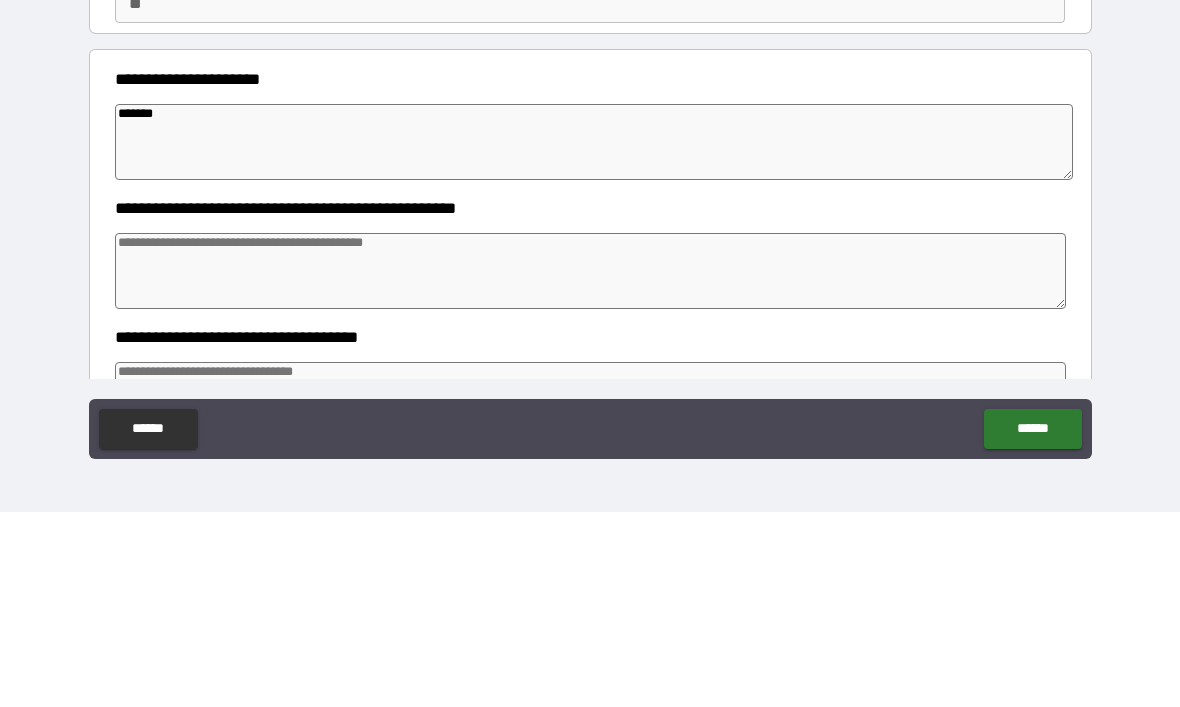 type on "*" 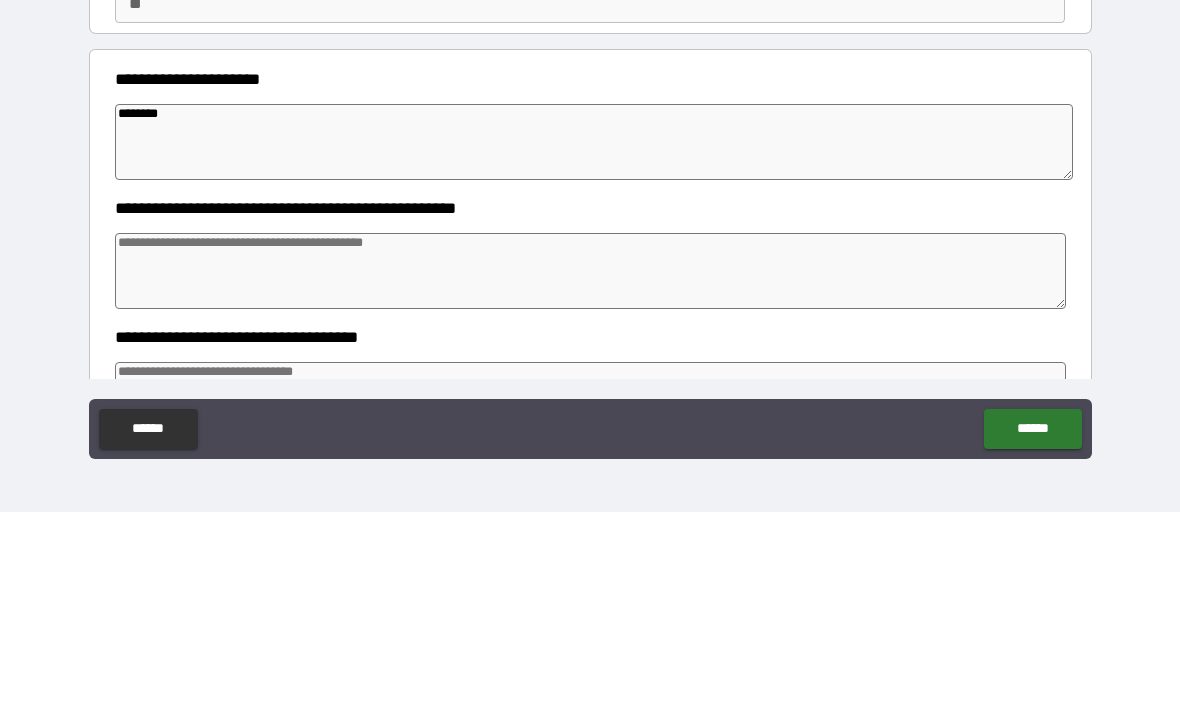 type on "*" 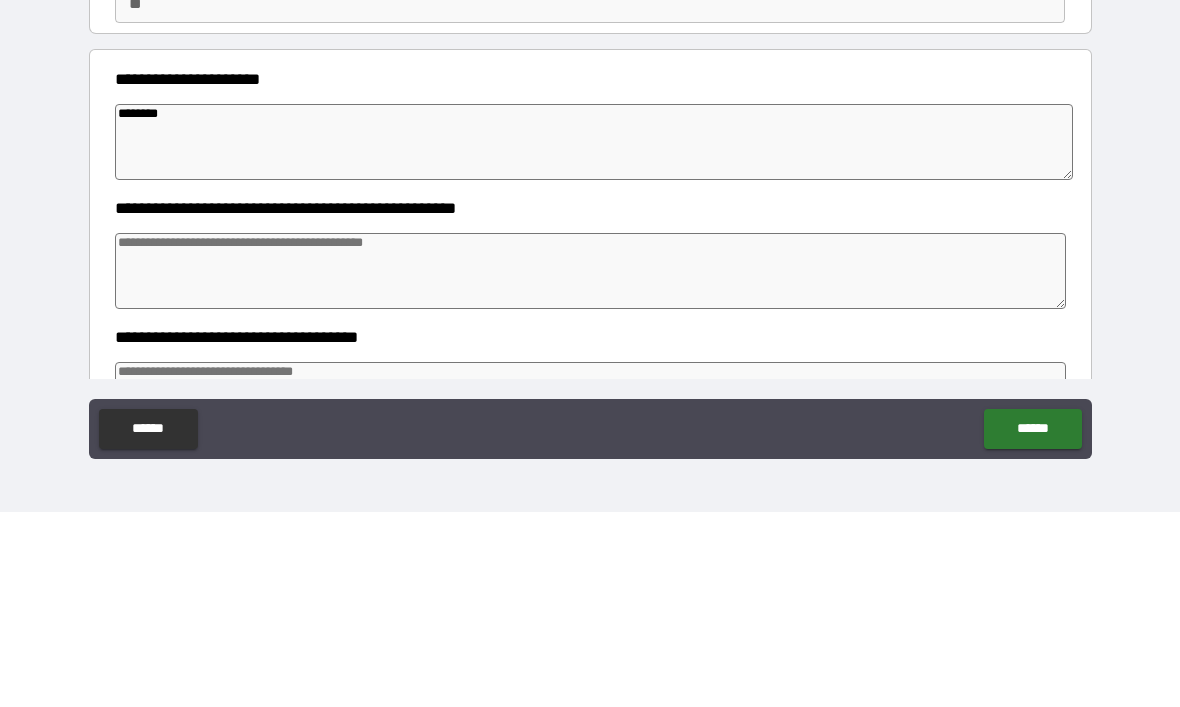 type on "*********" 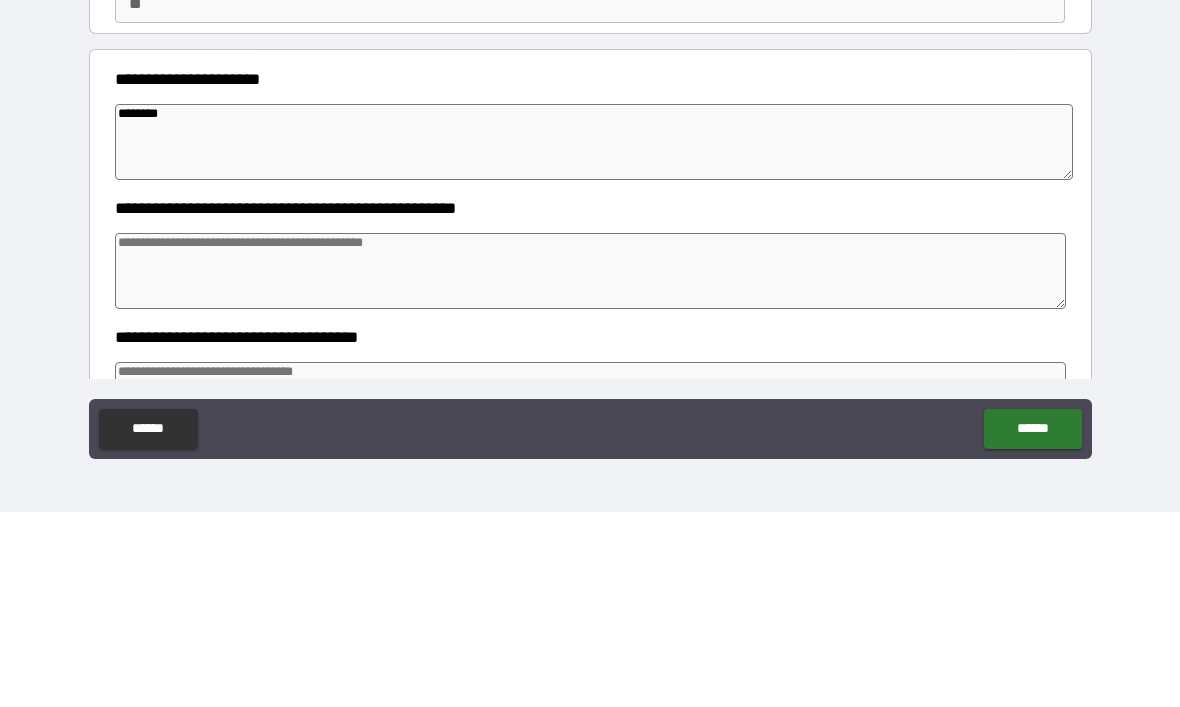 type on "*" 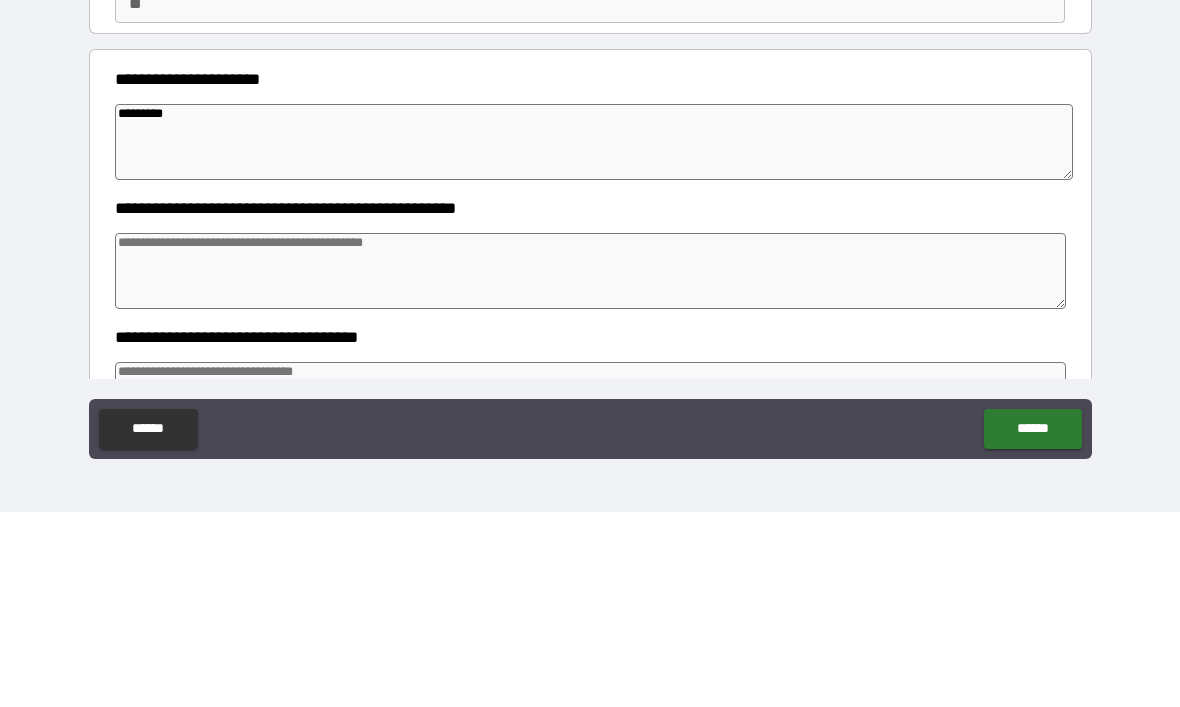 type on "*" 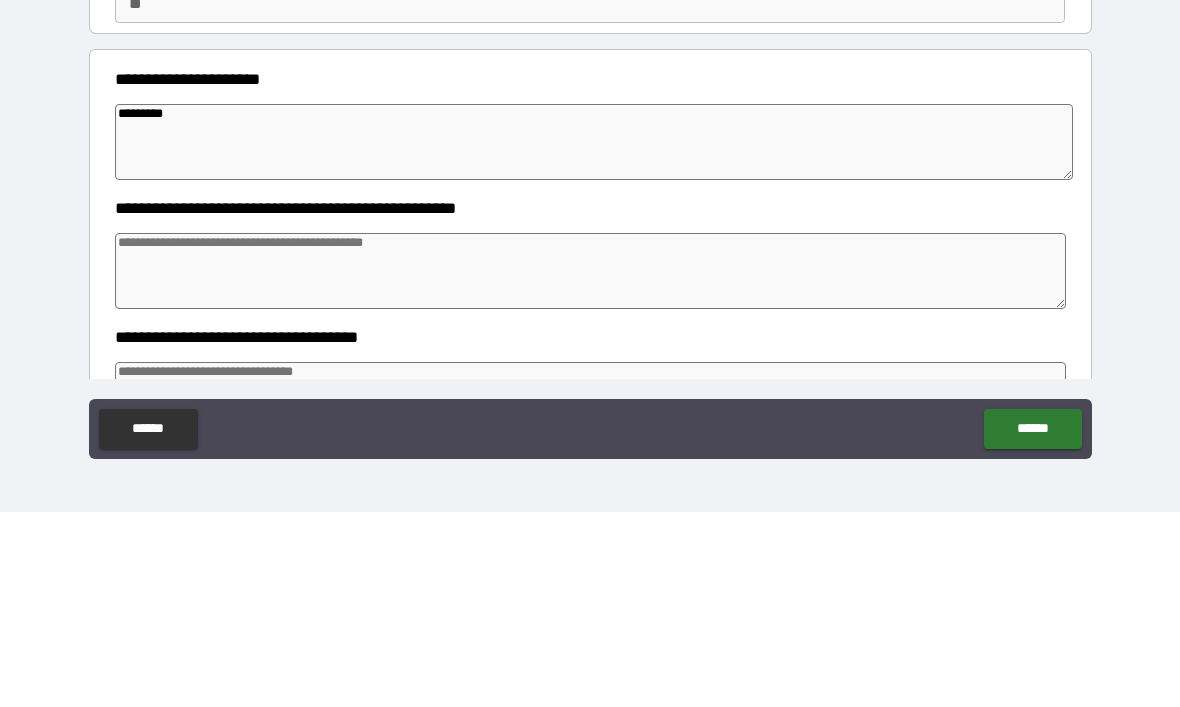 type on "**********" 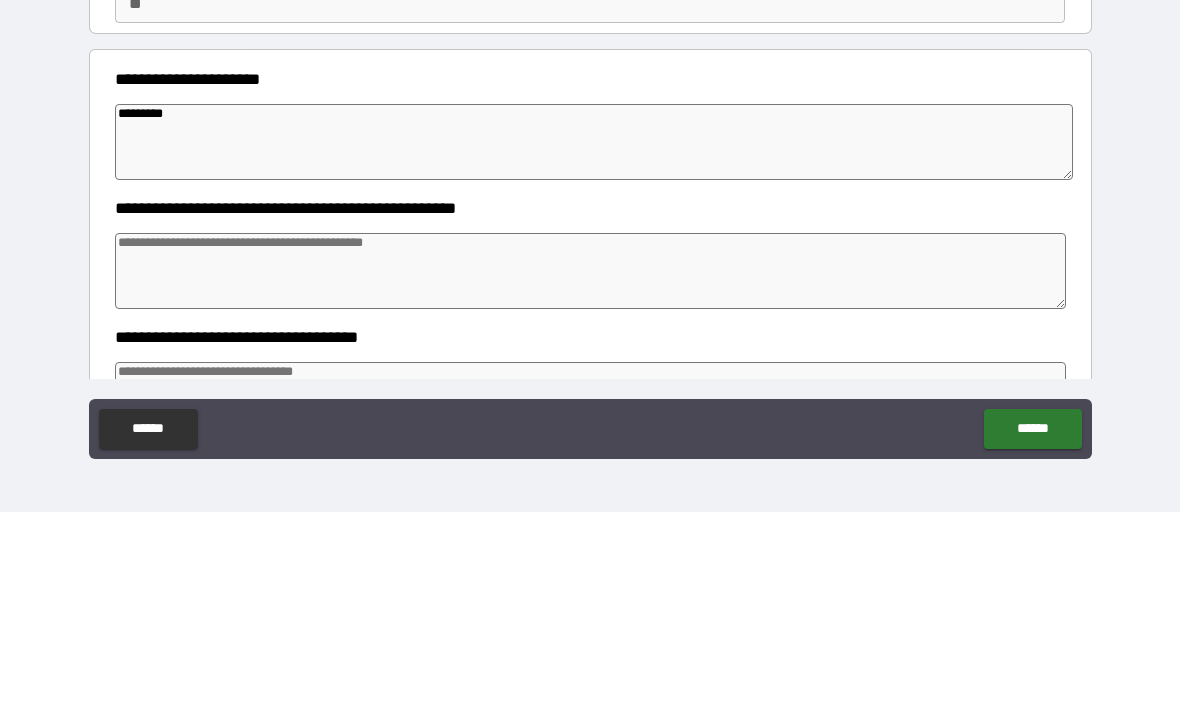 type on "*" 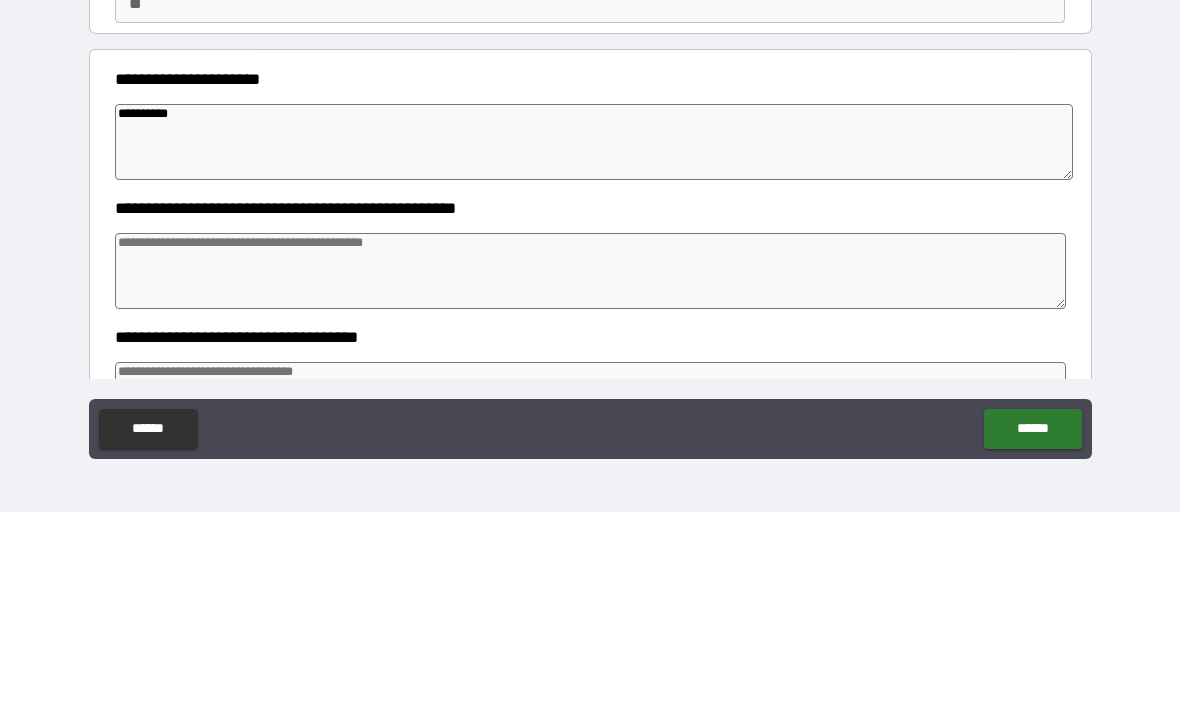 type on "*" 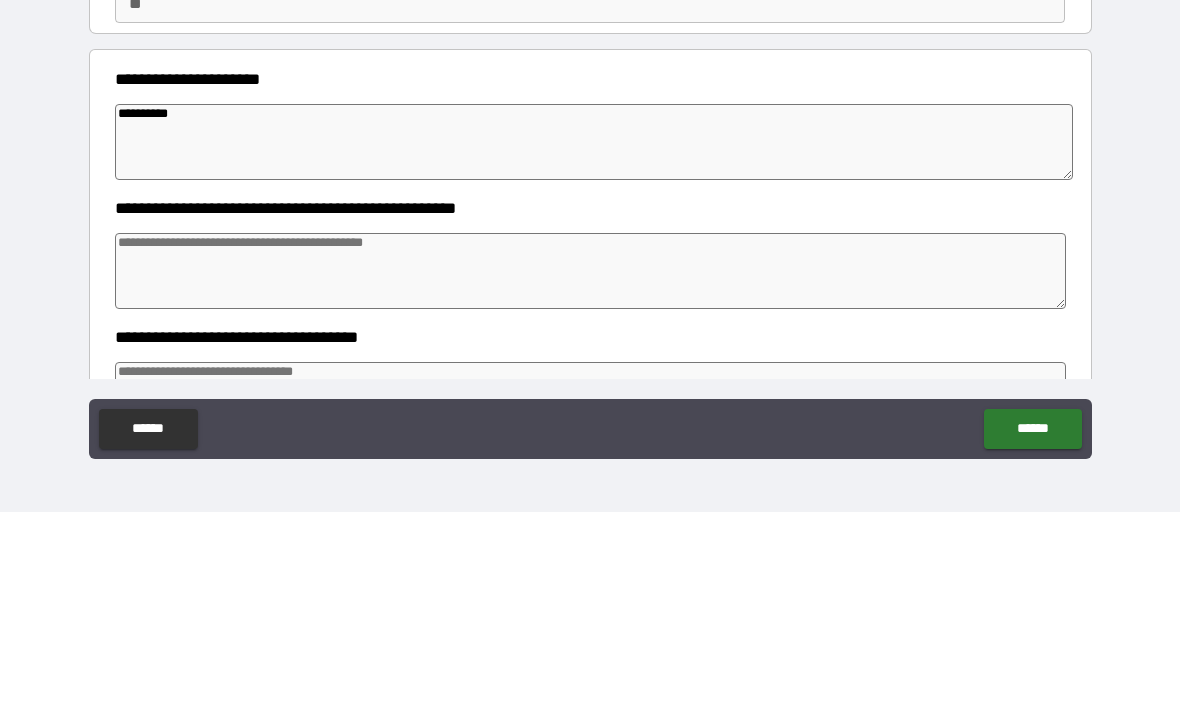 type on "**********" 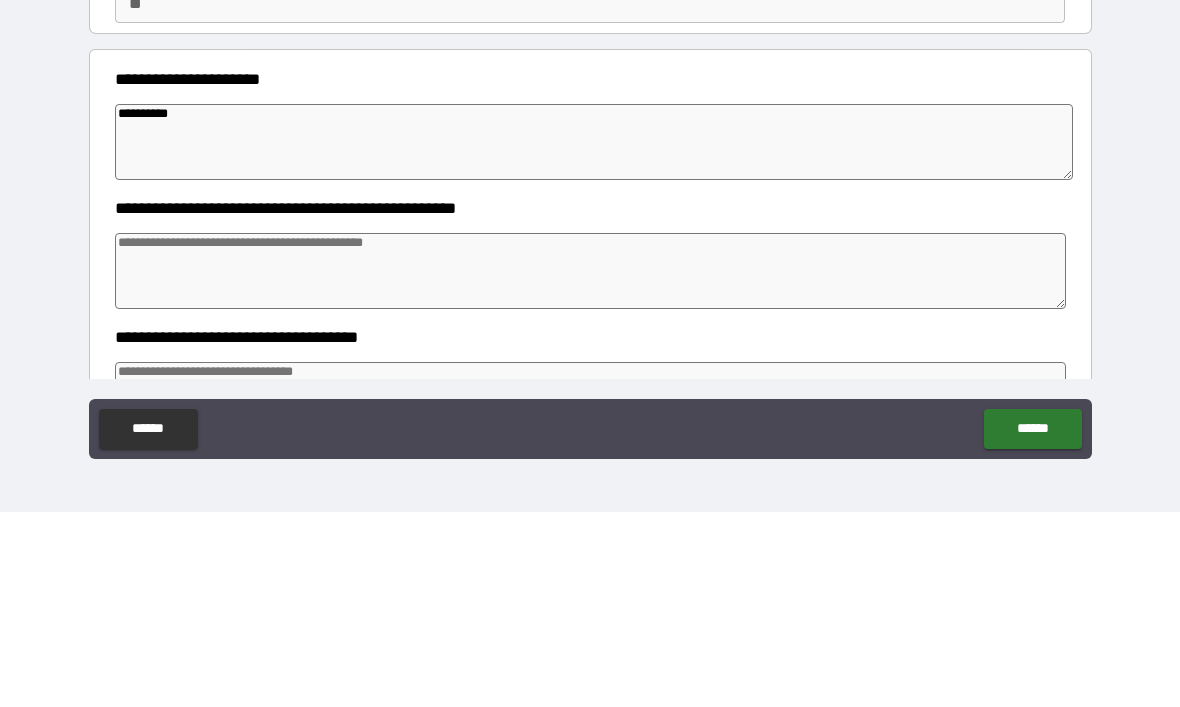 type on "*" 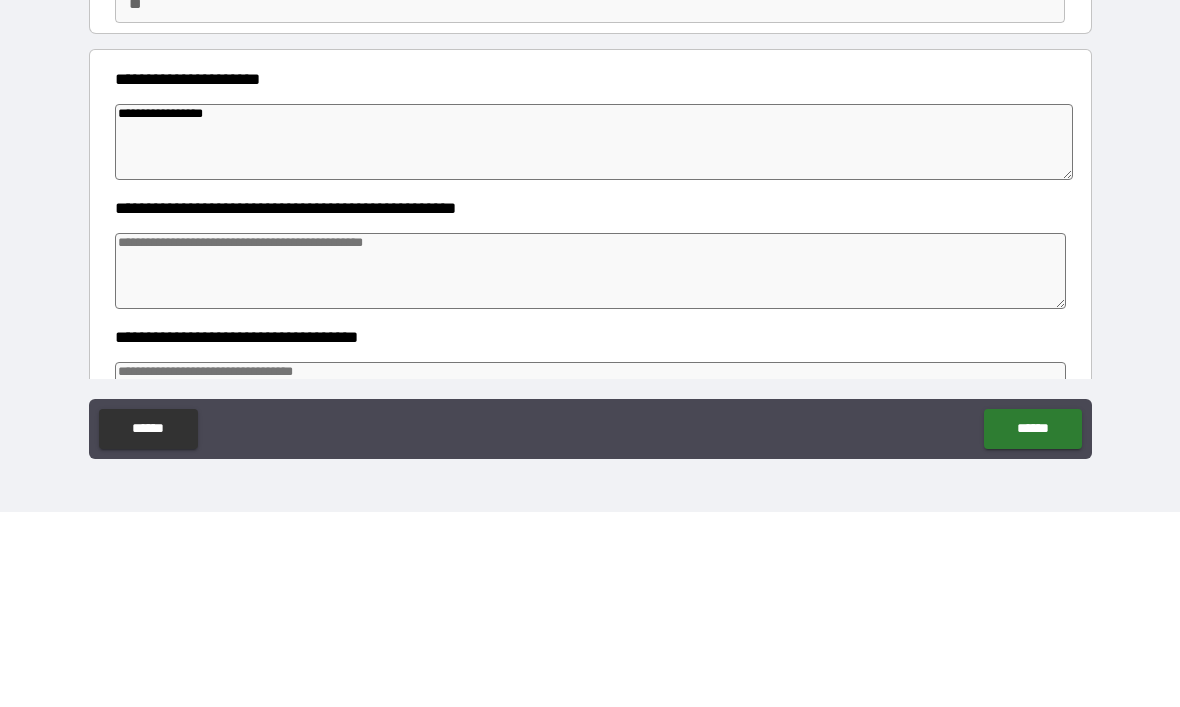 type on "**********" 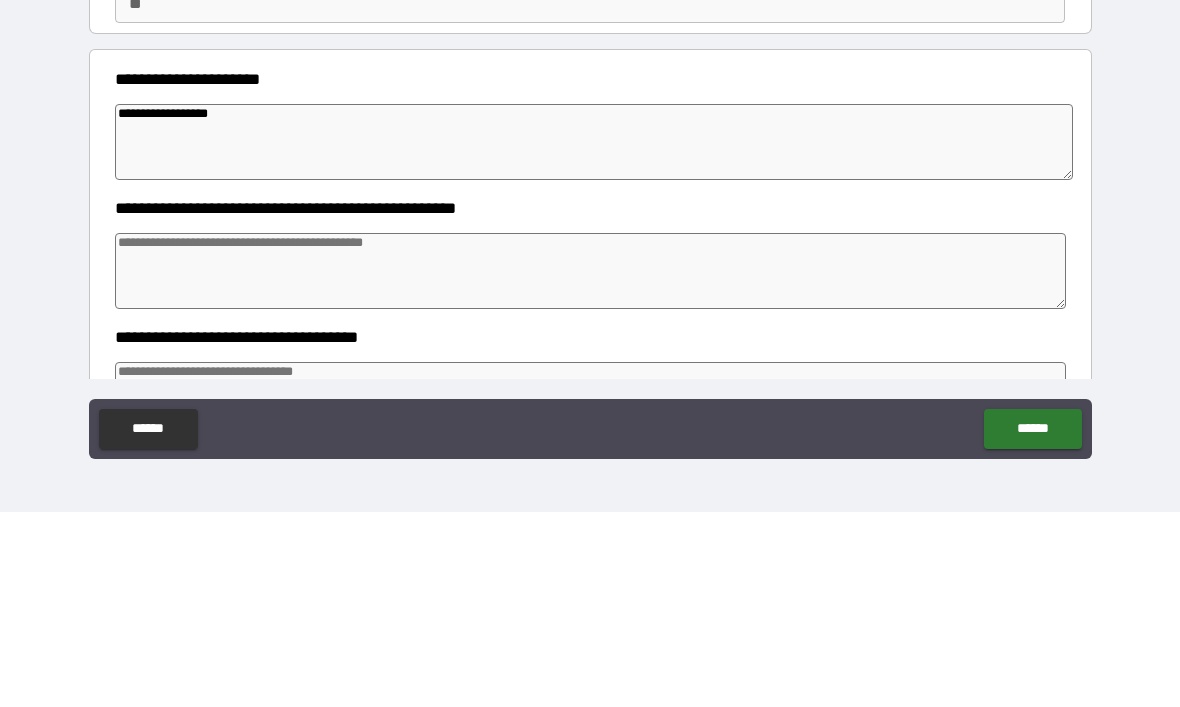 type on "*" 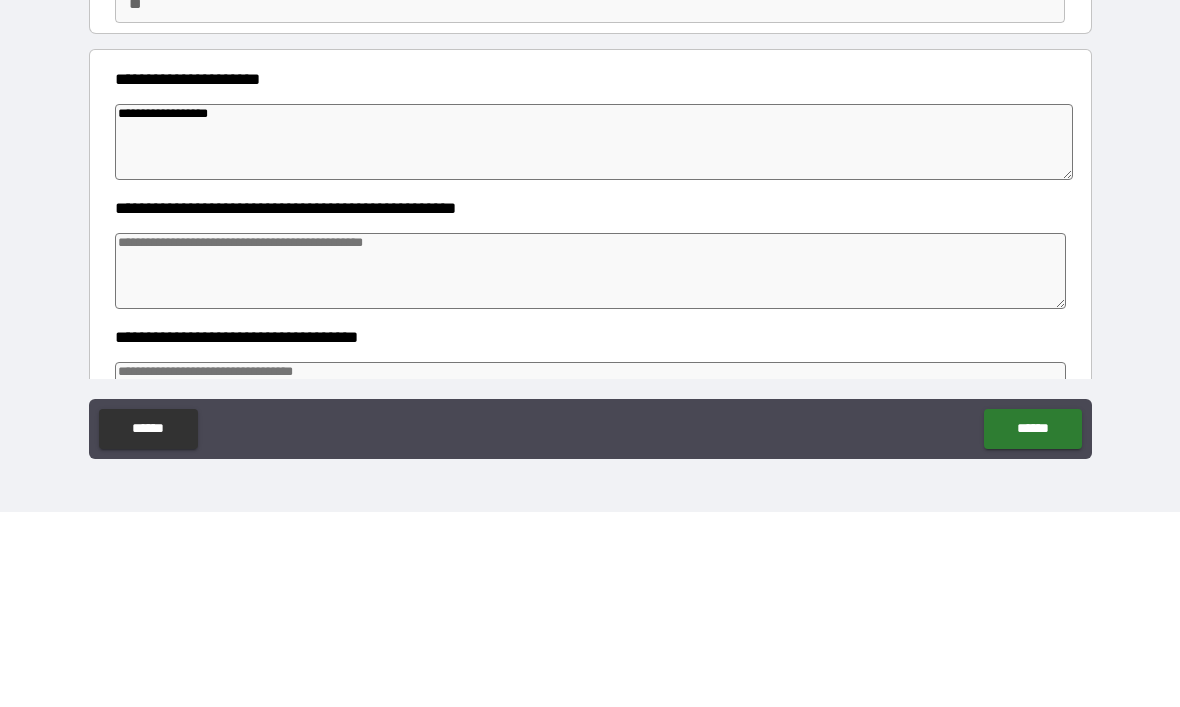 type on "*" 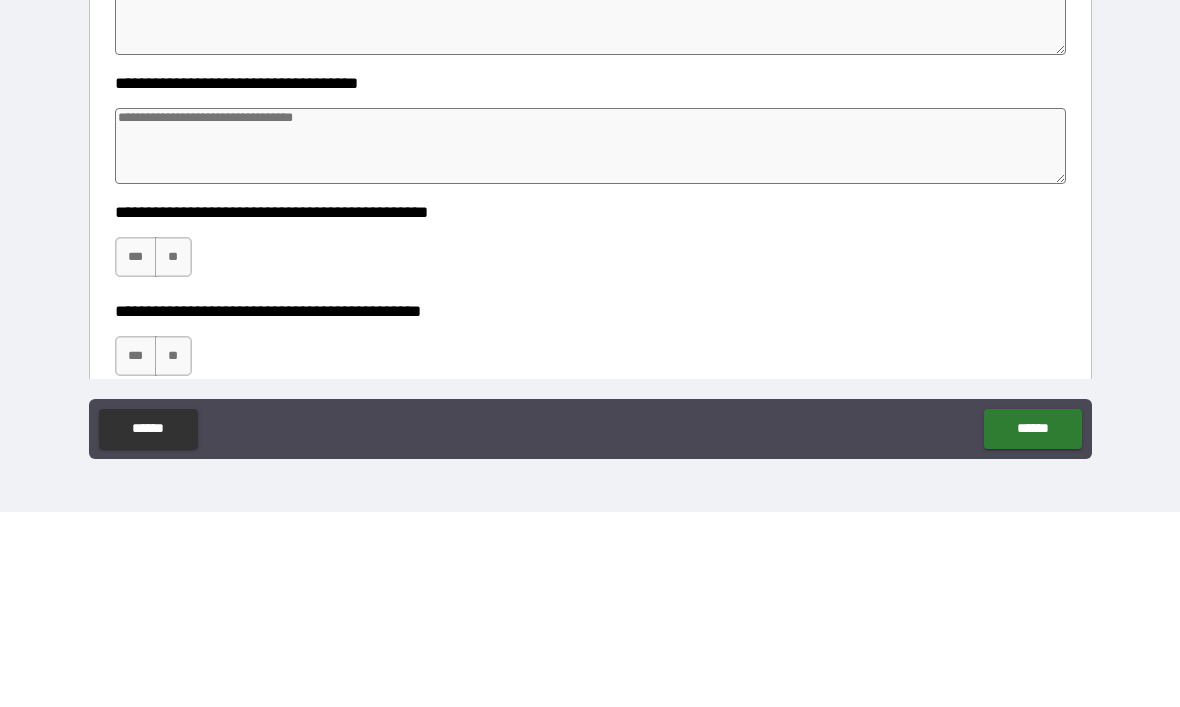 scroll, scrollTop: 772, scrollLeft: 0, axis: vertical 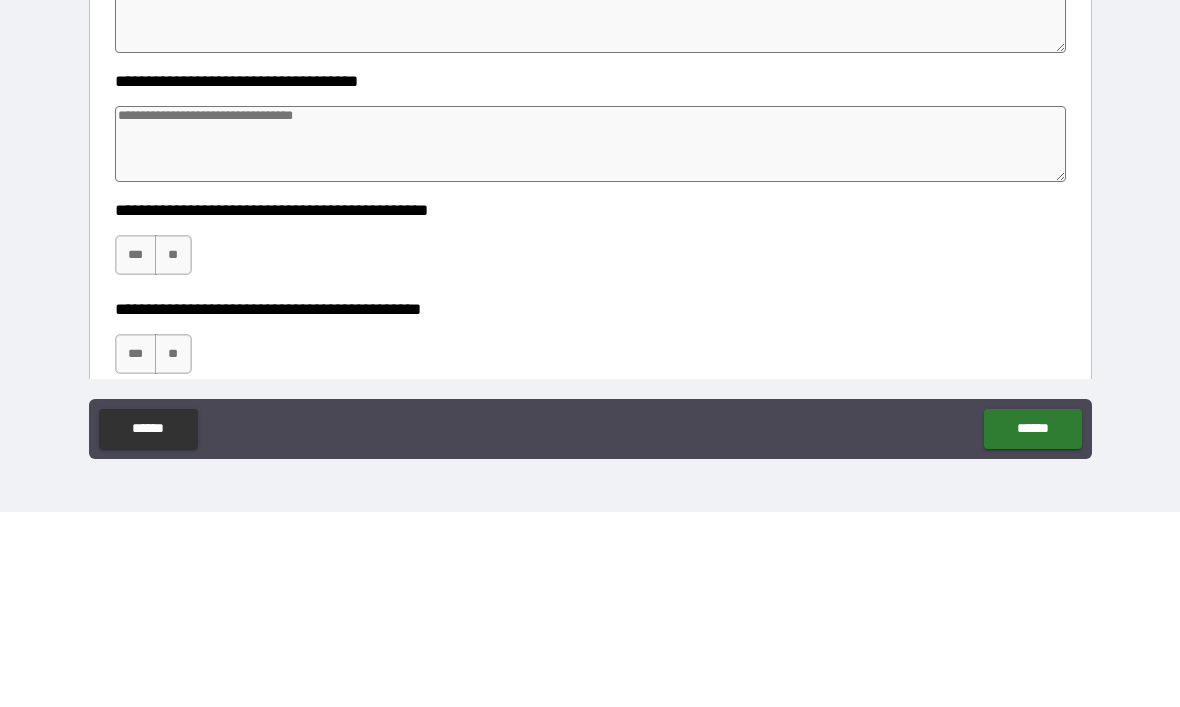 type on "*" 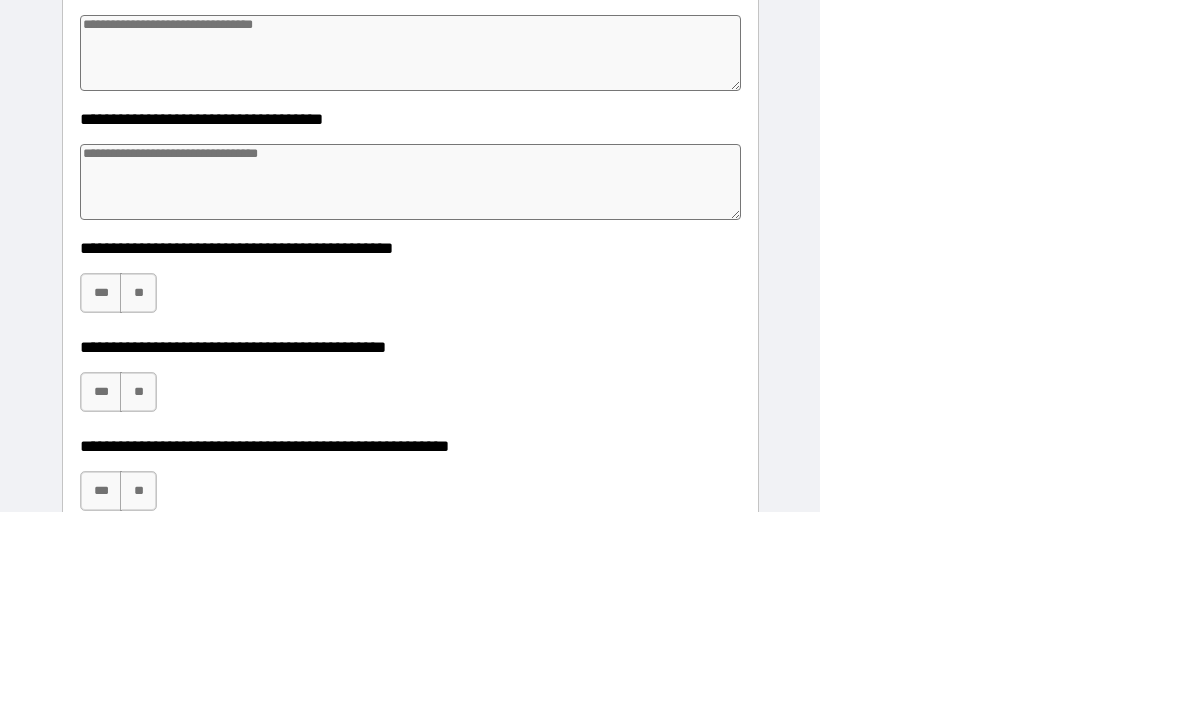 scroll, scrollTop: 0, scrollLeft: 0, axis: both 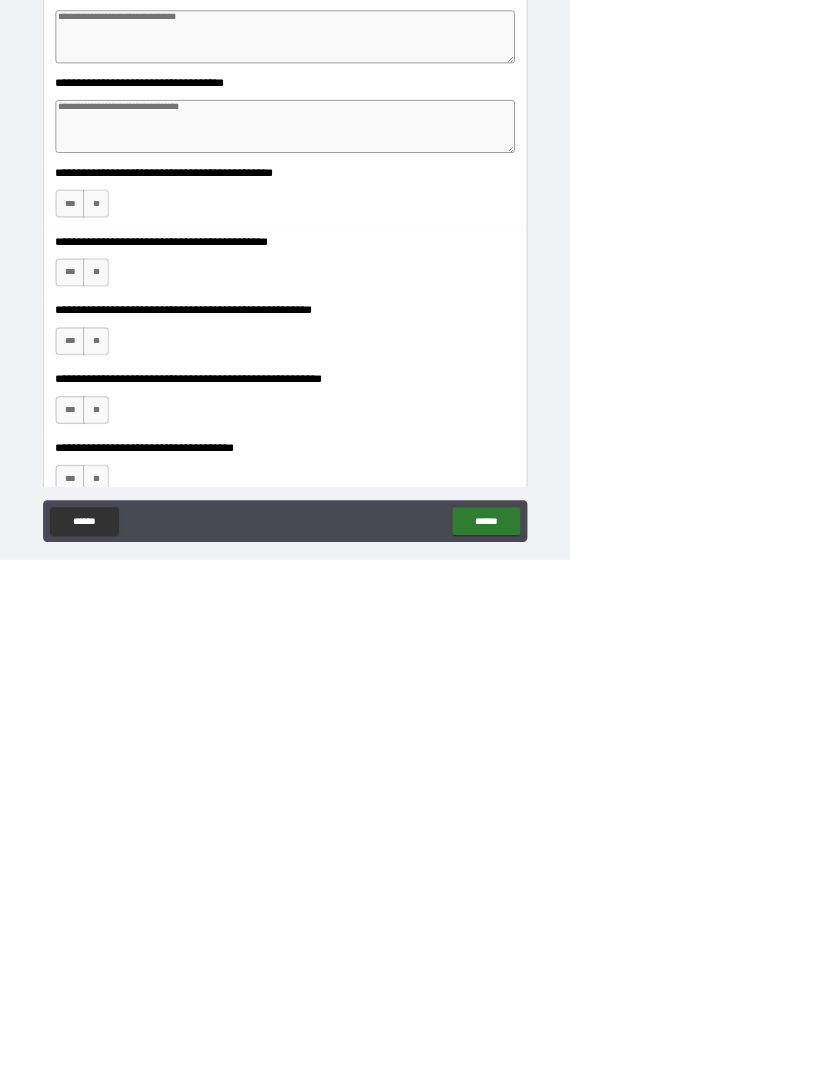 type 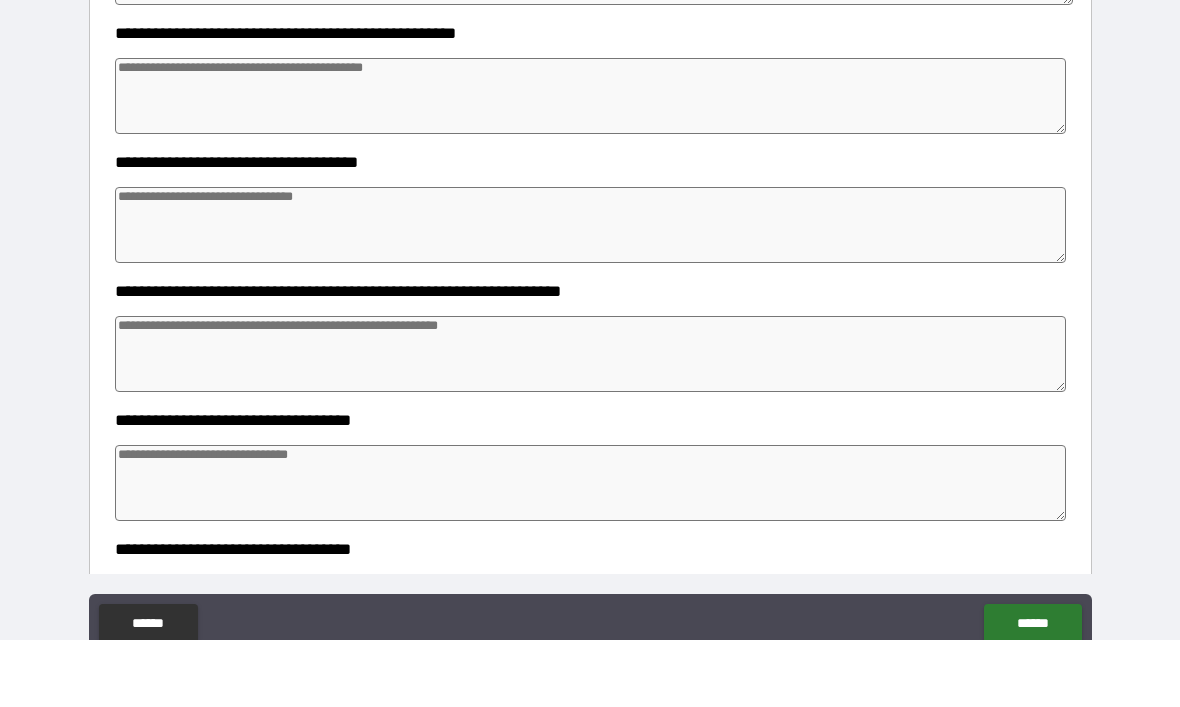 scroll, scrollTop: 389, scrollLeft: 0, axis: vertical 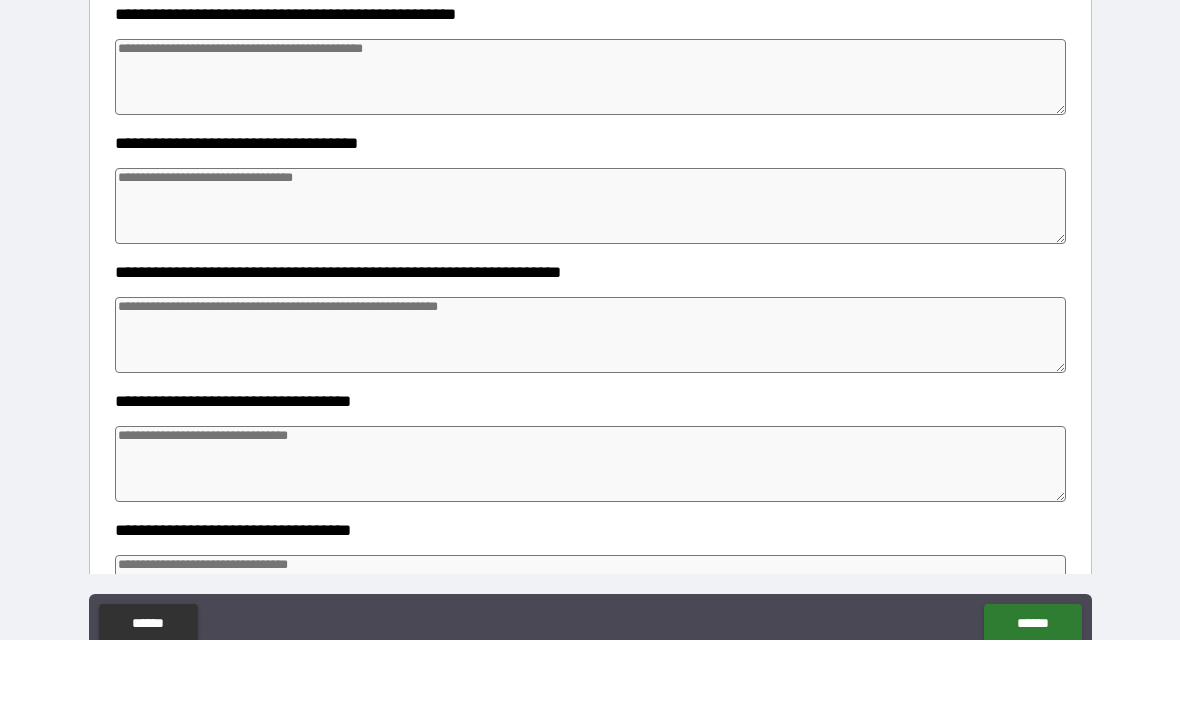 click at bounding box center (591, 144) 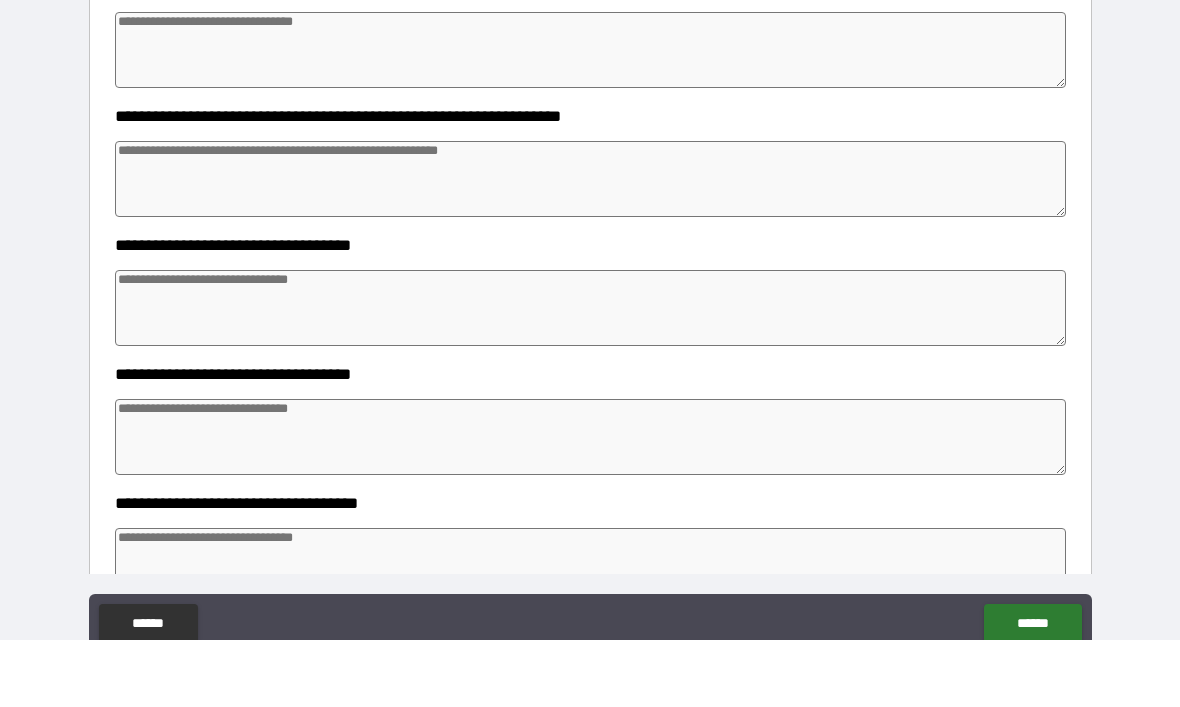 scroll, scrollTop: 549, scrollLeft: 0, axis: vertical 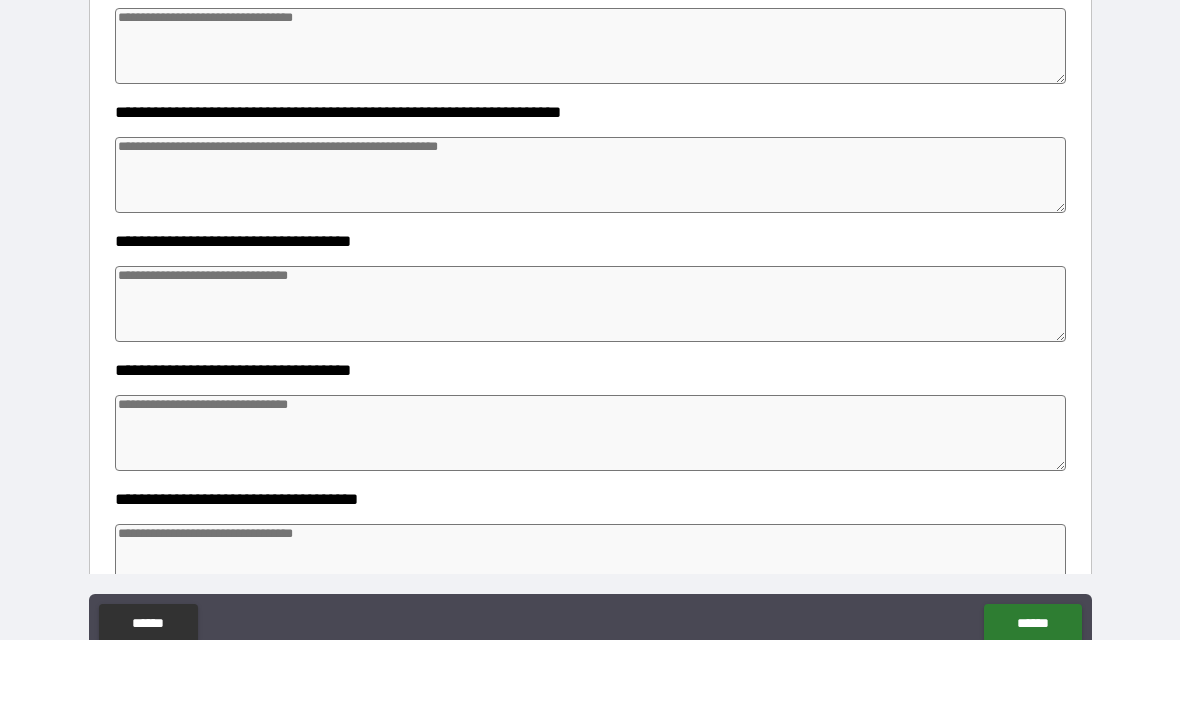 click at bounding box center [591, 242] 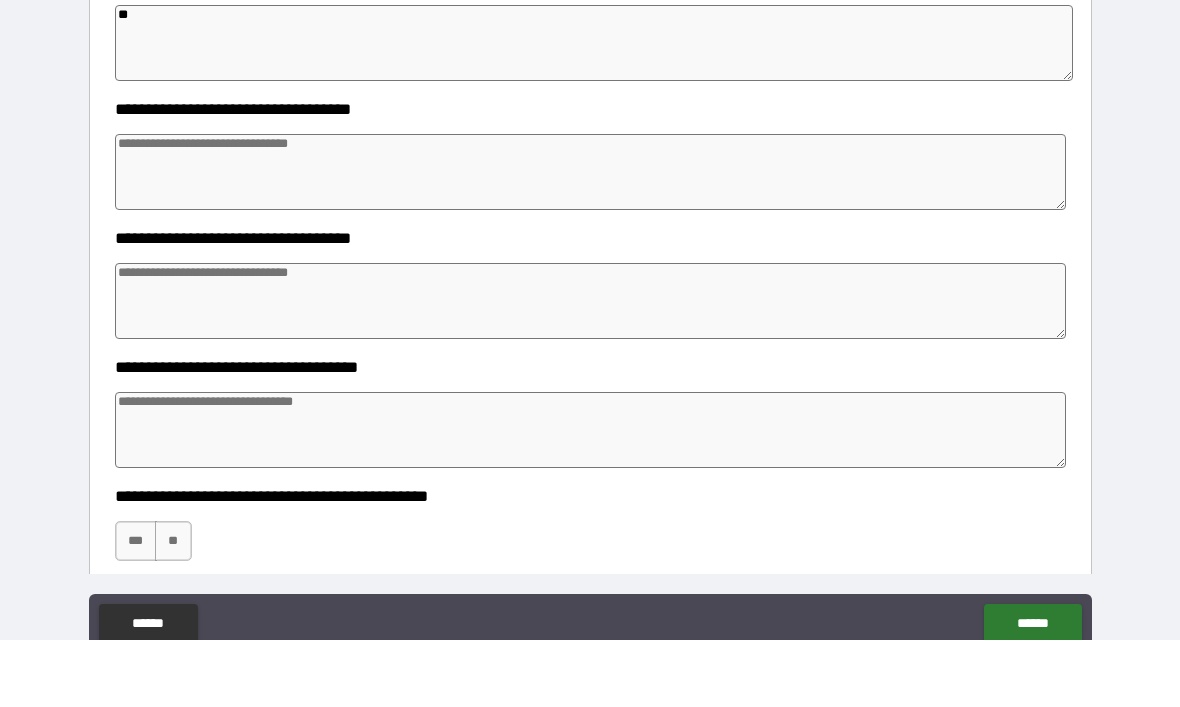 scroll, scrollTop: 702, scrollLeft: 0, axis: vertical 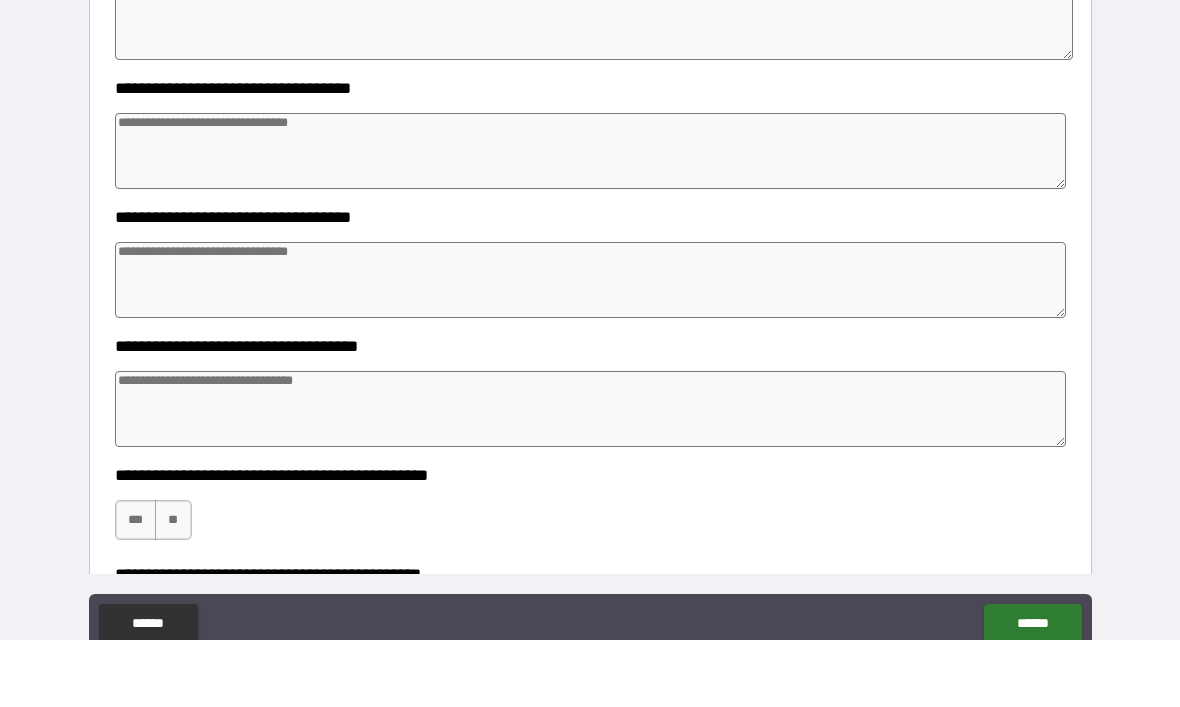 click at bounding box center (591, 218) 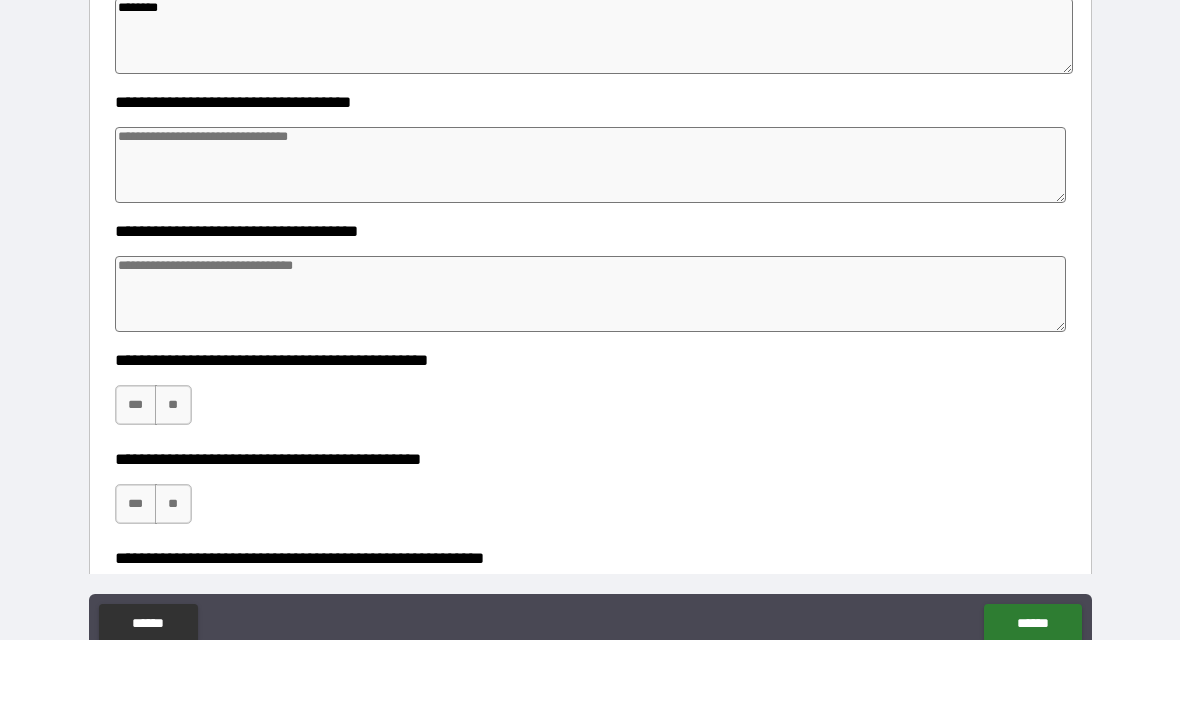 scroll, scrollTop: 819, scrollLeft: 0, axis: vertical 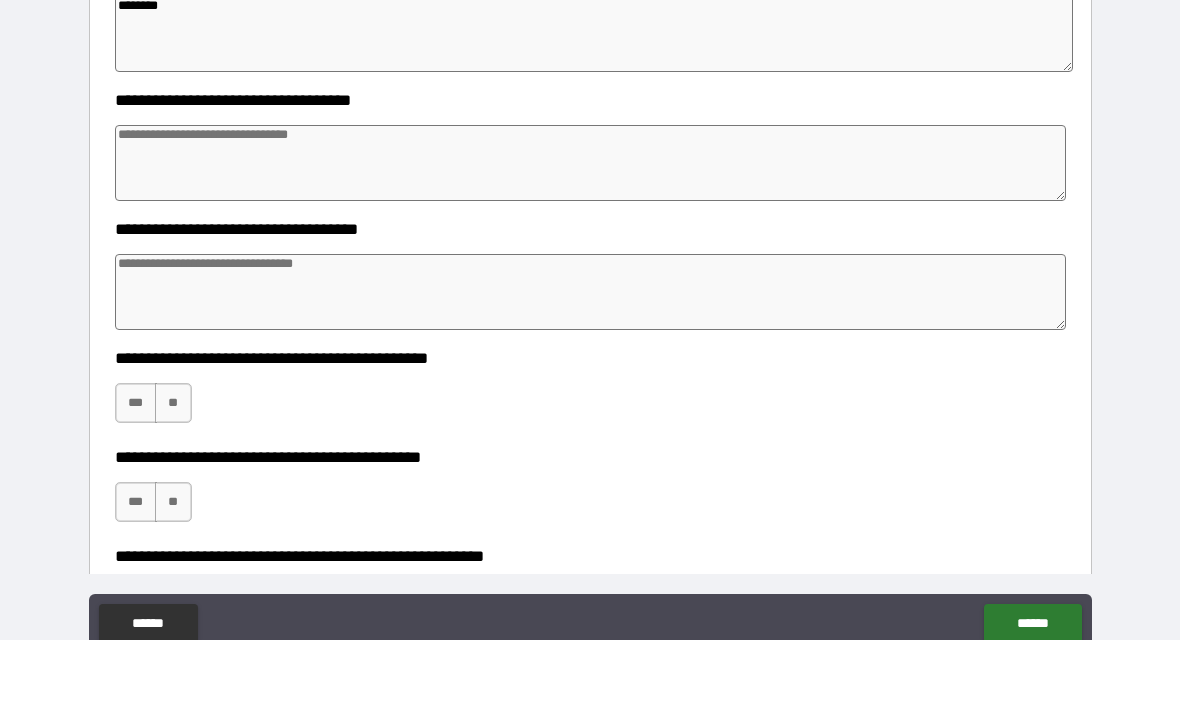 click at bounding box center (591, 230) 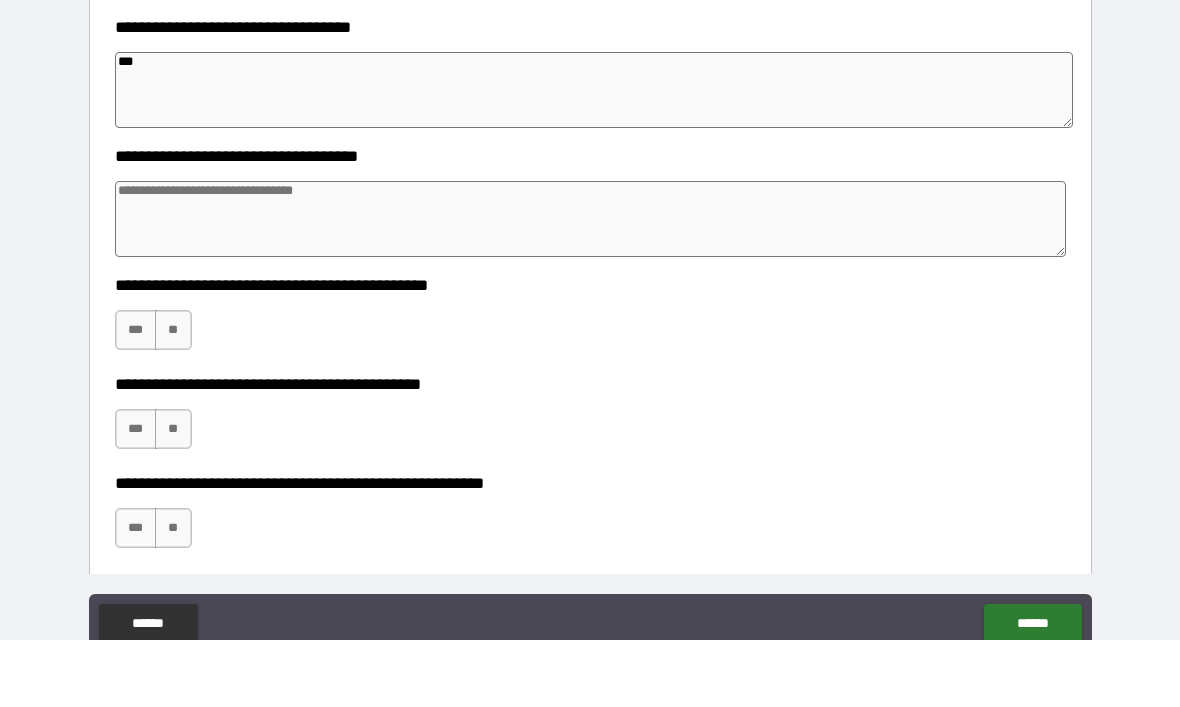 scroll, scrollTop: 893, scrollLeft: 0, axis: vertical 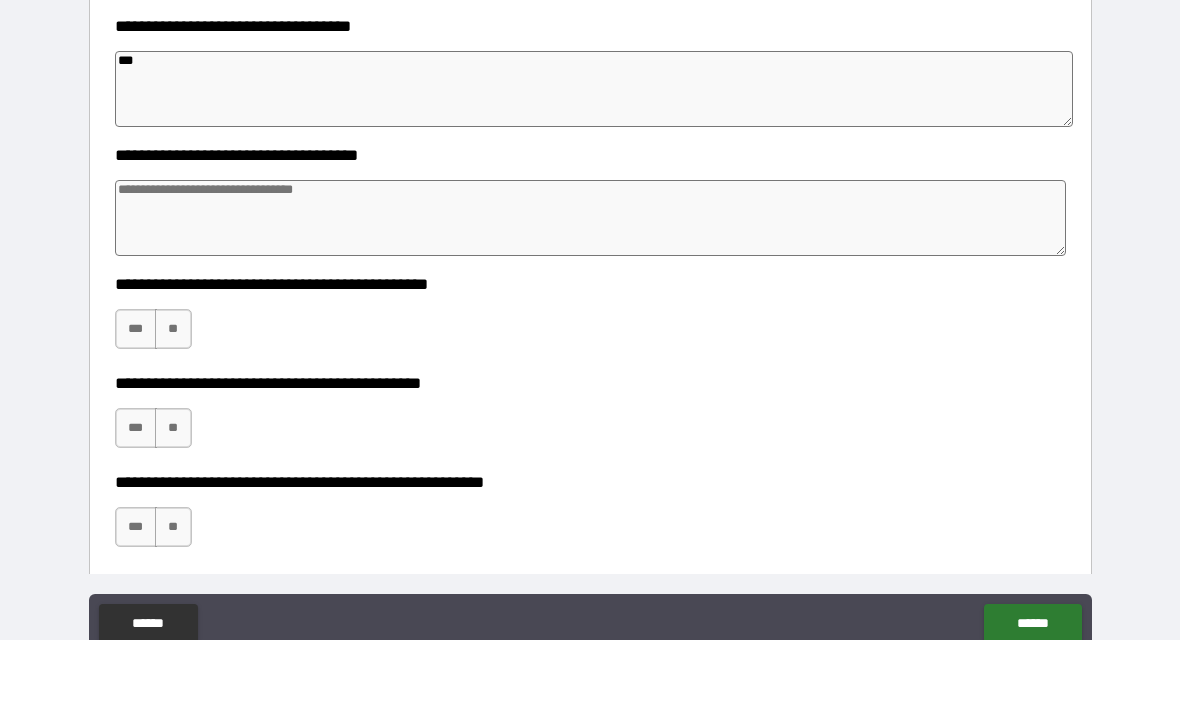 click at bounding box center [591, 285] 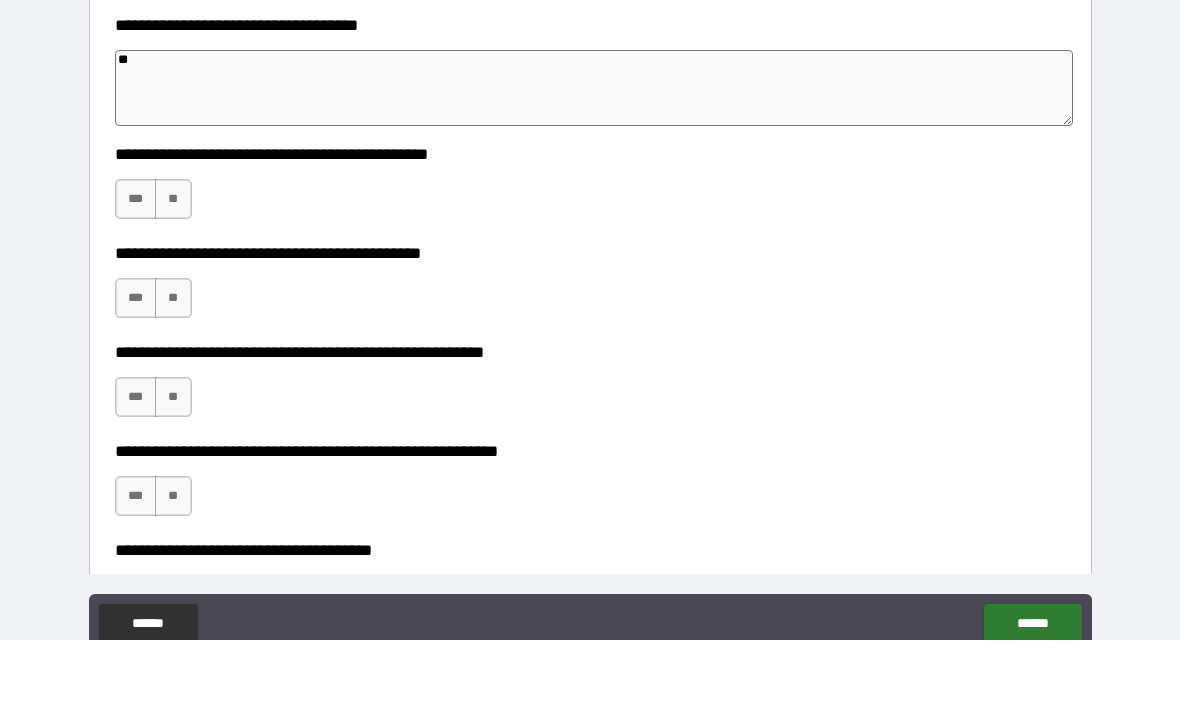 scroll, scrollTop: 1030, scrollLeft: 0, axis: vertical 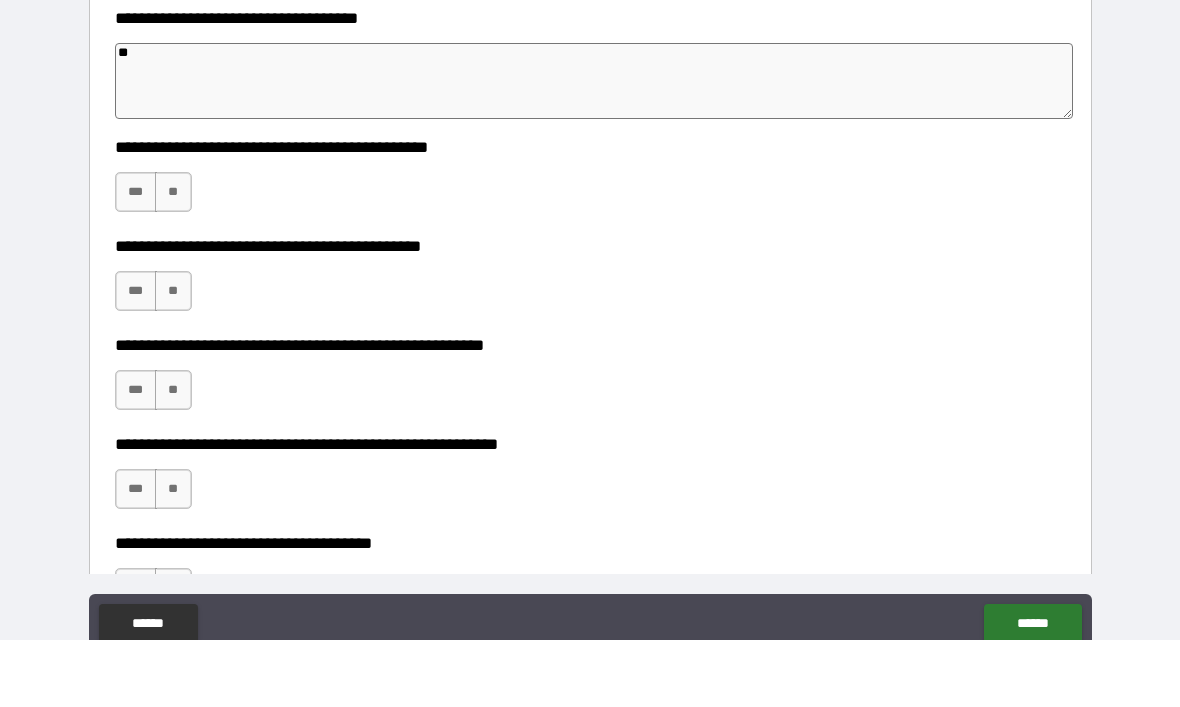 click on "**" at bounding box center (173, 259) 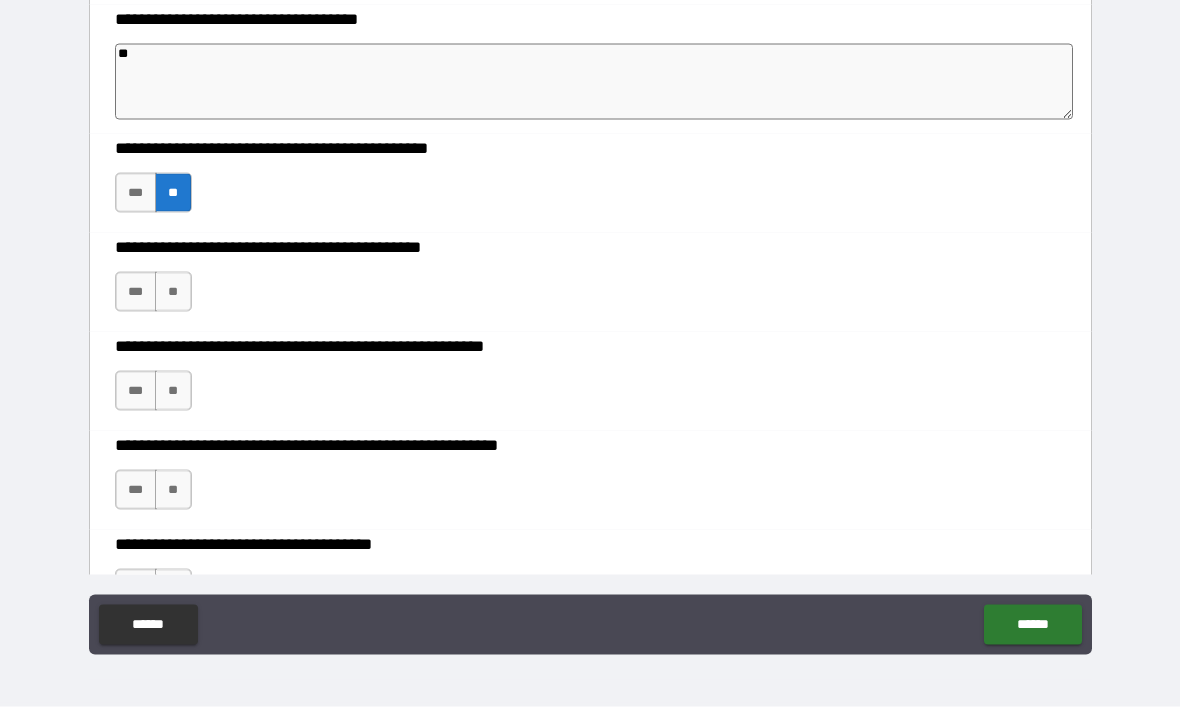 scroll, scrollTop: 67, scrollLeft: 0, axis: vertical 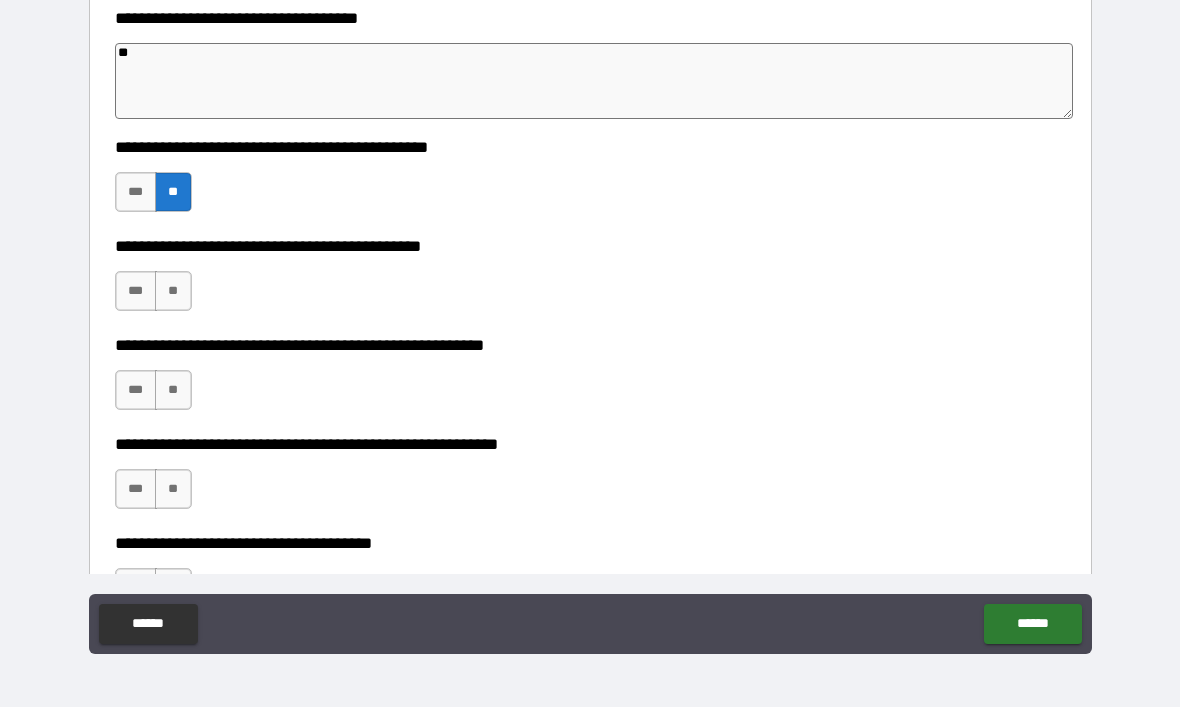 click on "**" at bounding box center (173, 291) 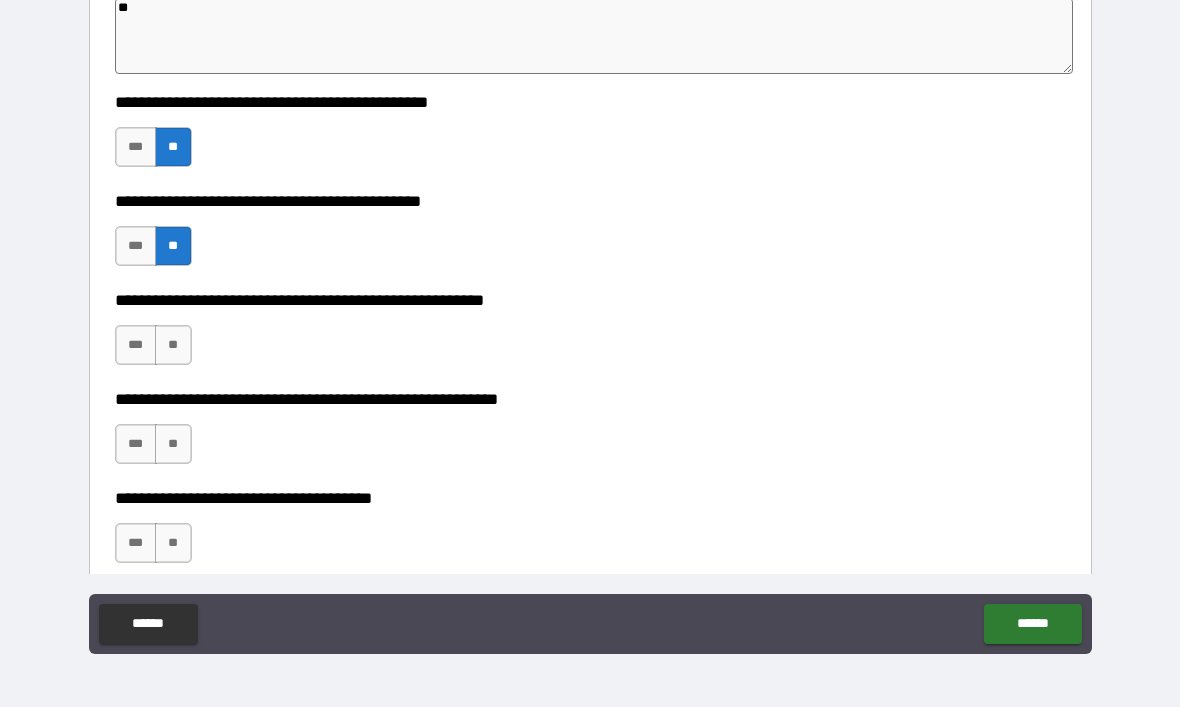 scroll, scrollTop: 1079, scrollLeft: 0, axis: vertical 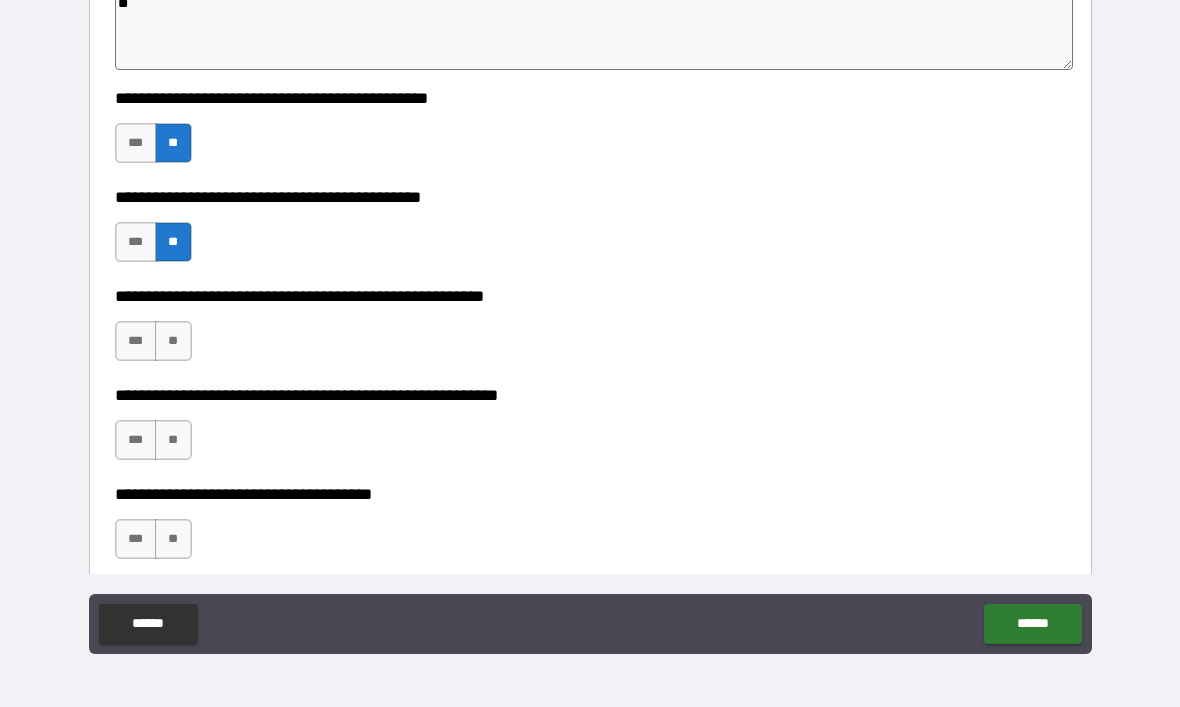 click on "*** **" at bounding box center [156, 346] 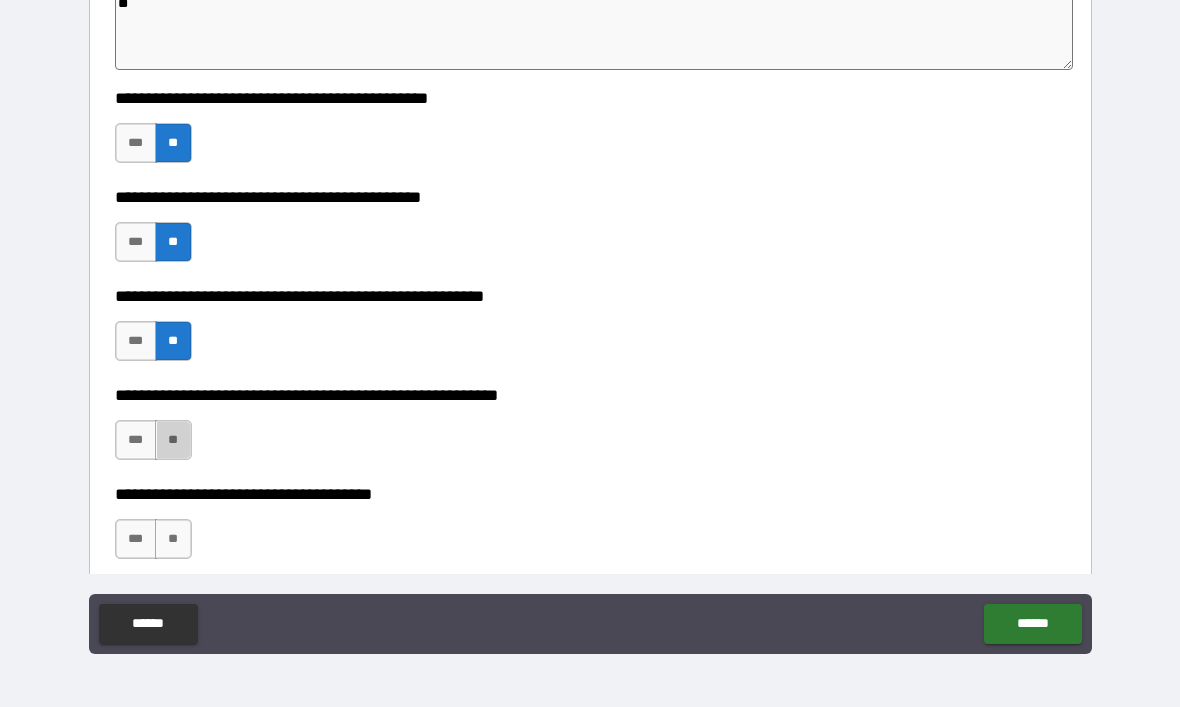 click on "**" at bounding box center (173, 440) 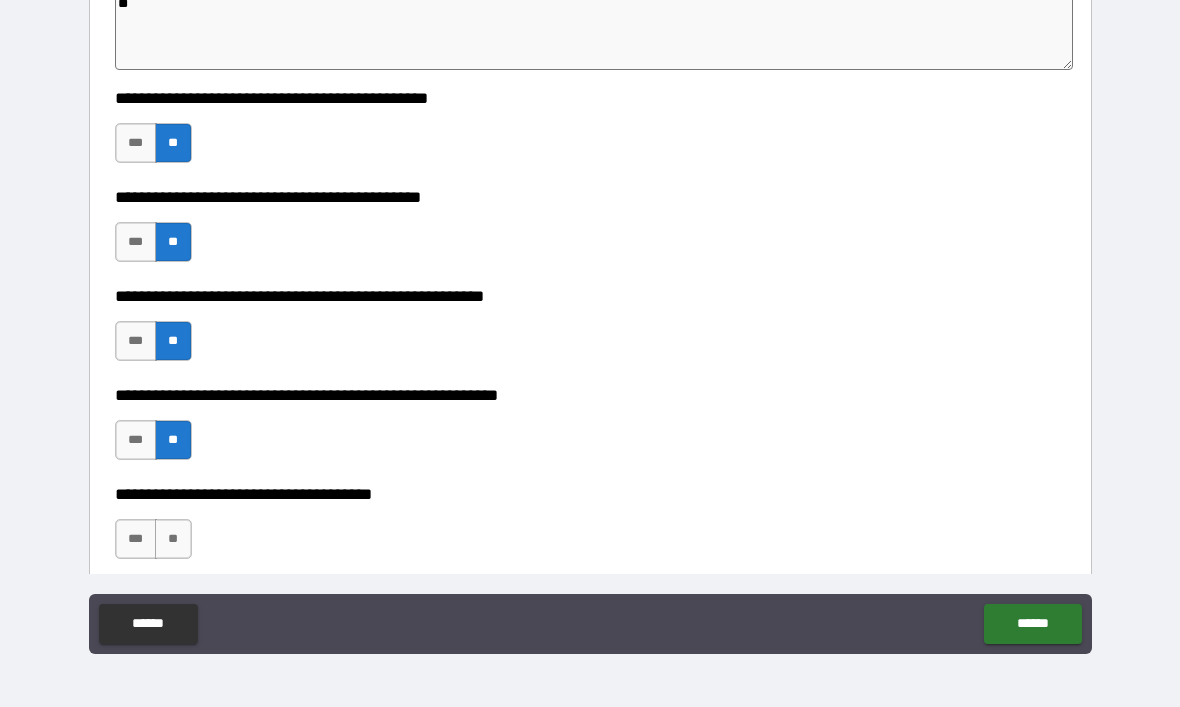 click on "**" at bounding box center (173, 539) 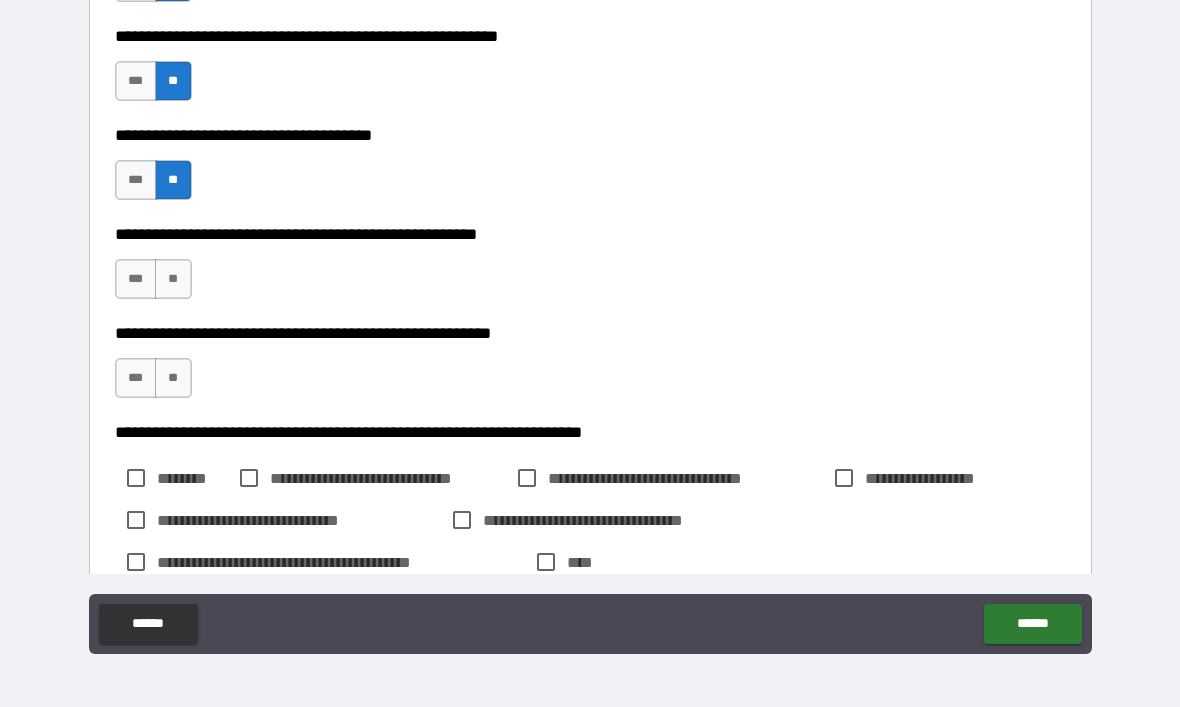 scroll, scrollTop: 1439, scrollLeft: 0, axis: vertical 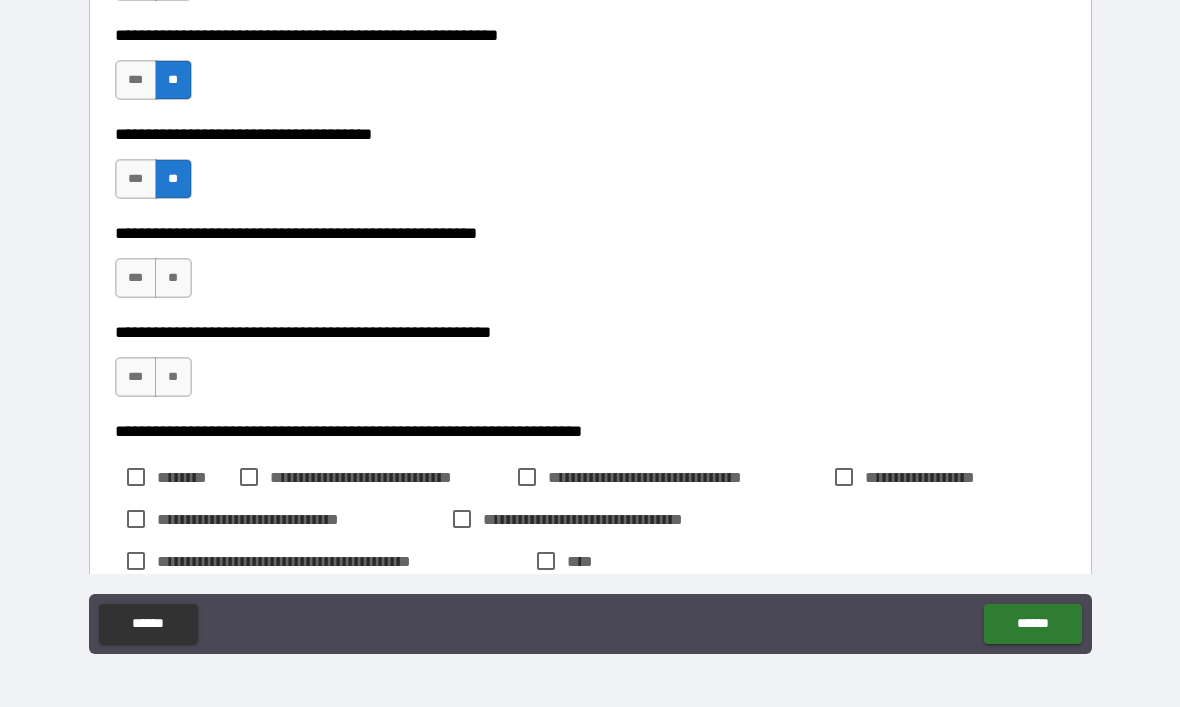 click on "**" at bounding box center [173, 278] 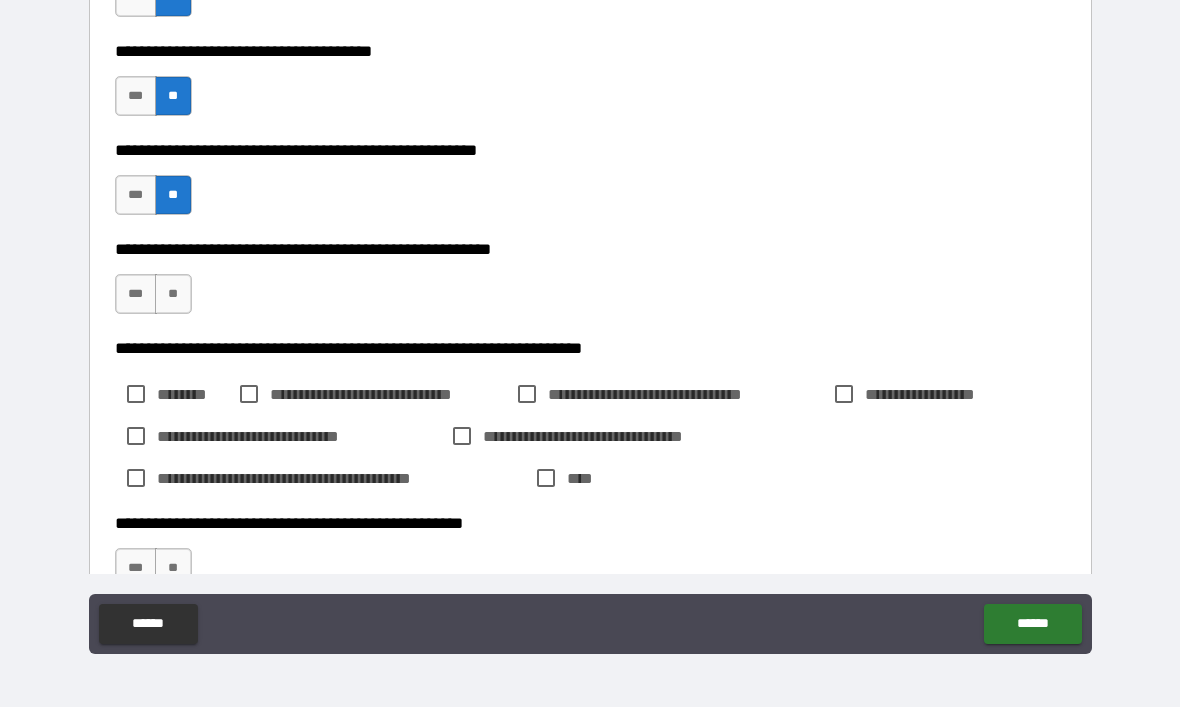 scroll, scrollTop: 1525, scrollLeft: 0, axis: vertical 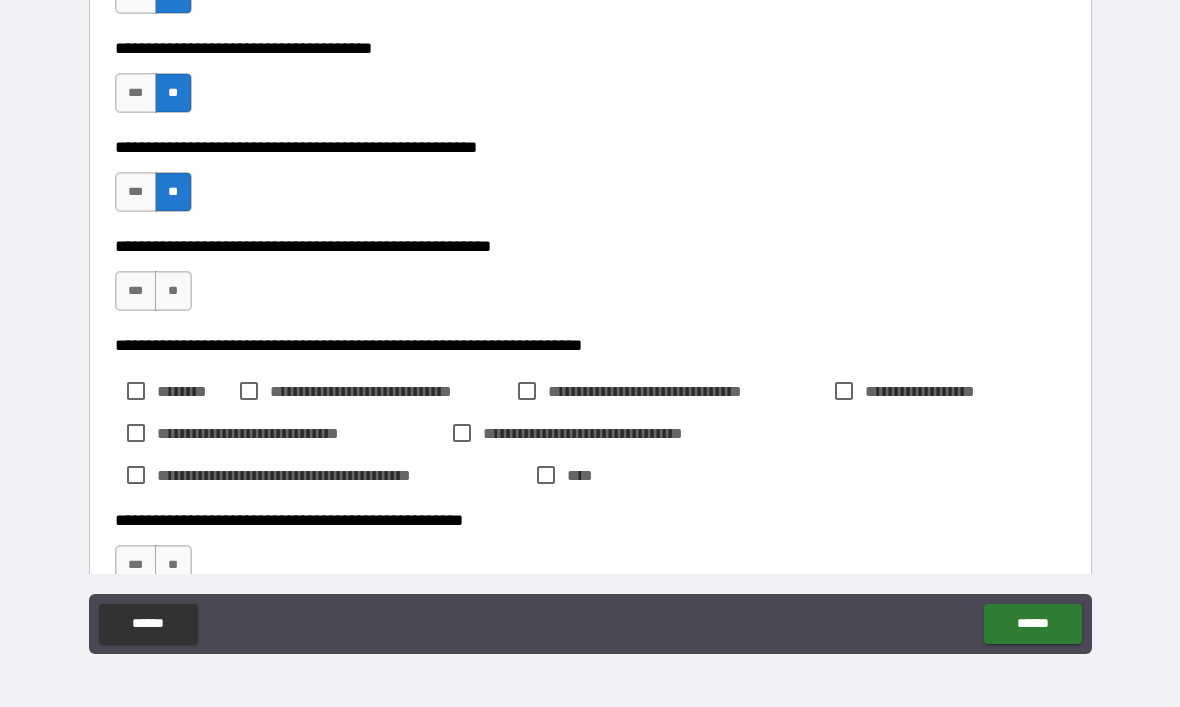 click on "**" at bounding box center [173, 291] 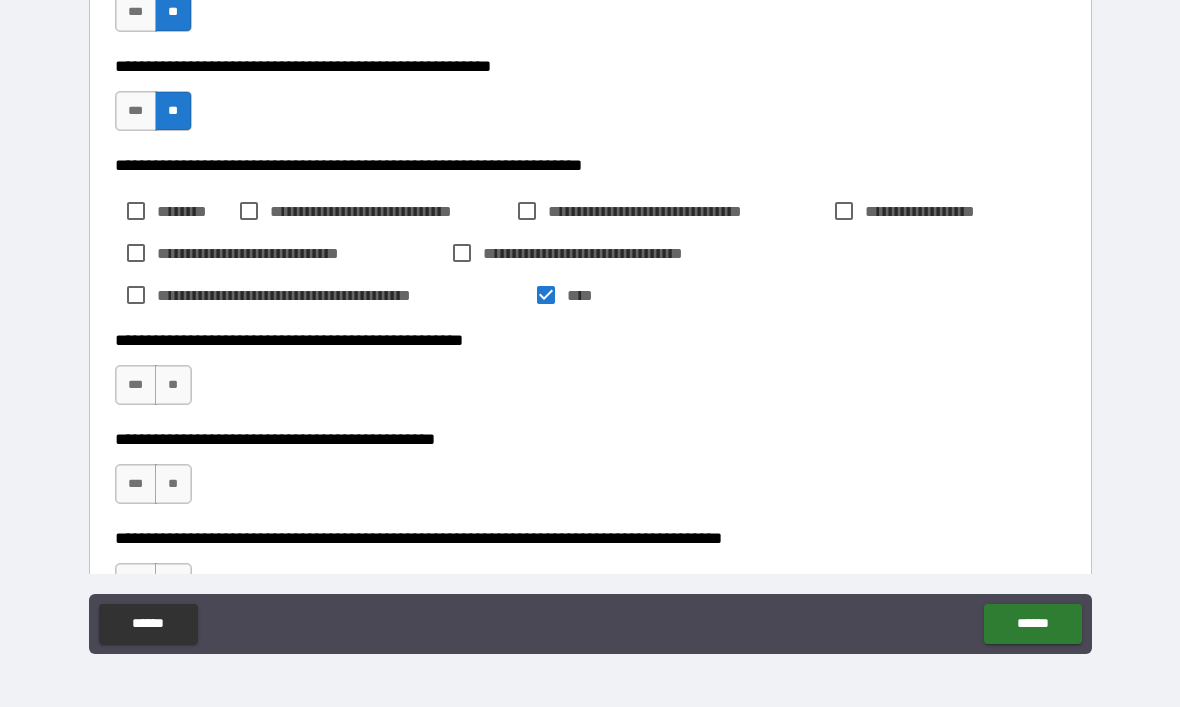 scroll, scrollTop: 1707, scrollLeft: 0, axis: vertical 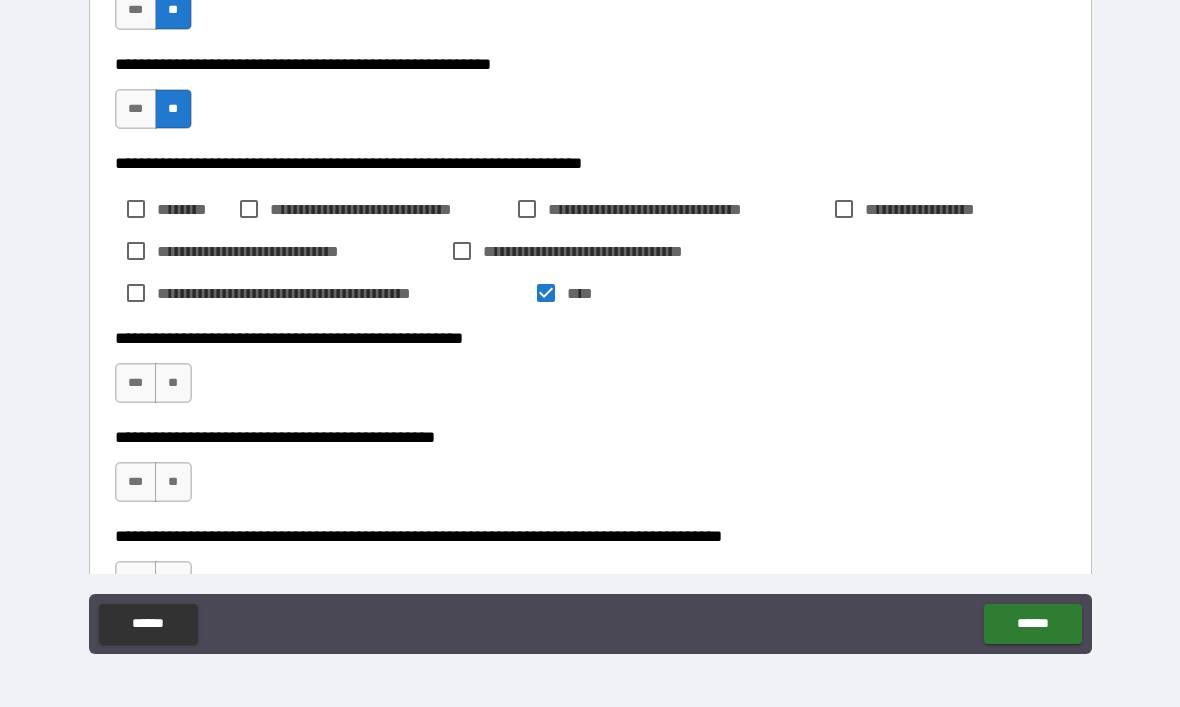 click on "***" at bounding box center (136, 383) 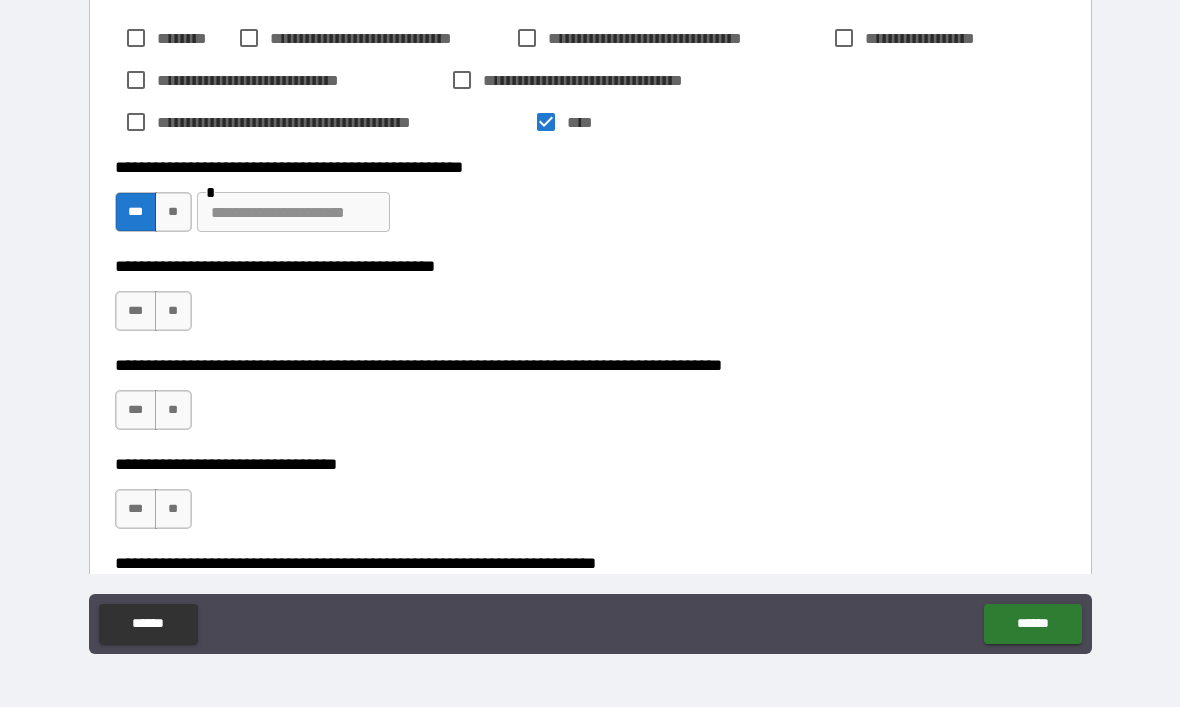 scroll, scrollTop: 1900, scrollLeft: 0, axis: vertical 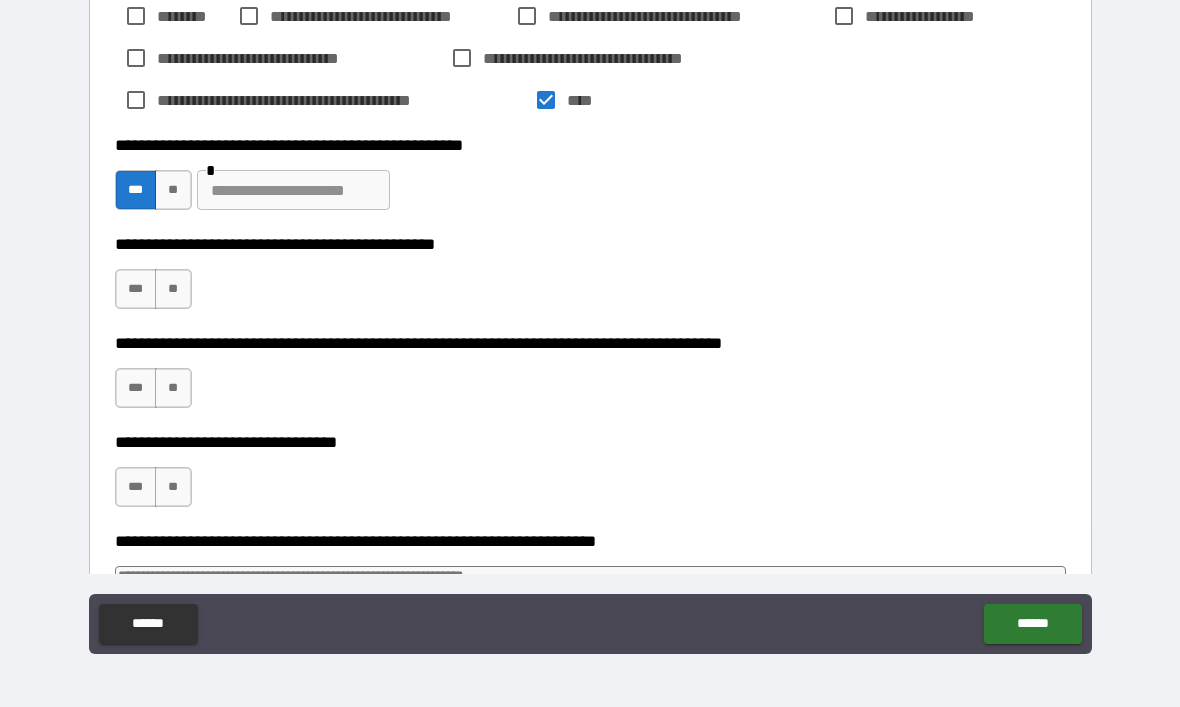 click on "**" at bounding box center [173, 289] 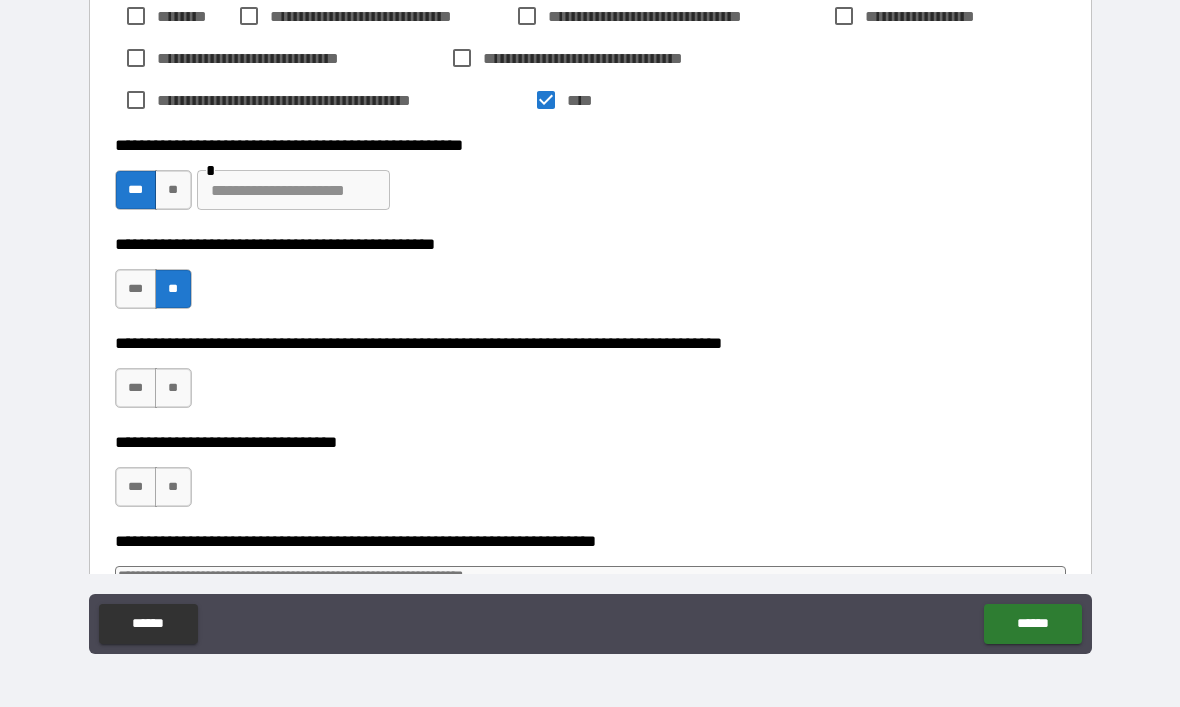 click on "**" at bounding box center (173, 388) 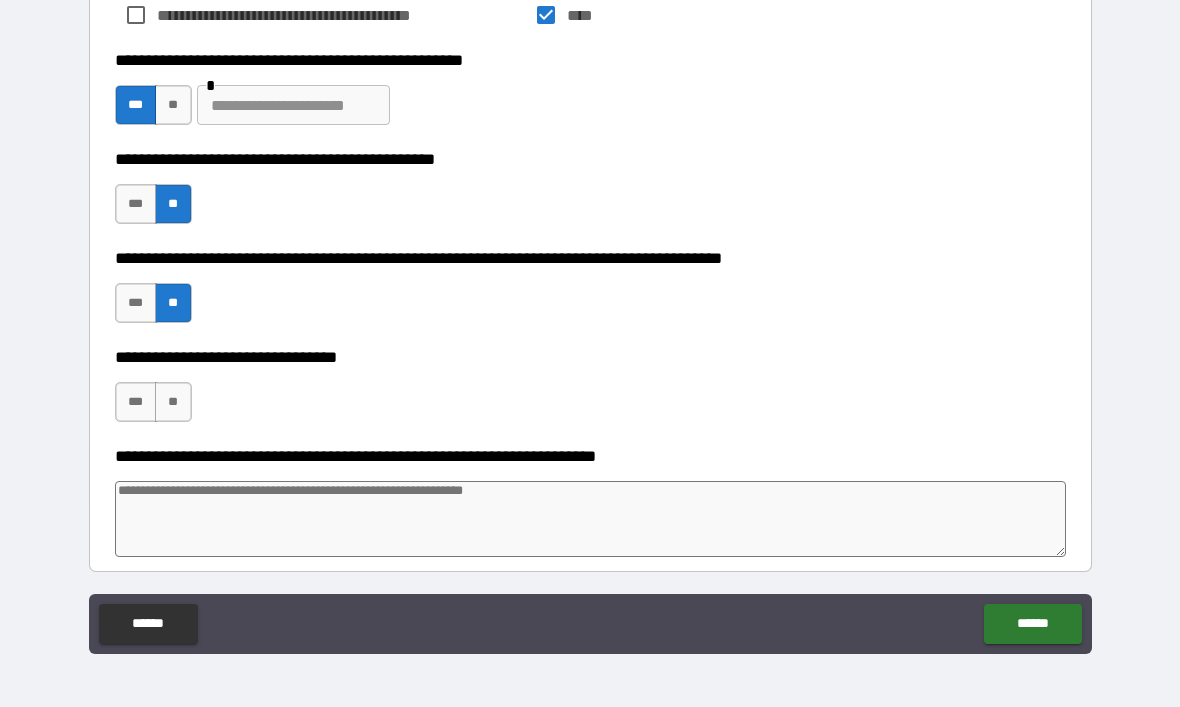 scroll, scrollTop: 1987, scrollLeft: 0, axis: vertical 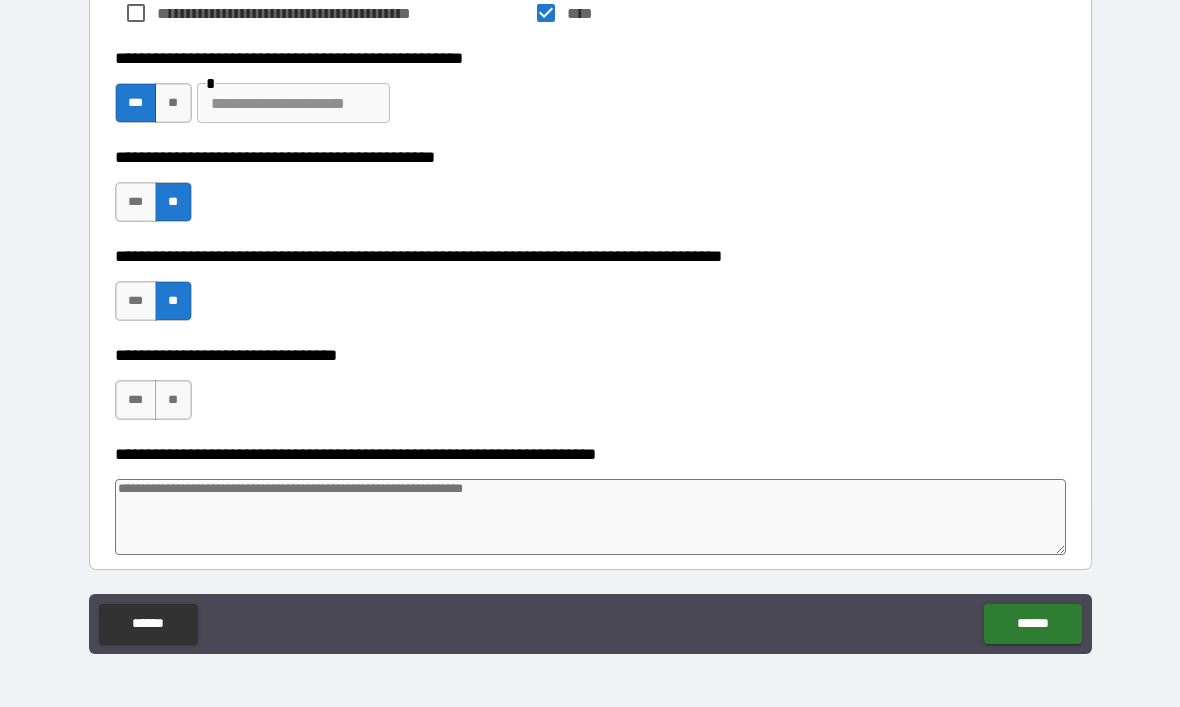 click on "**" at bounding box center [173, 400] 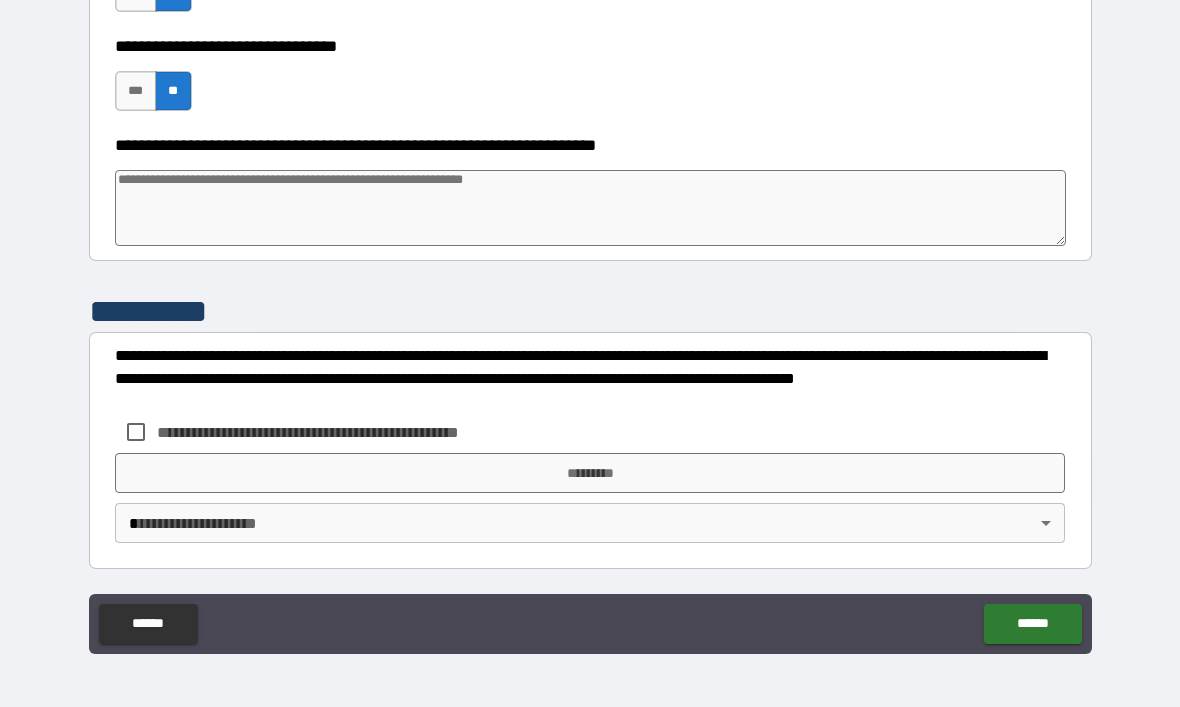scroll, scrollTop: 2296, scrollLeft: 0, axis: vertical 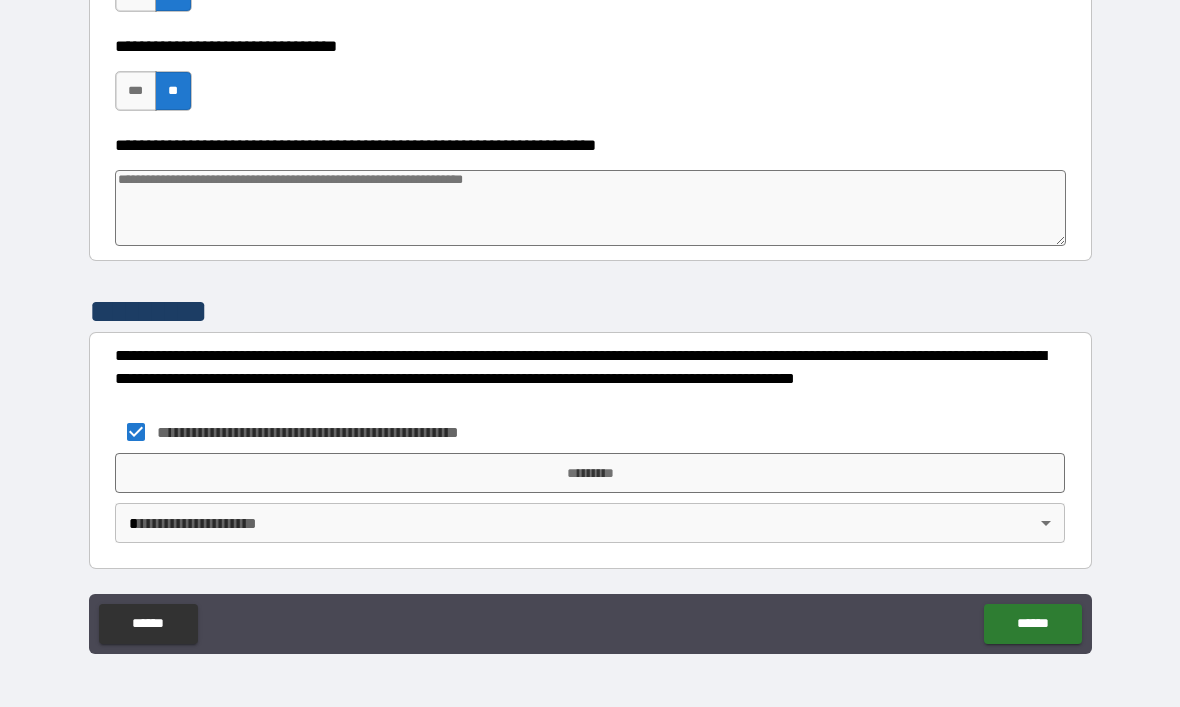 click on "*********" at bounding box center (590, 473) 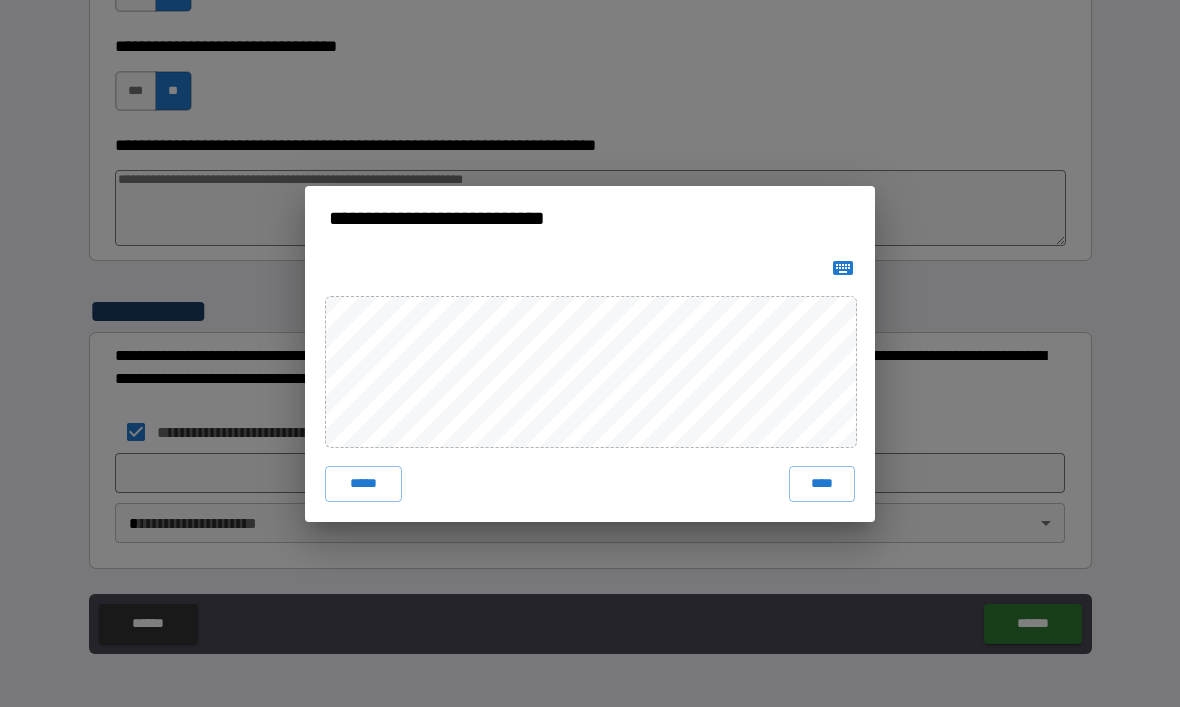 click on "****" at bounding box center (822, 484) 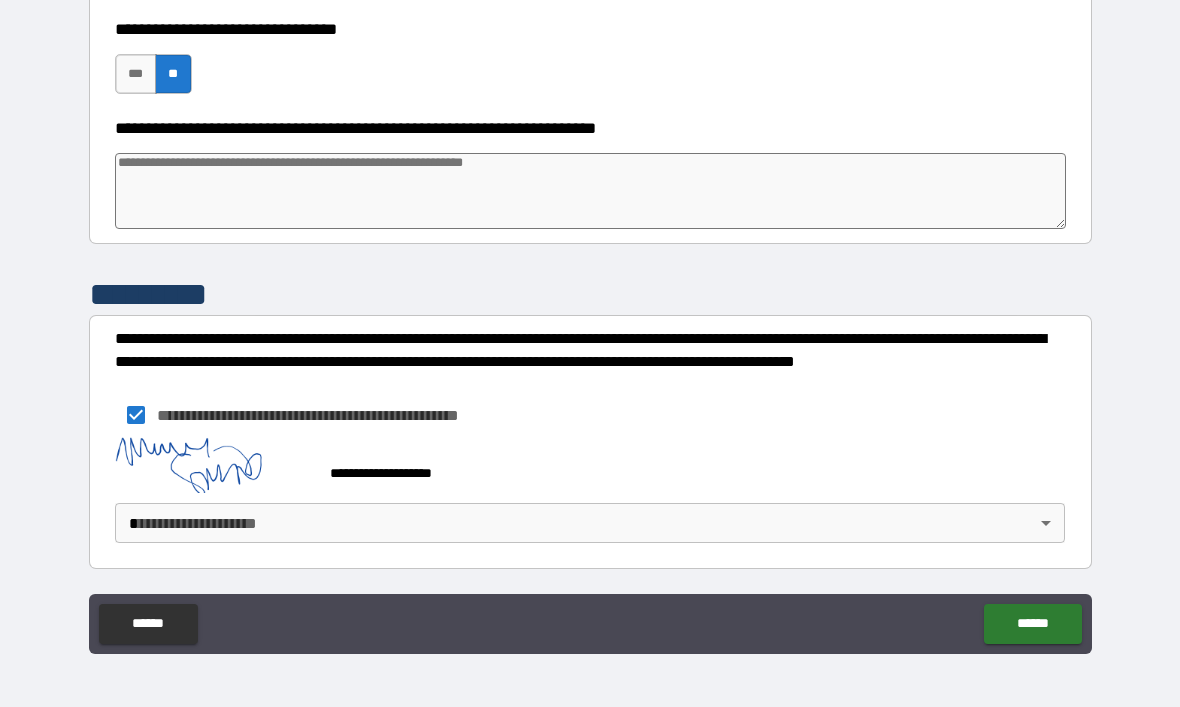 scroll, scrollTop: 2313, scrollLeft: 0, axis: vertical 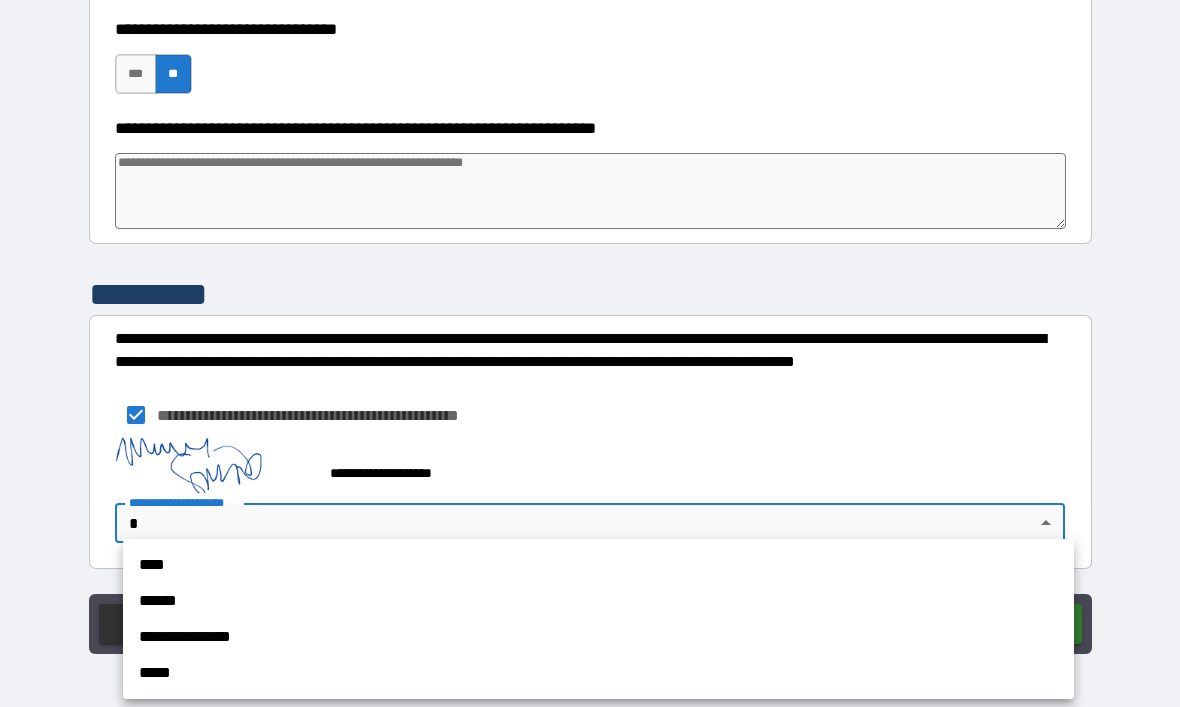 click on "**********" at bounding box center (598, 637) 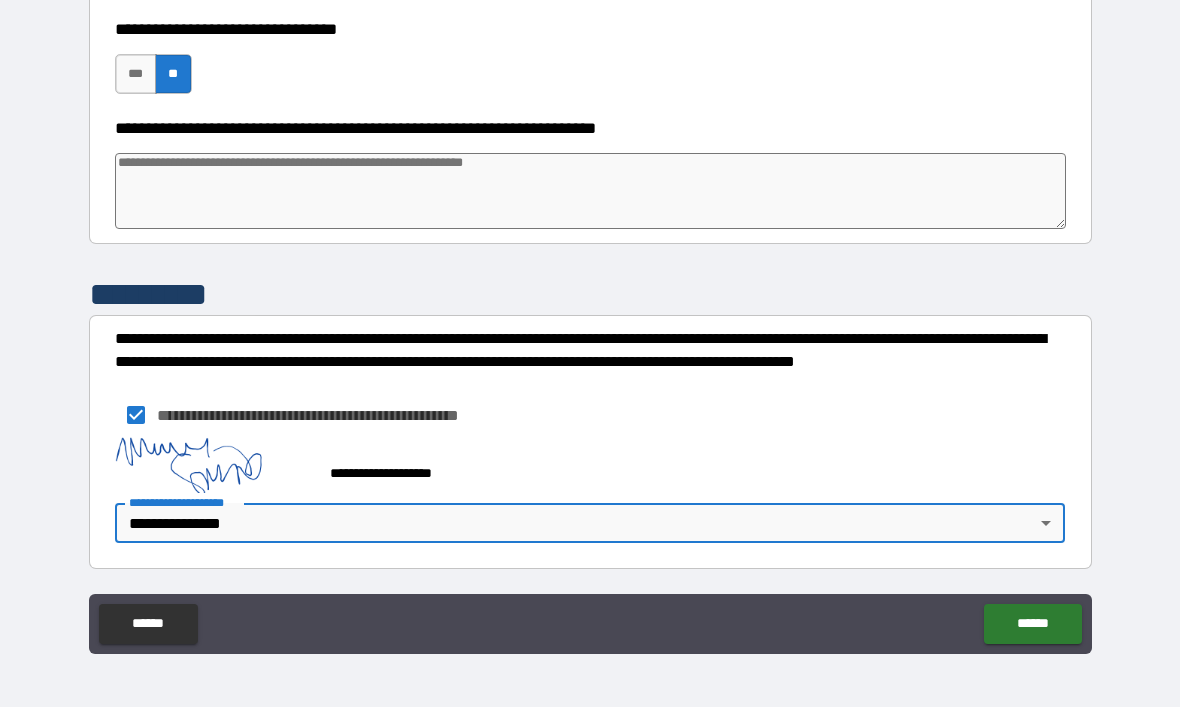 click on "******" at bounding box center [1032, 624] 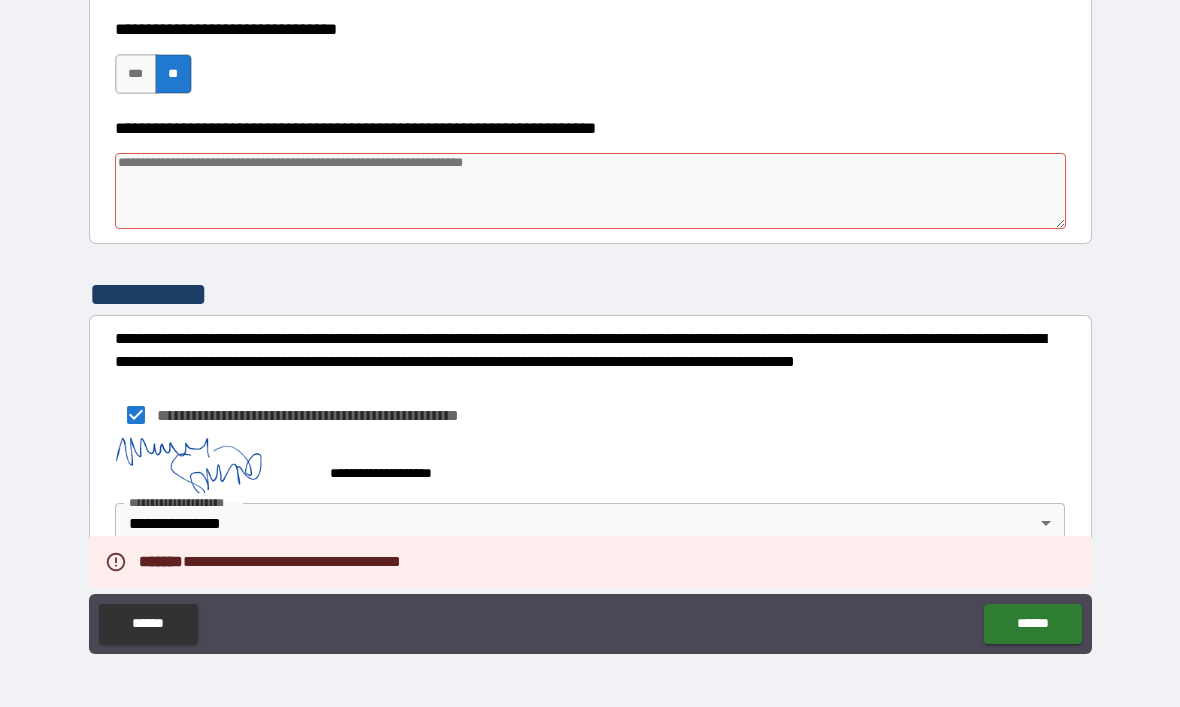scroll, scrollTop: 2313, scrollLeft: 0, axis: vertical 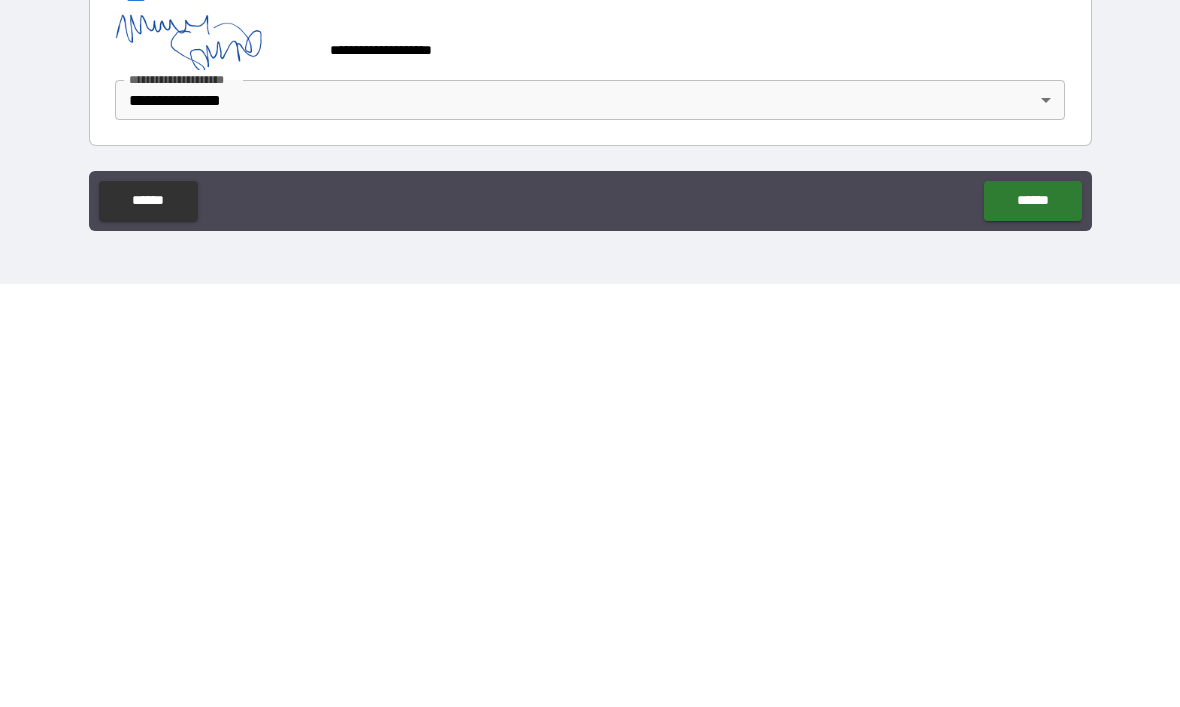 click on "******" at bounding box center [1032, 624] 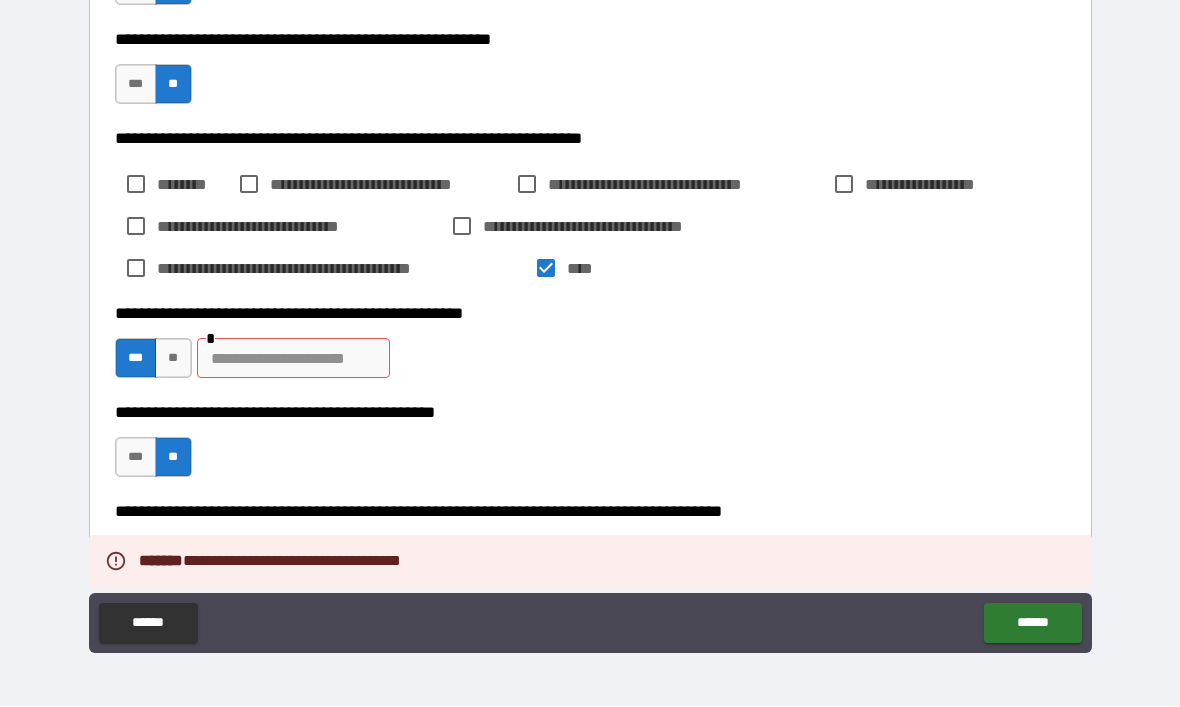 scroll, scrollTop: 1730, scrollLeft: 0, axis: vertical 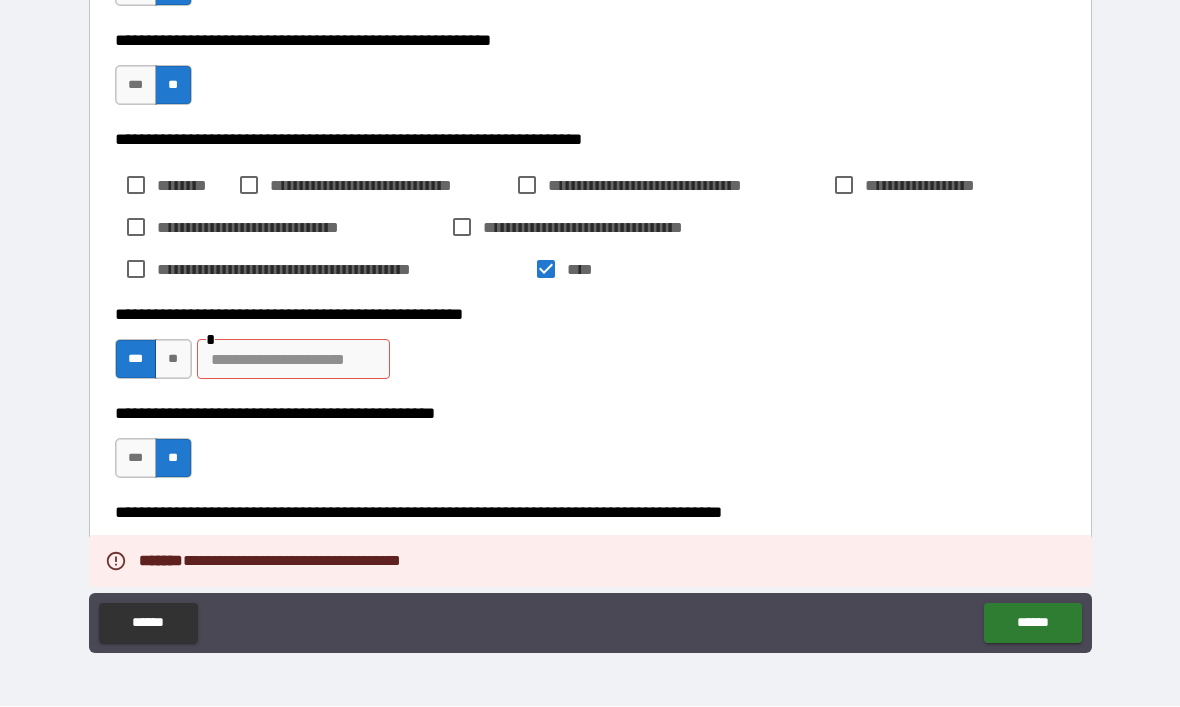 click at bounding box center (293, 360) 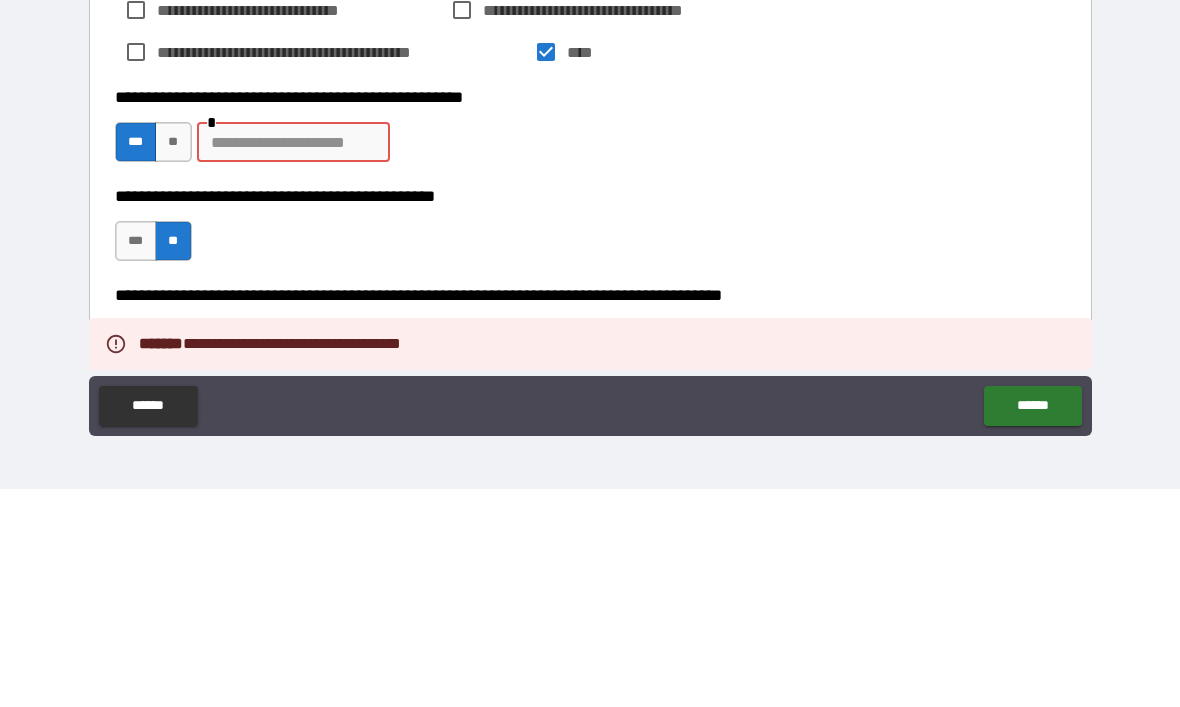 click on "**" at bounding box center [173, 360] 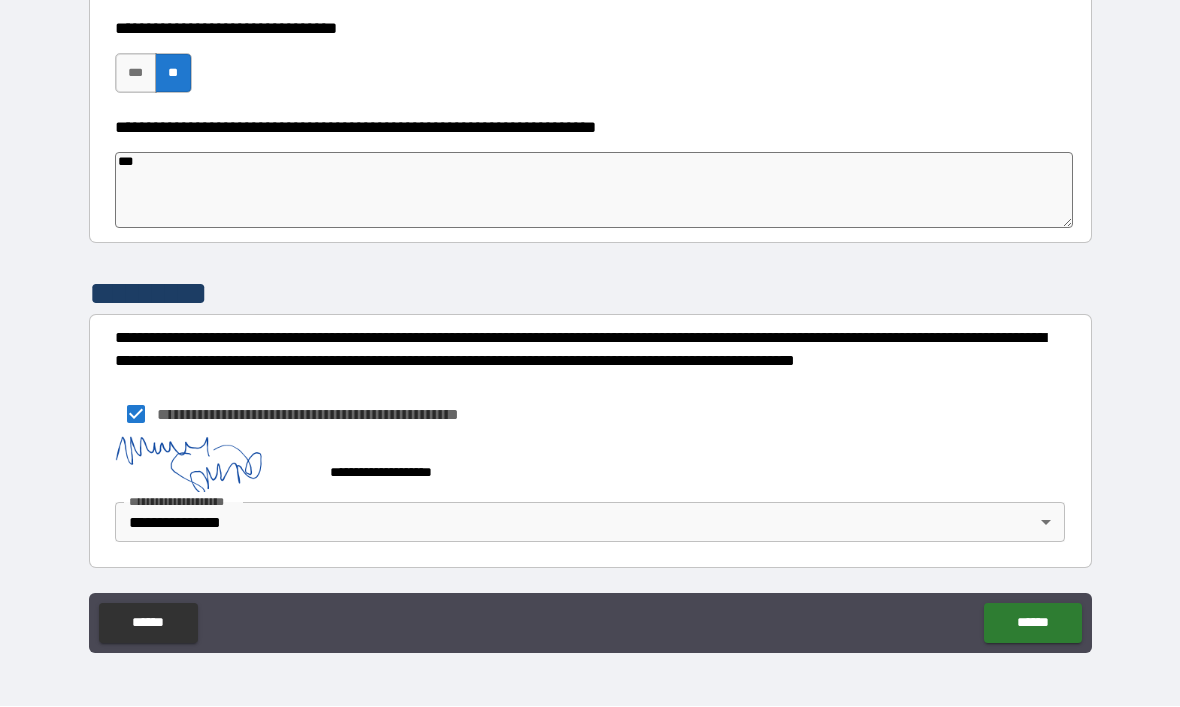 scroll, scrollTop: 2313, scrollLeft: 0, axis: vertical 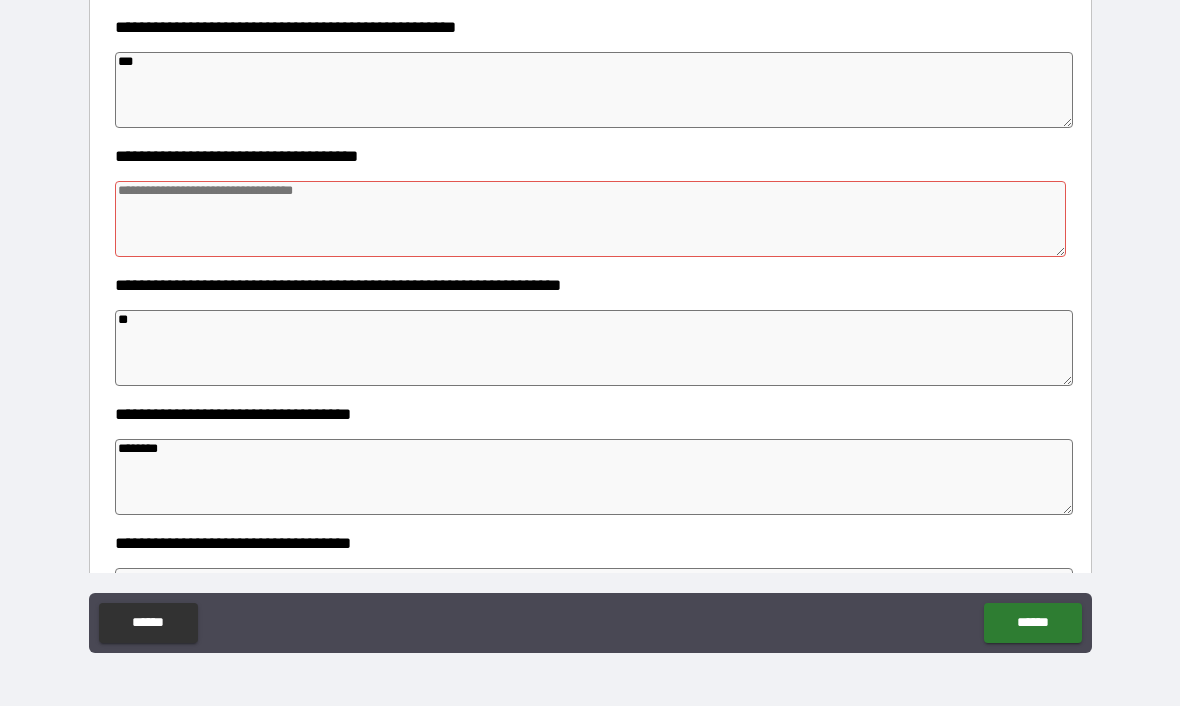 click at bounding box center [591, 220] 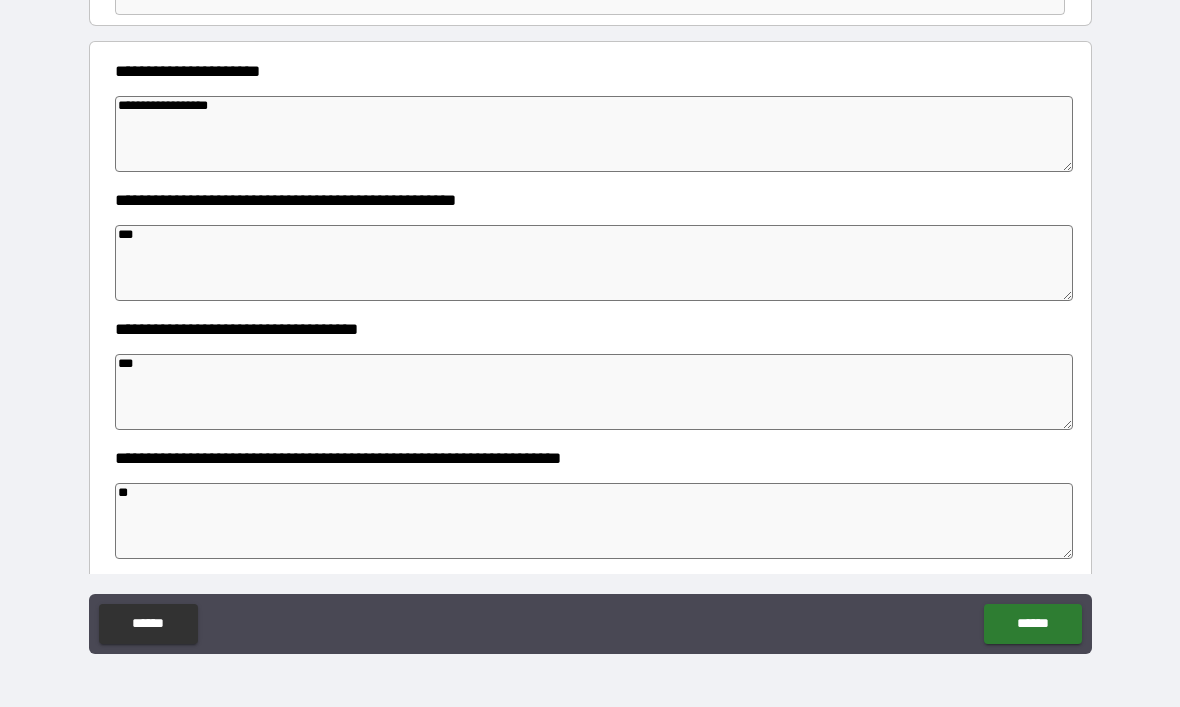 scroll, scrollTop: 209, scrollLeft: 0, axis: vertical 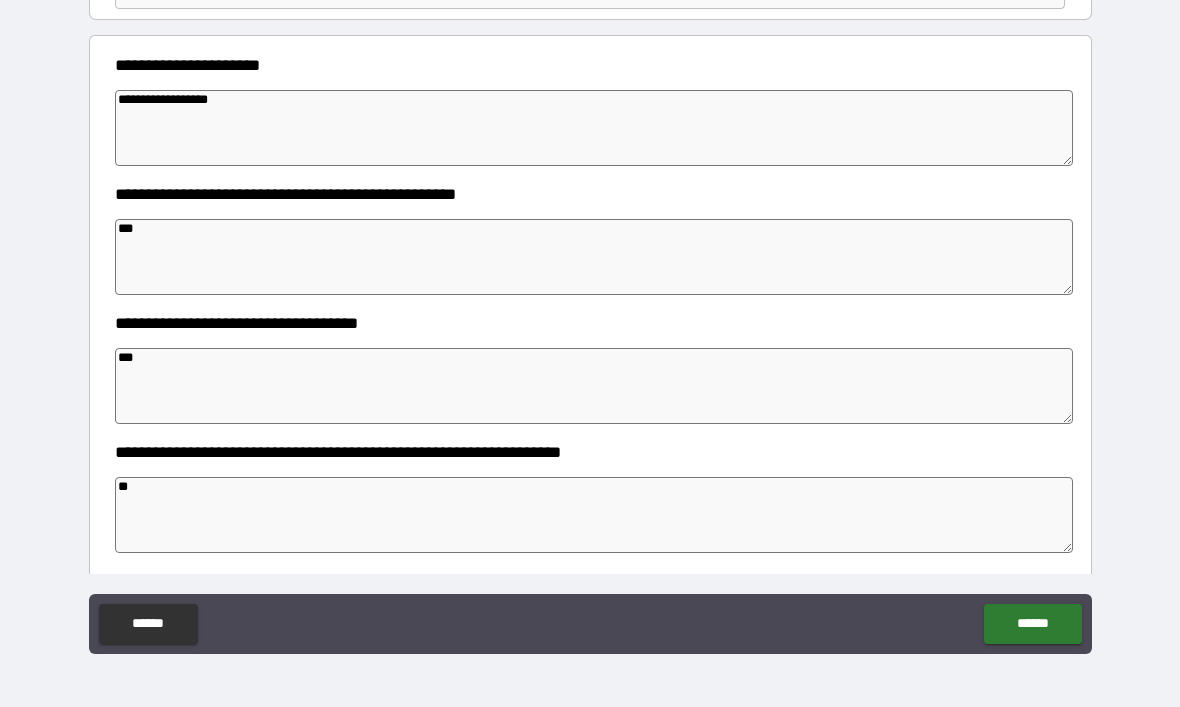 click on "**********" at bounding box center (594, 128) 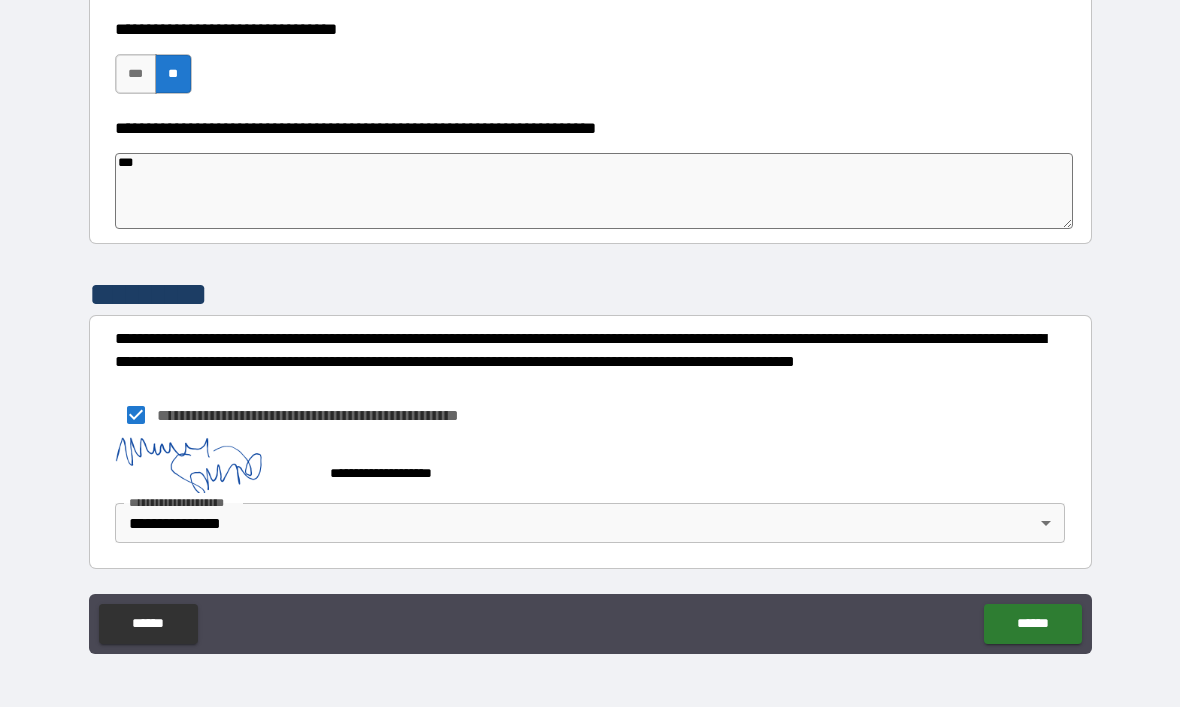 scroll, scrollTop: 331, scrollLeft: 0, axis: vertical 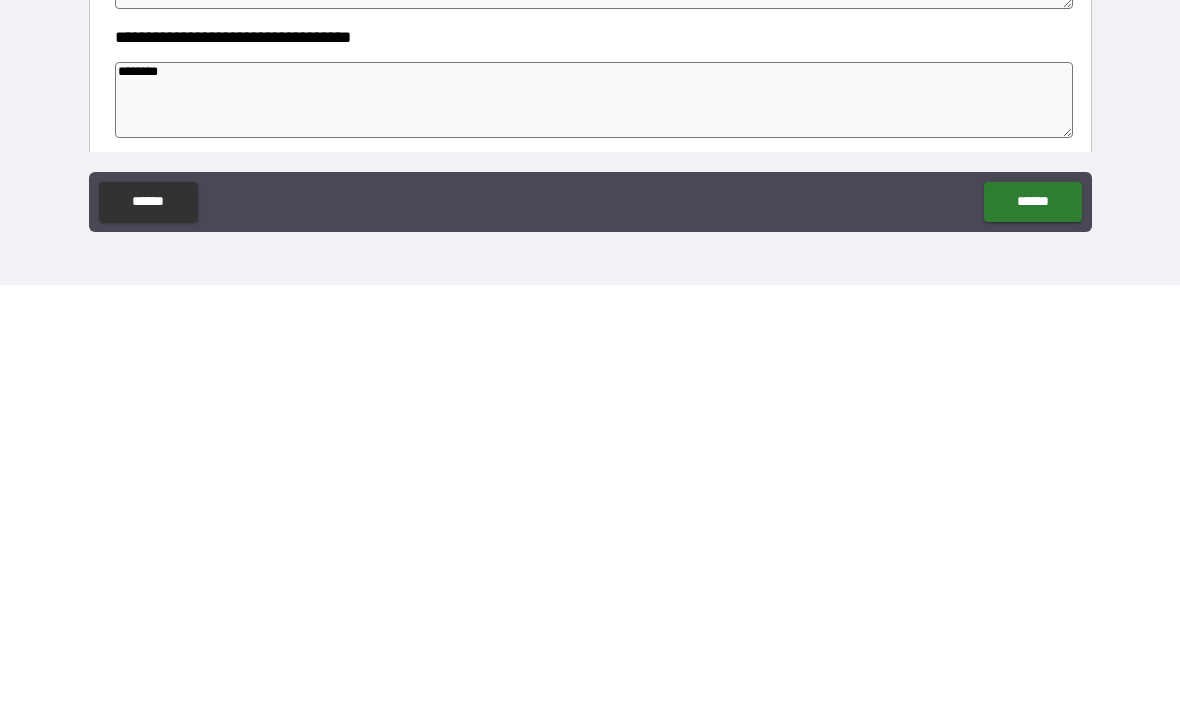 click on "******" at bounding box center [1032, 624] 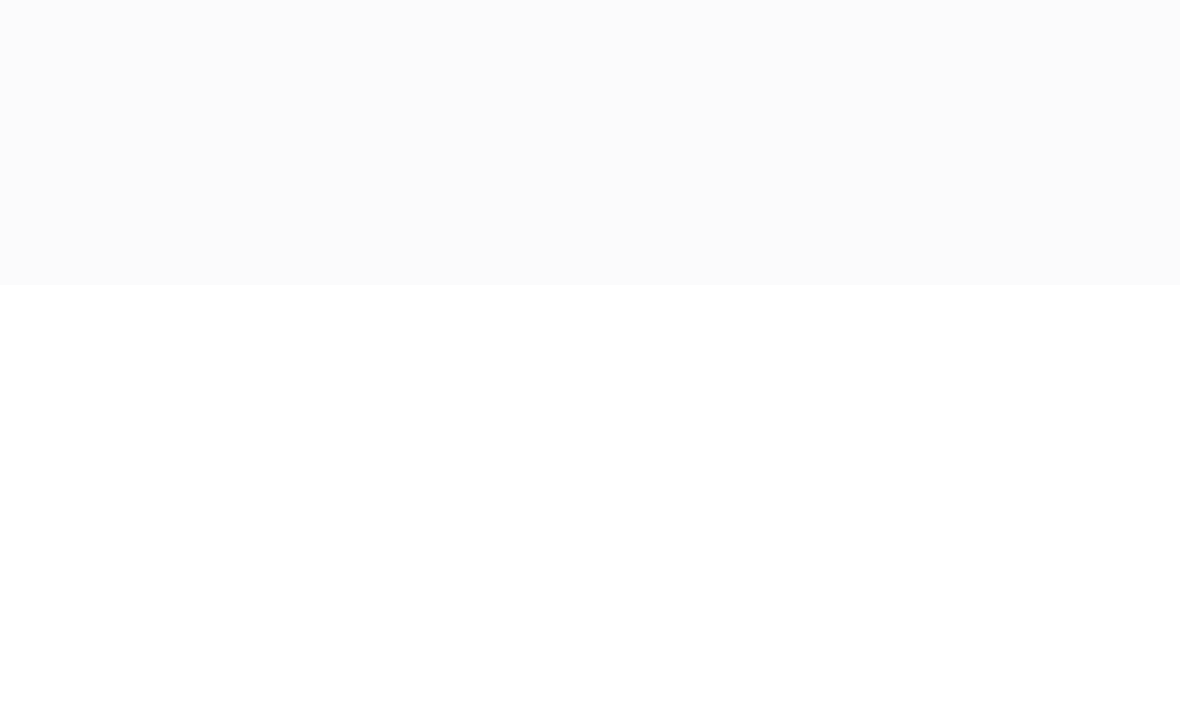 scroll, scrollTop: 67, scrollLeft: 0, axis: vertical 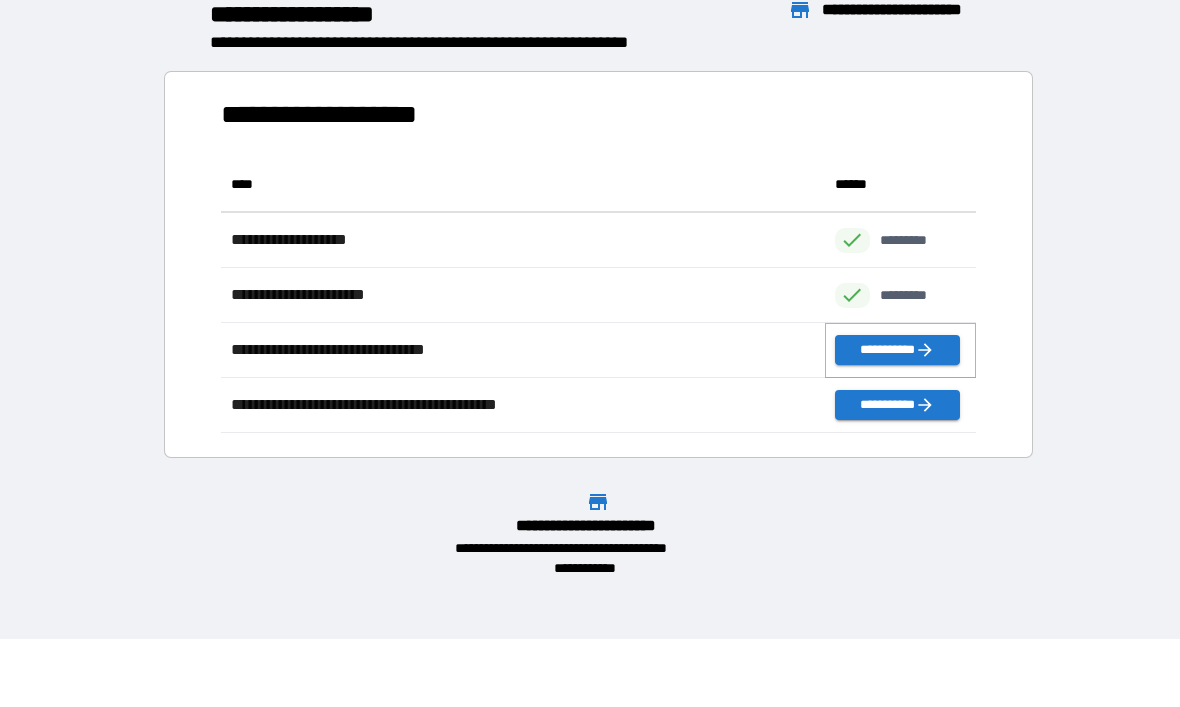 click on "**********" at bounding box center [897, 351] 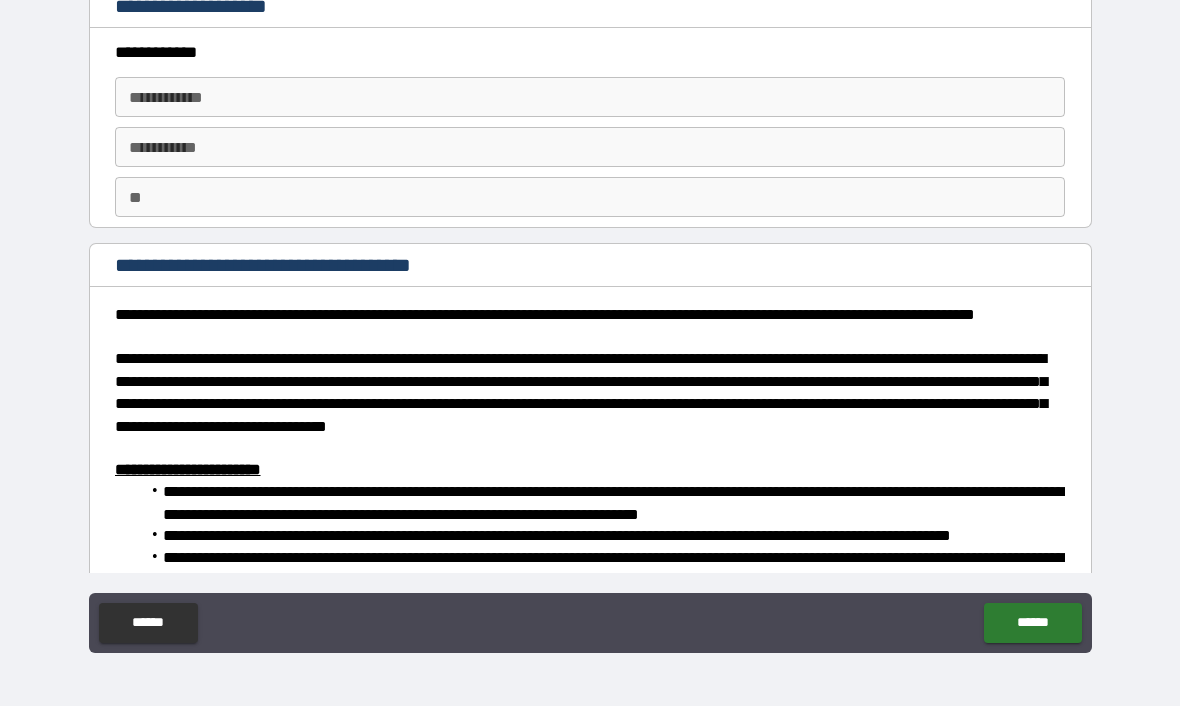 click on "**********" at bounding box center [590, 98] 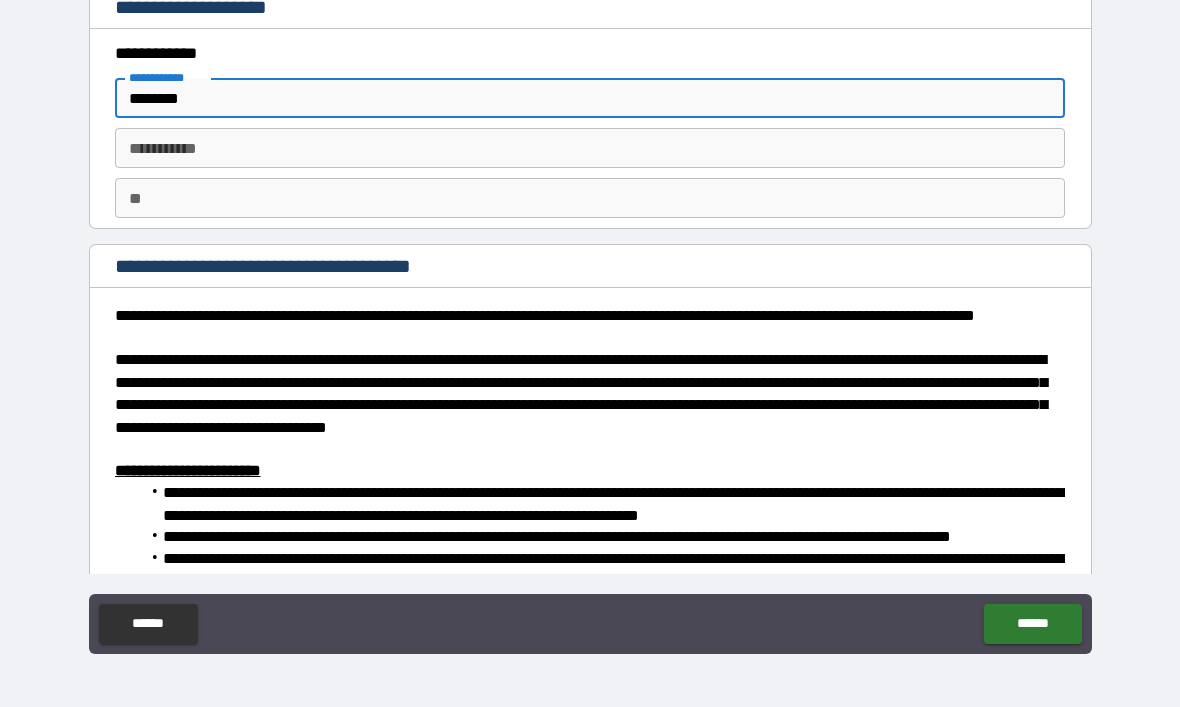 click on "*********   *" at bounding box center [590, 148] 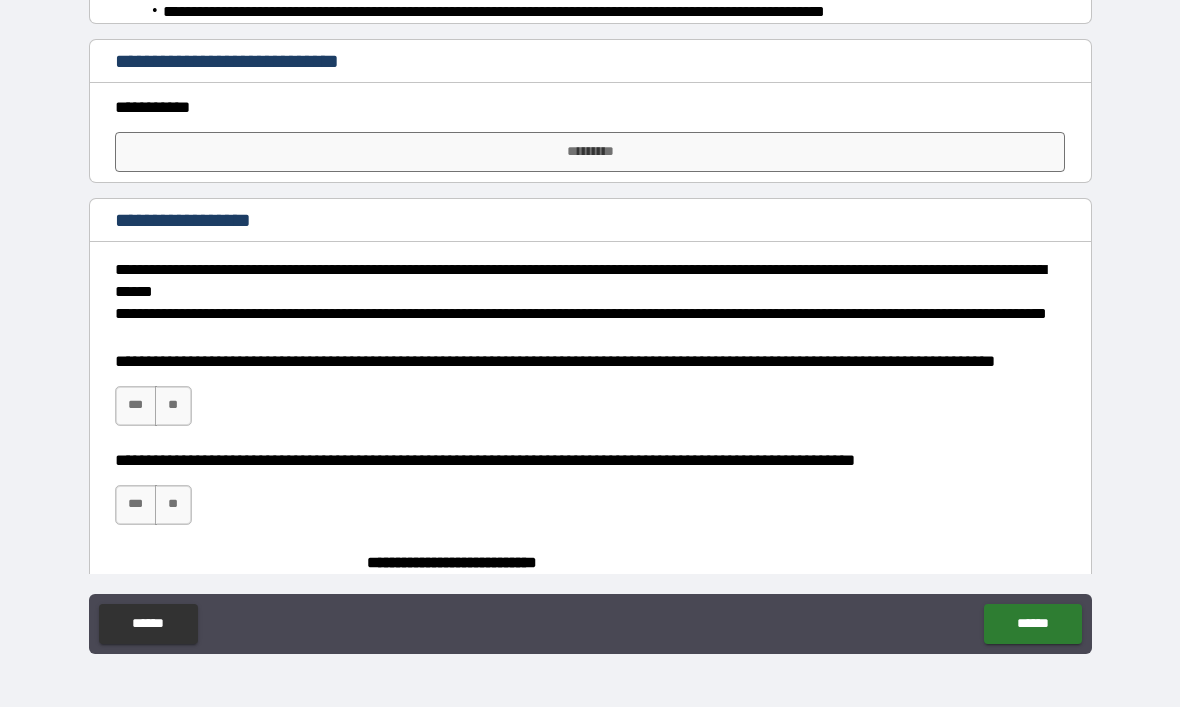scroll, scrollTop: 1398, scrollLeft: 0, axis: vertical 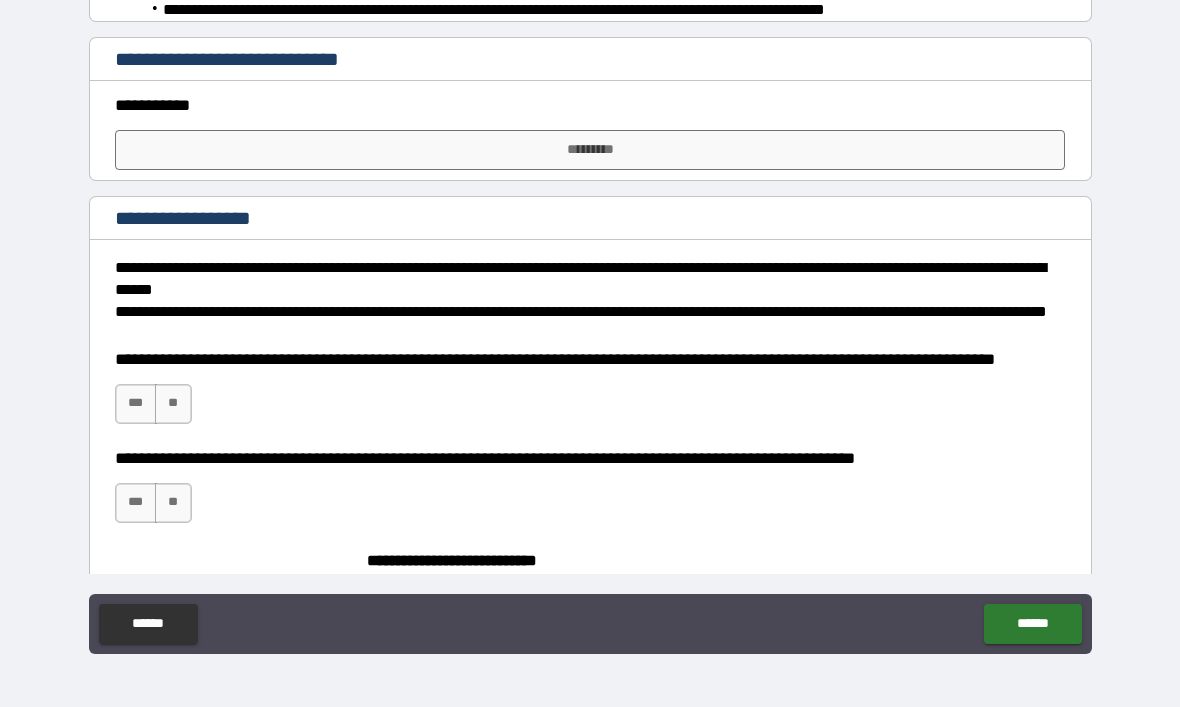 click on "*********" at bounding box center [590, 150] 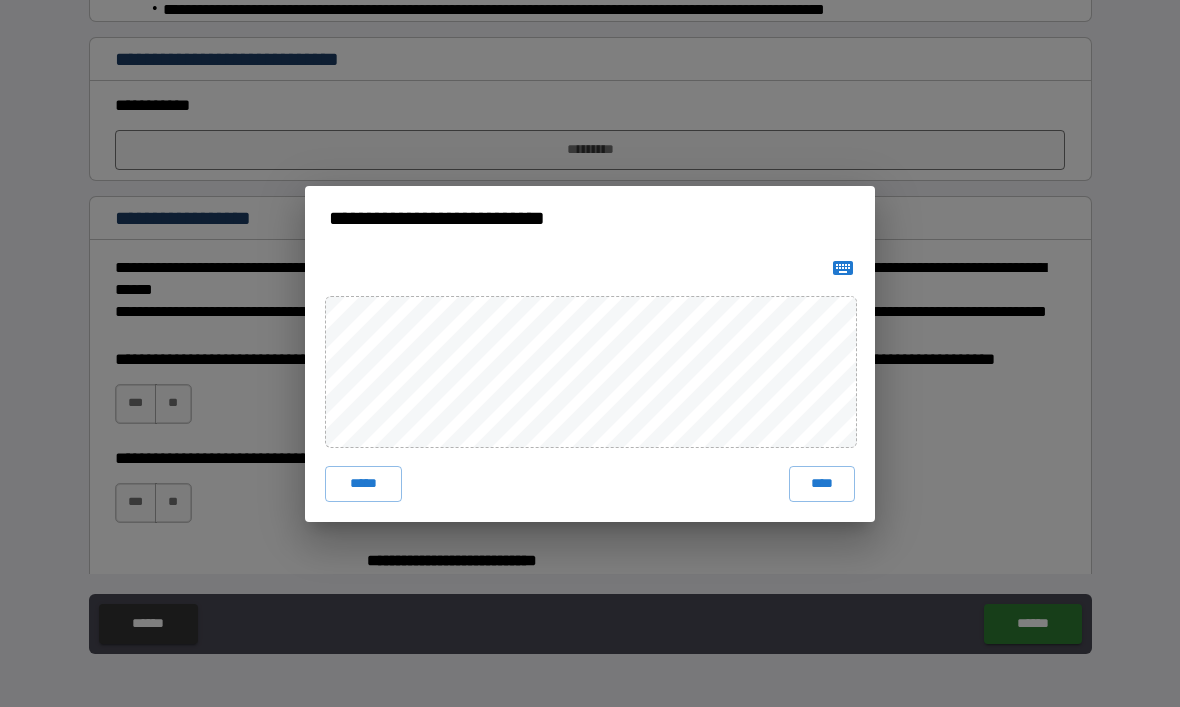 click on "****" at bounding box center [822, 484] 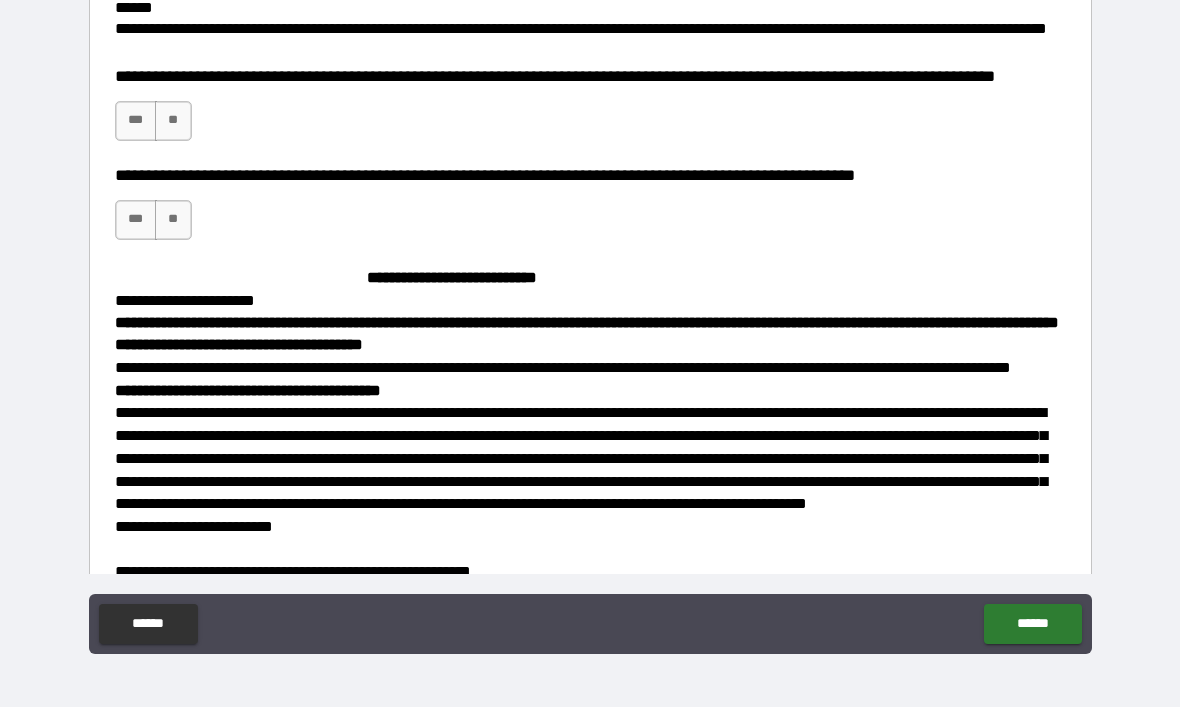scroll, scrollTop: 1699, scrollLeft: 0, axis: vertical 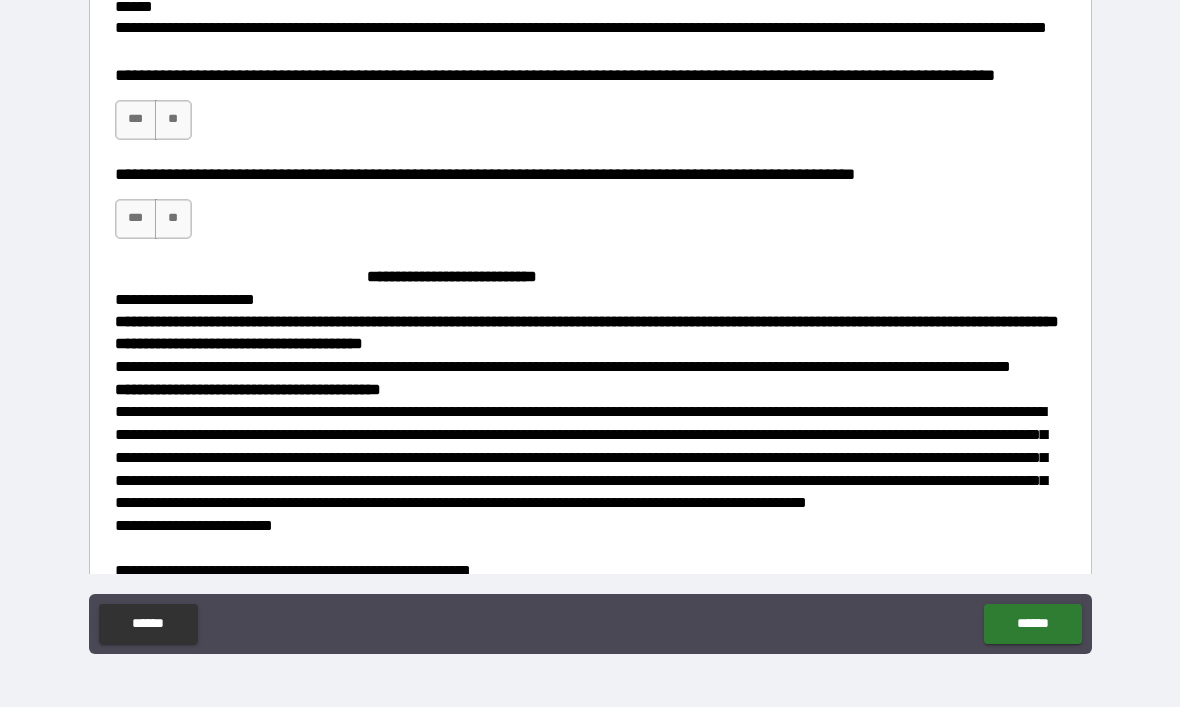 click on "***" at bounding box center [136, 120] 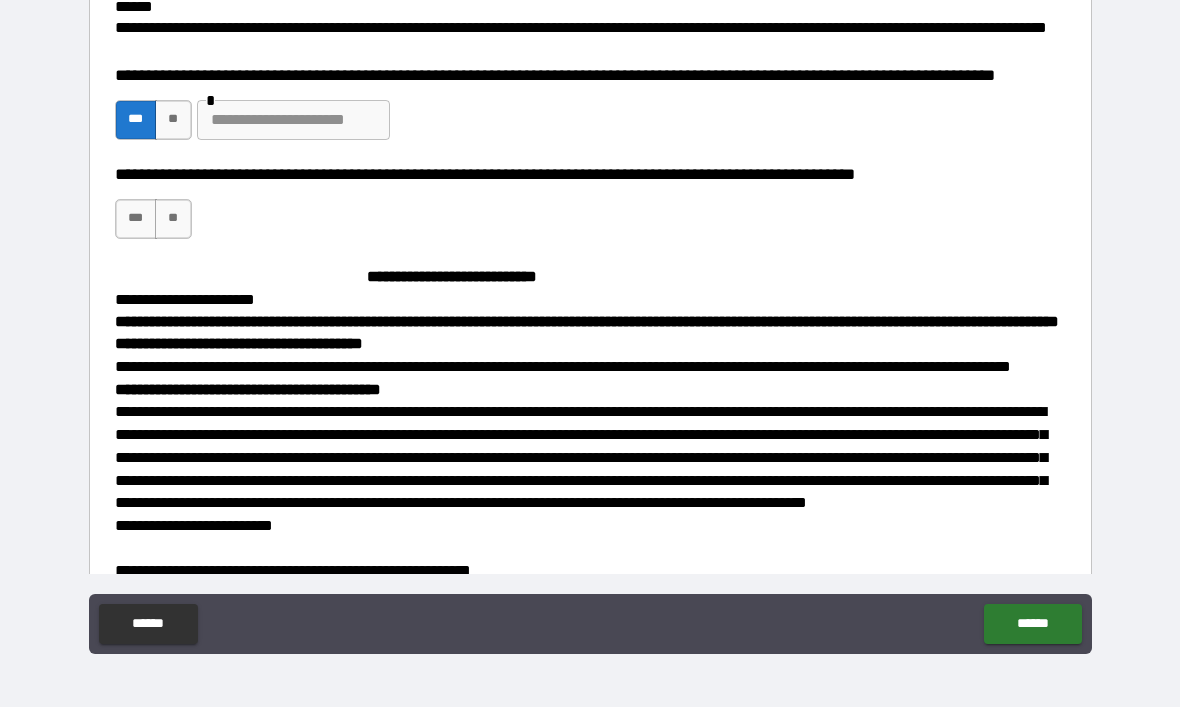 click on "**" at bounding box center (173, 219) 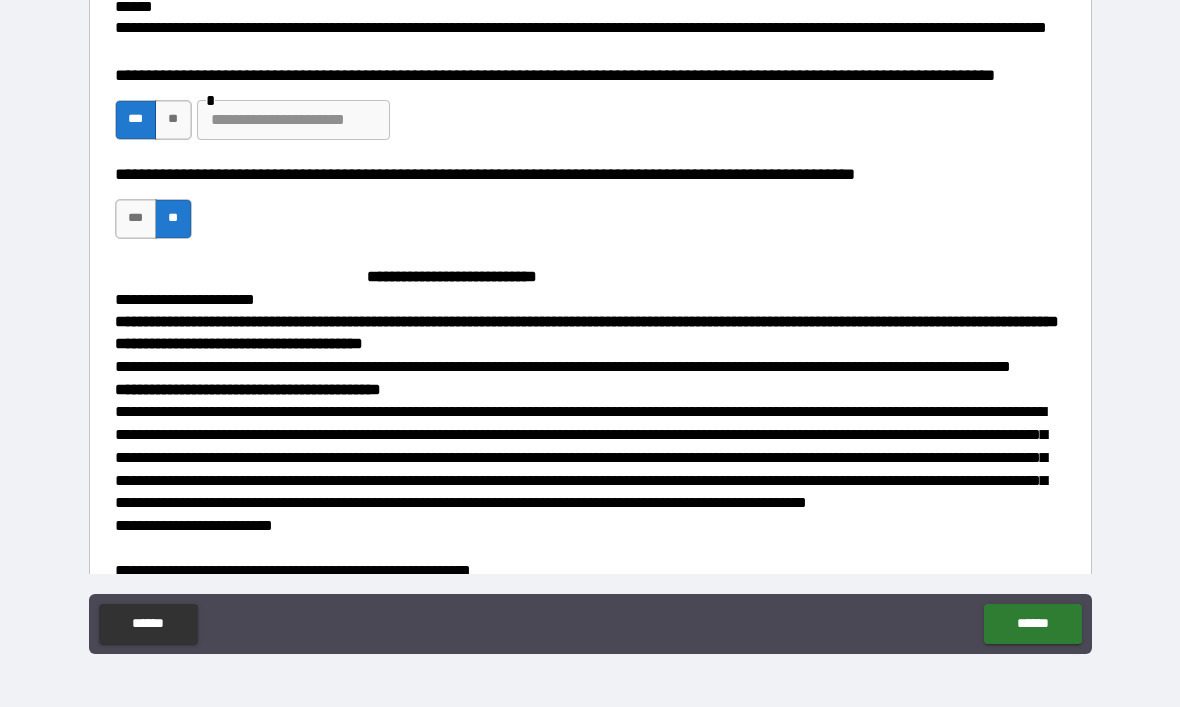 click on "**" at bounding box center (173, 120) 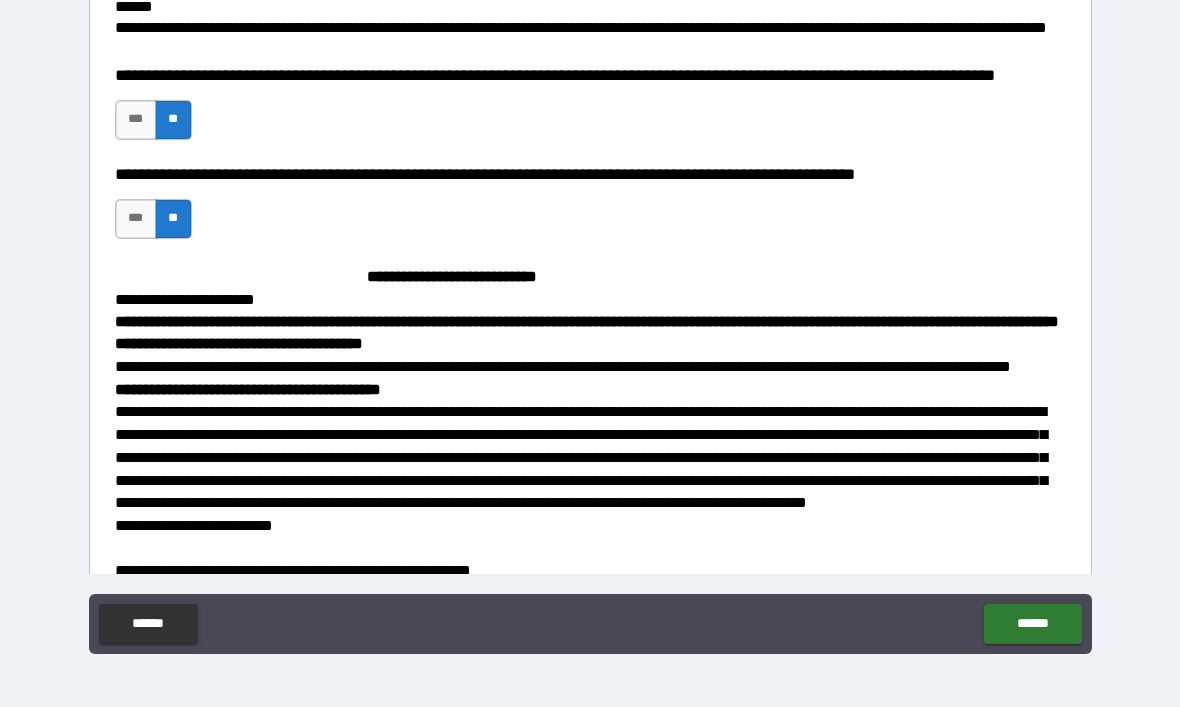 click on "***" at bounding box center [136, 120] 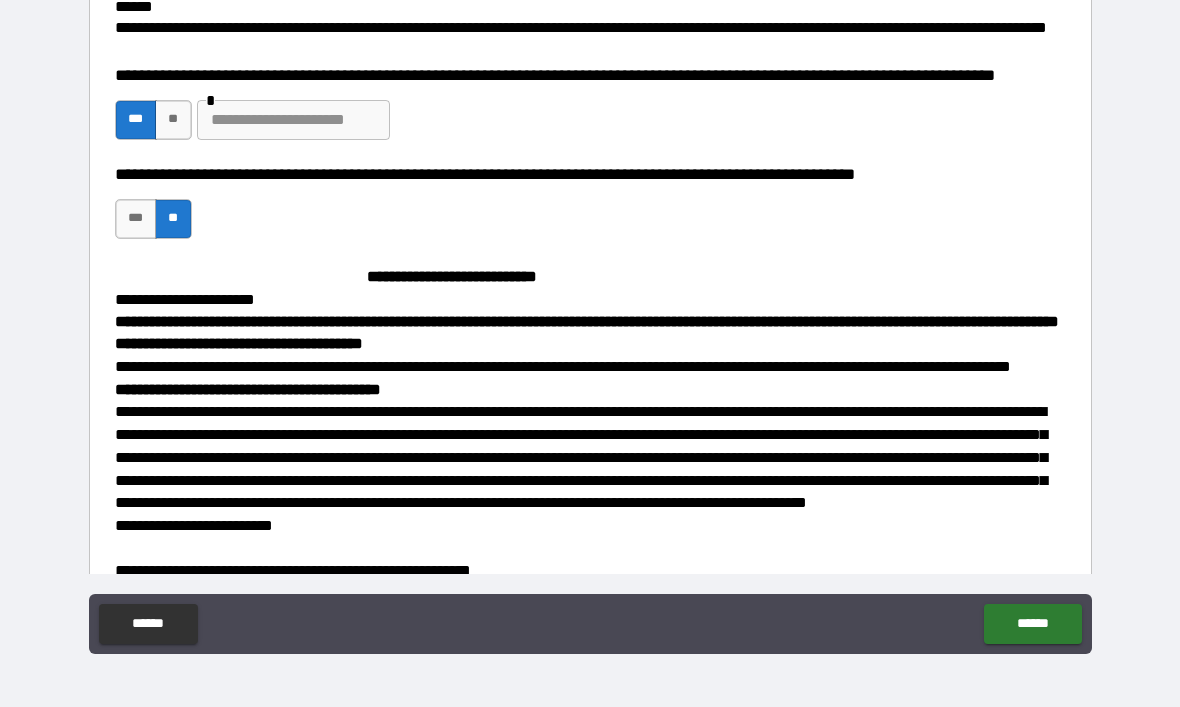 click at bounding box center (293, 120) 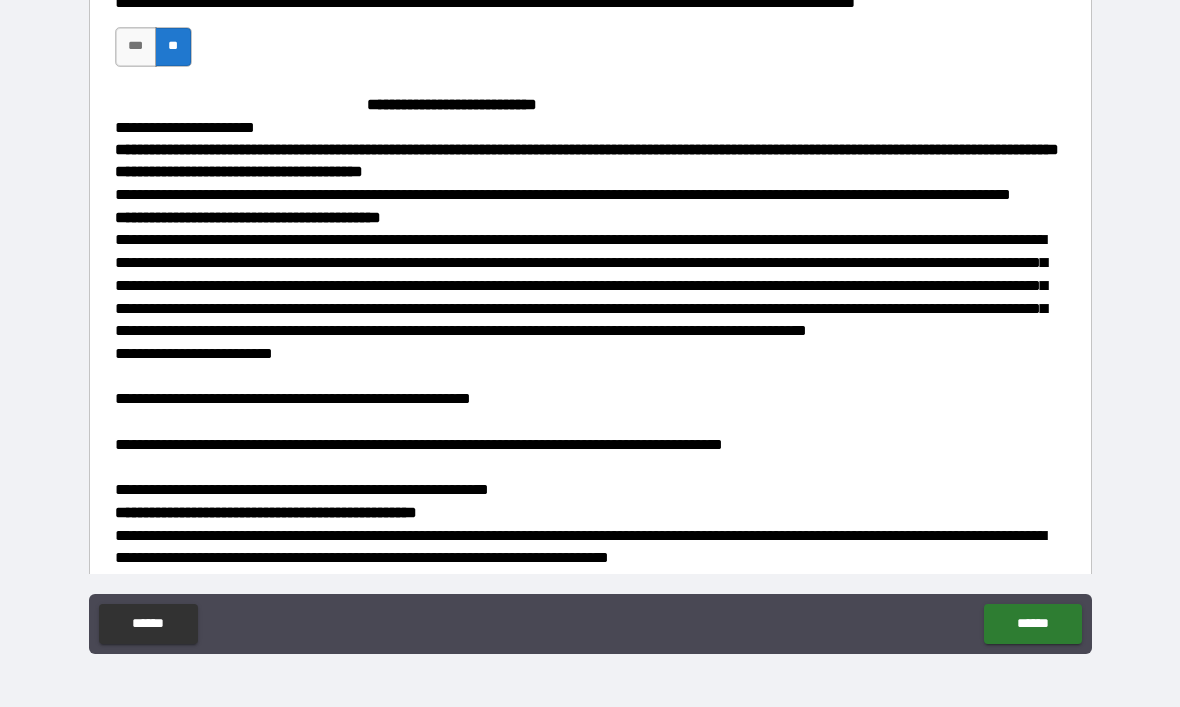 scroll, scrollTop: 1864, scrollLeft: 0, axis: vertical 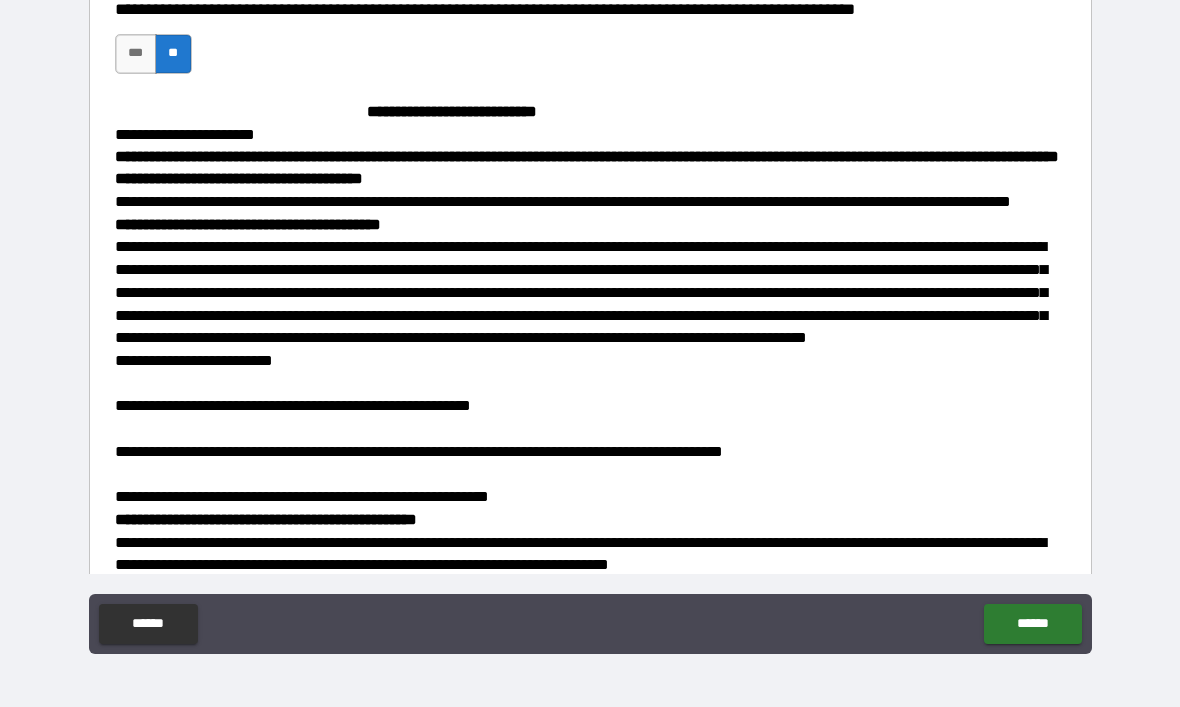 click on "***" at bounding box center (136, 54) 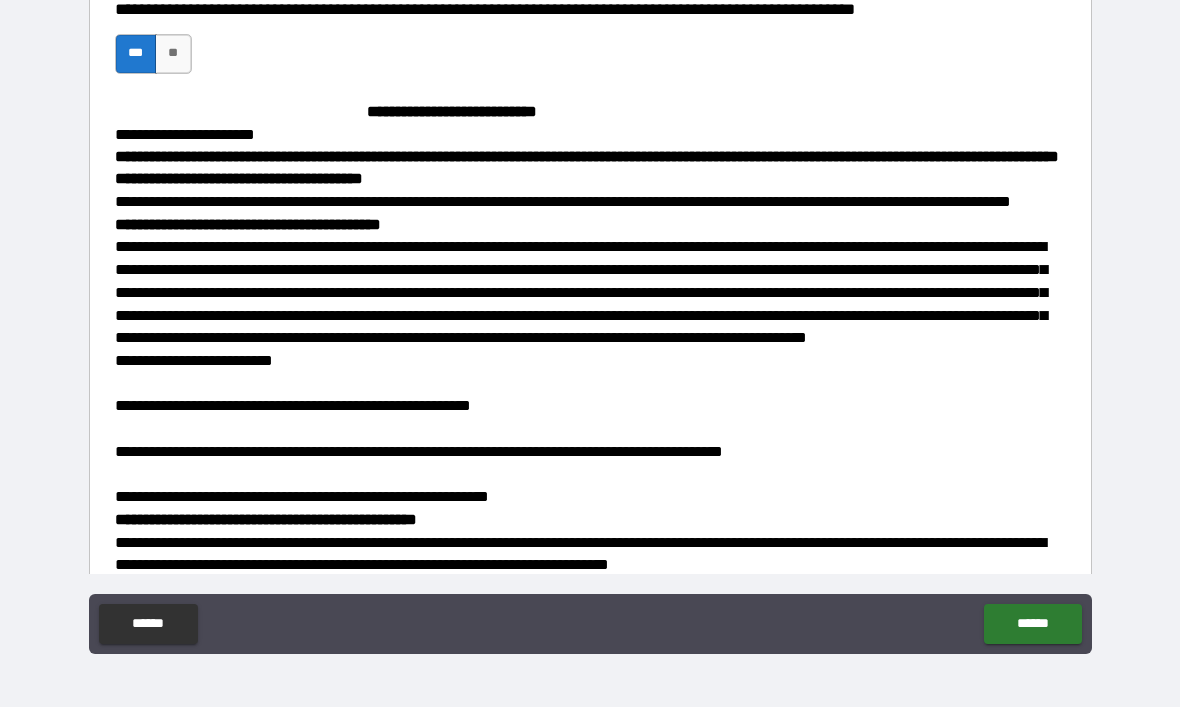 click on "**" at bounding box center [173, 54] 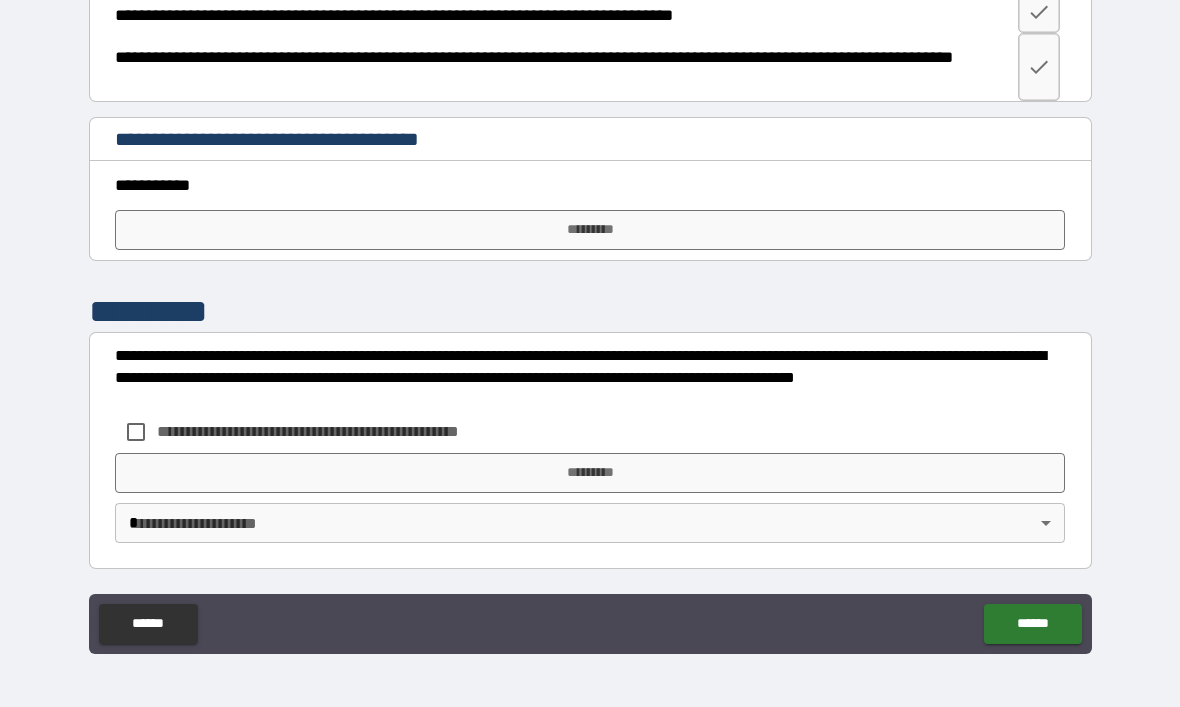 scroll, scrollTop: 4598, scrollLeft: 0, axis: vertical 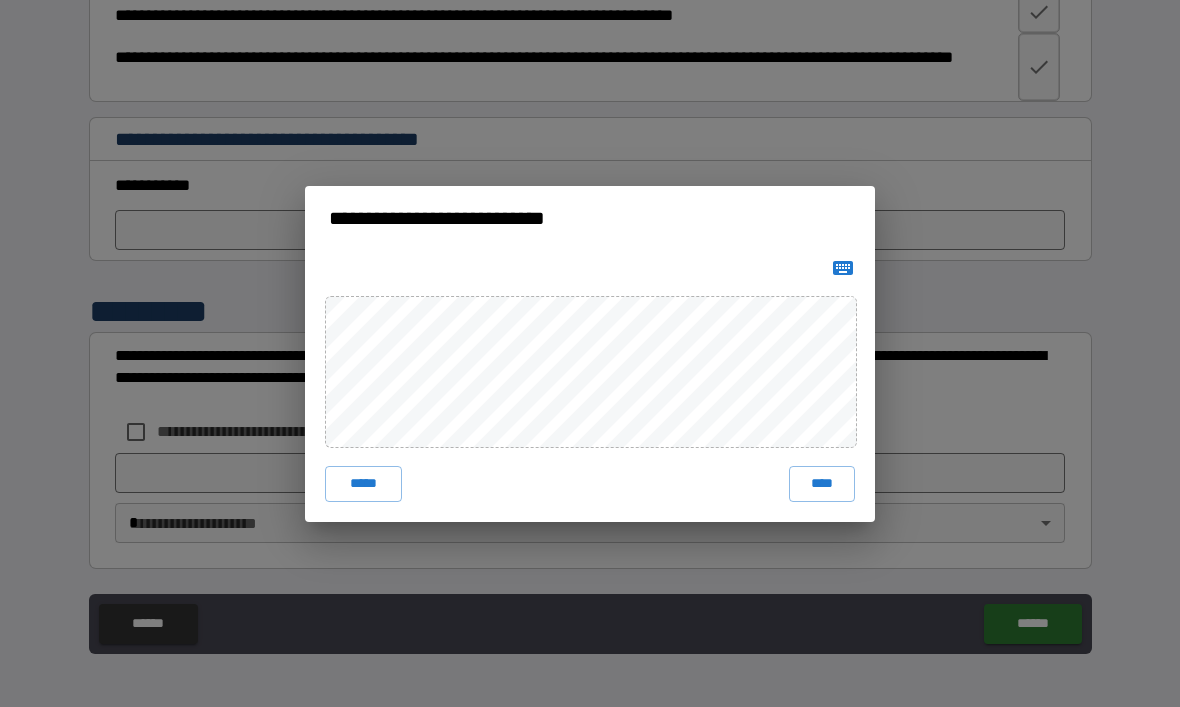 click on "****" at bounding box center (822, 484) 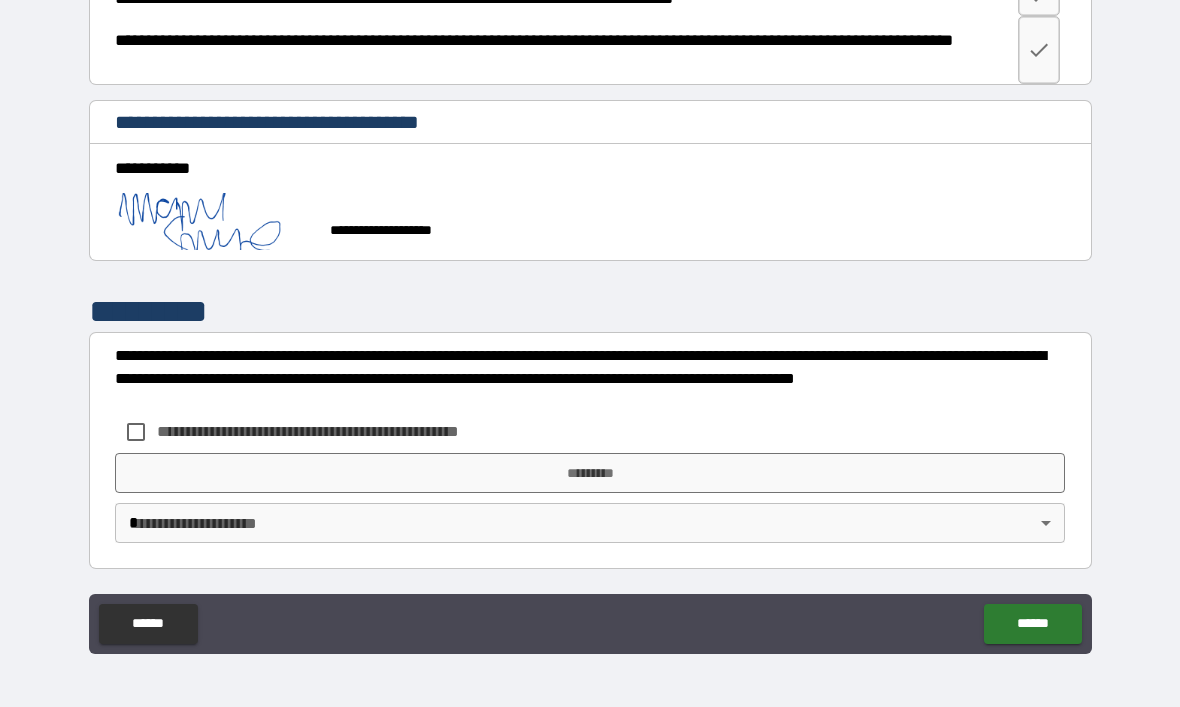 scroll, scrollTop: 4615, scrollLeft: 0, axis: vertical 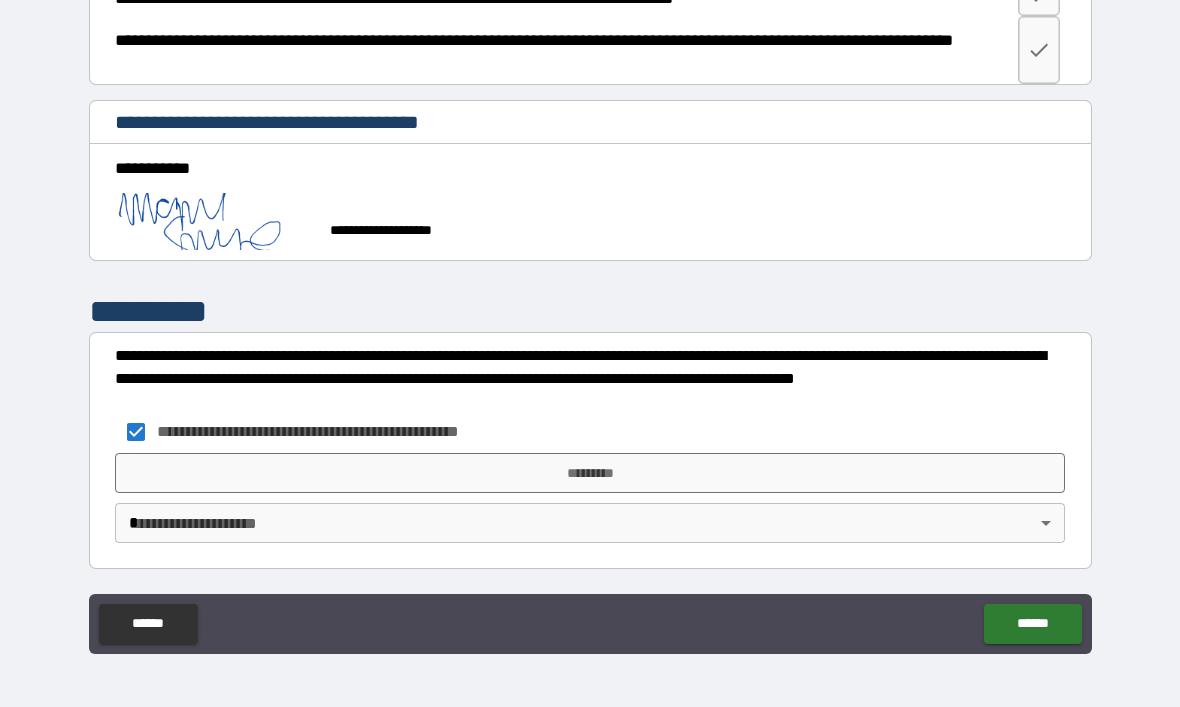 click on "*********" at bounding box center (590, 473) 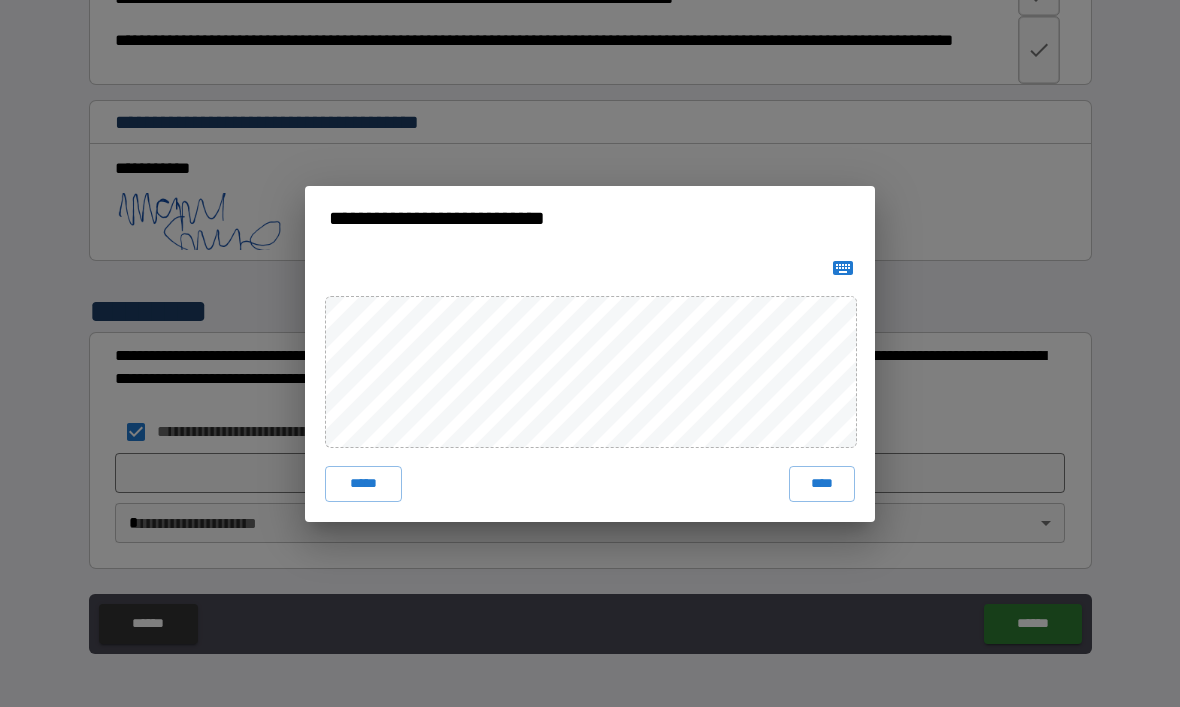 click on "****" at bounding box center [822, 484] 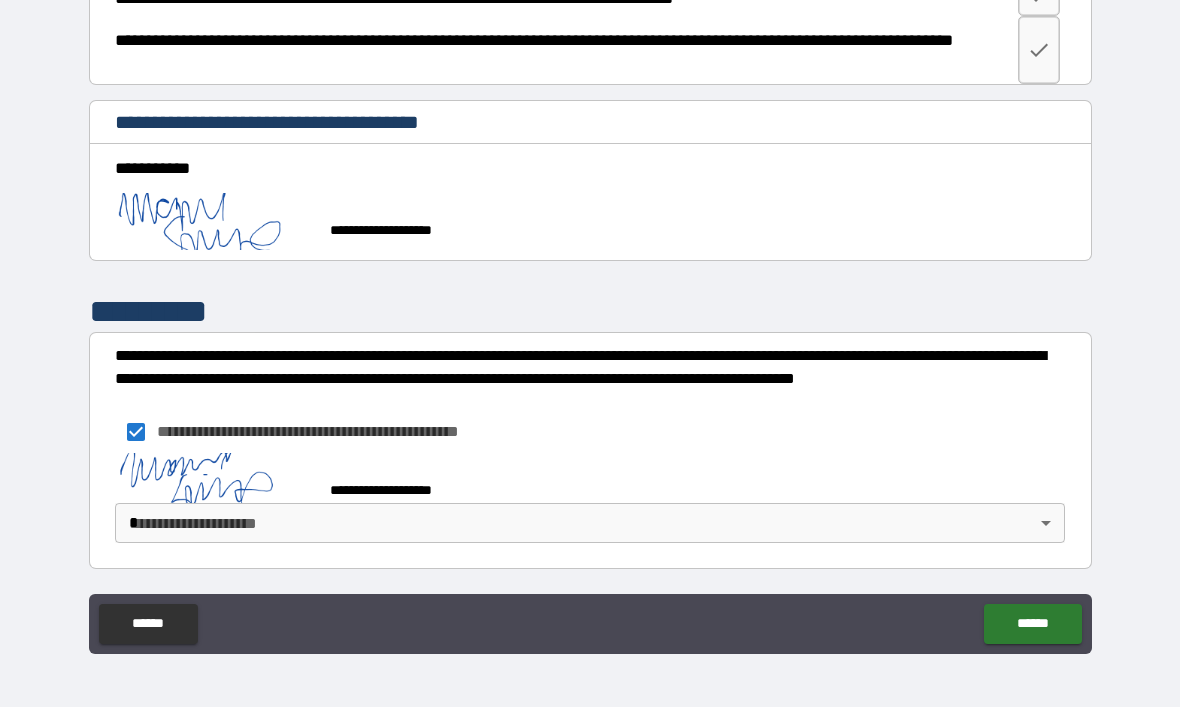 scroll, scrollTop: 4605, scrollLeft: 0, axis: vertical 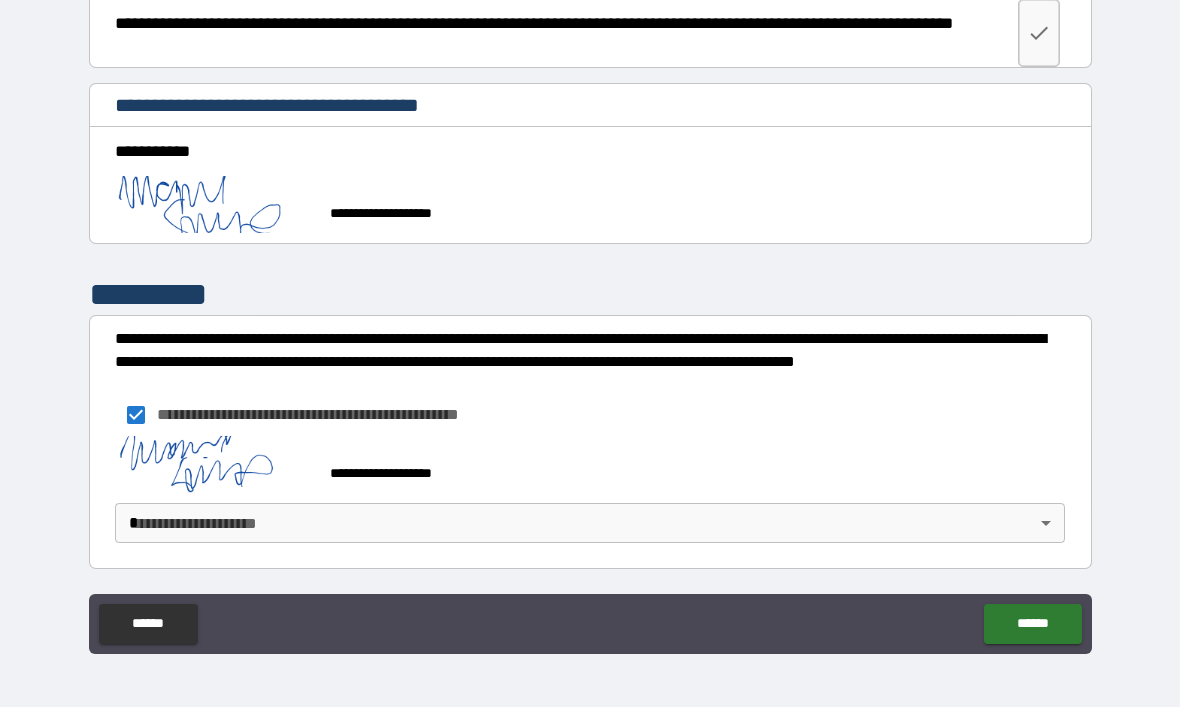 click on "**********" at bounding box center (590, 320) 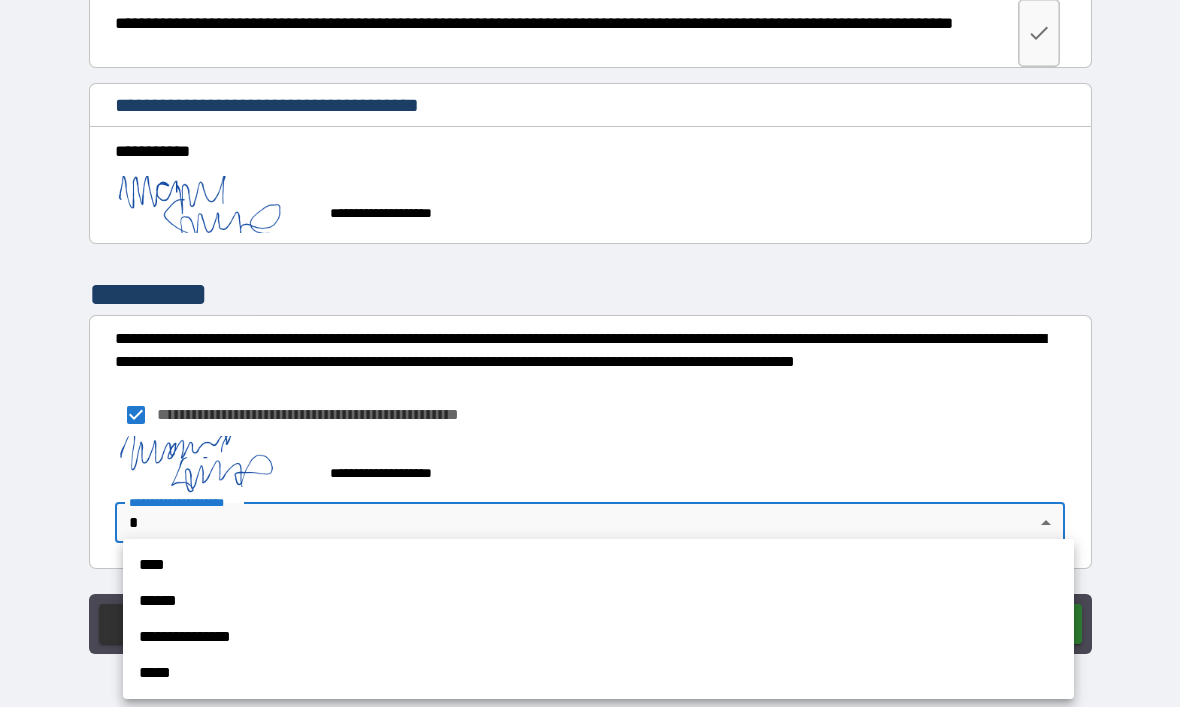 click on "**********" at bounding box center (598, 637) 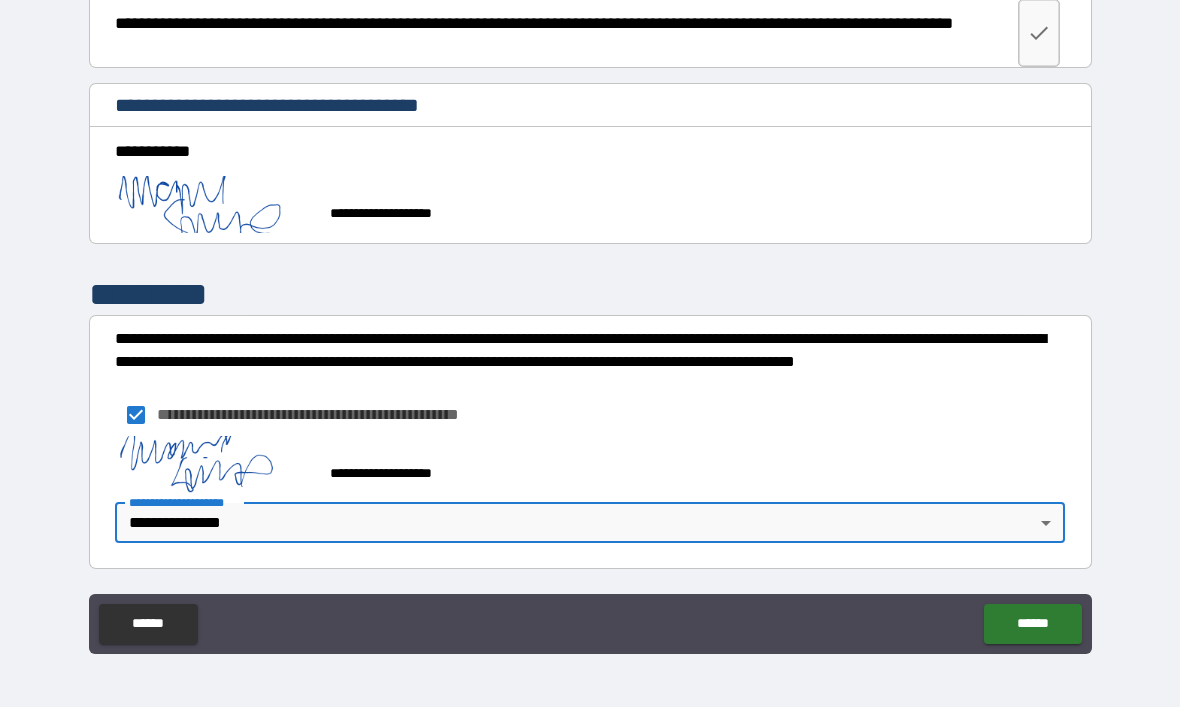 click on "******" at bounding box center [1032, 624] 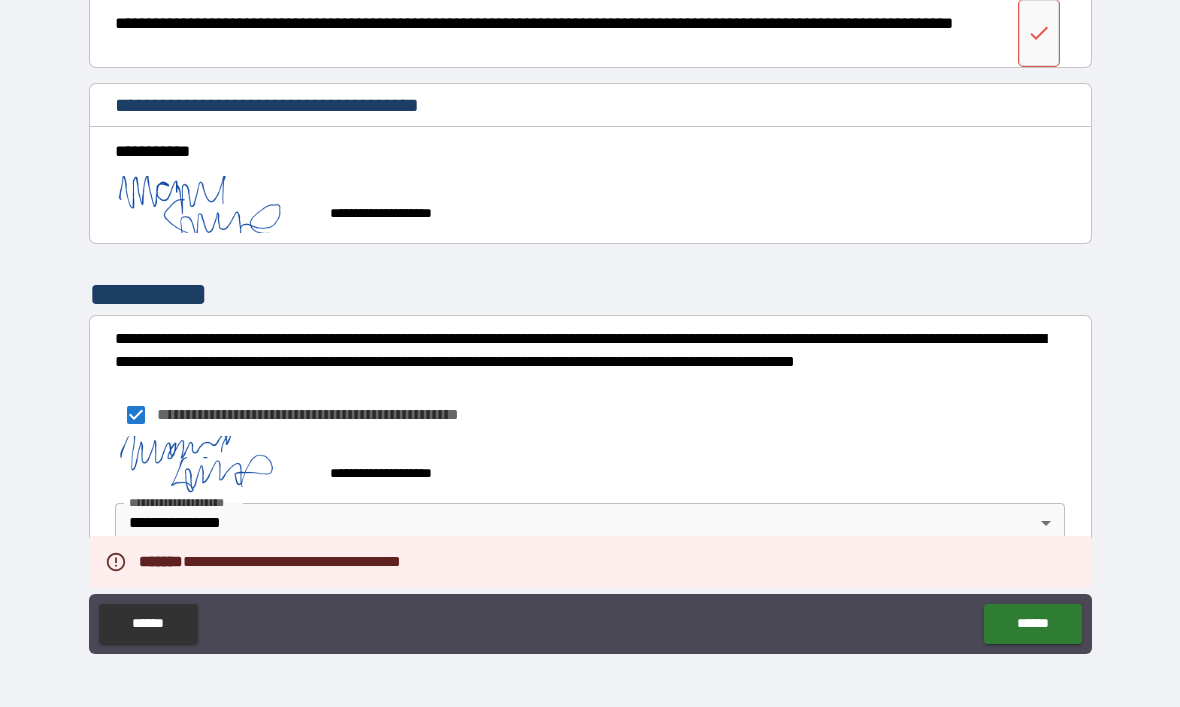 scroll, scrollTop: 4481, scrollLeft: 0, axis: vertical 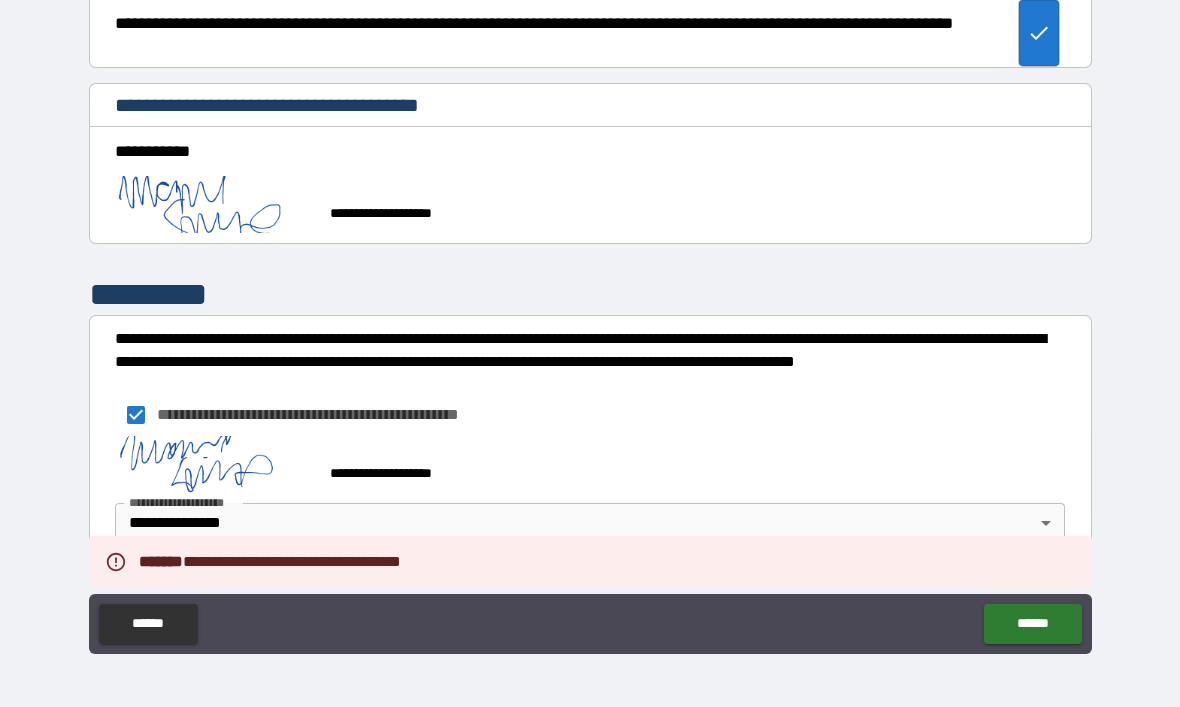 click on "******" at bounding box center [1032, 624] 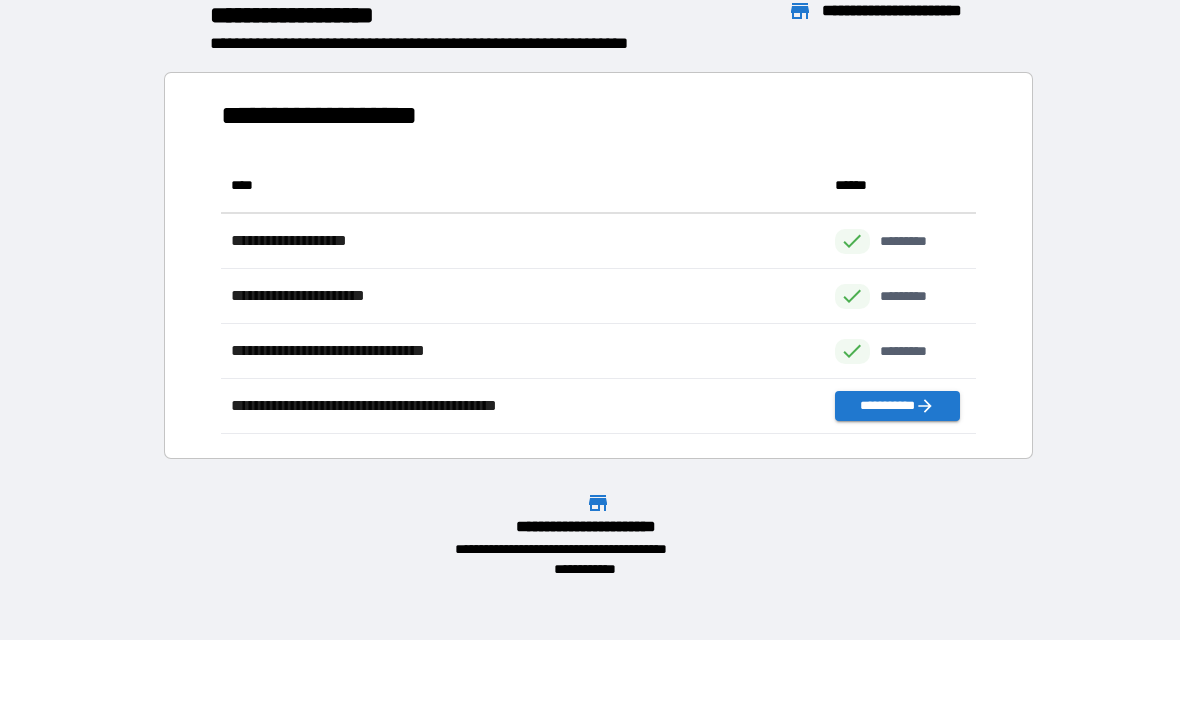 scroll, scrollTop: 1, scrollLeft: 1, axis: both 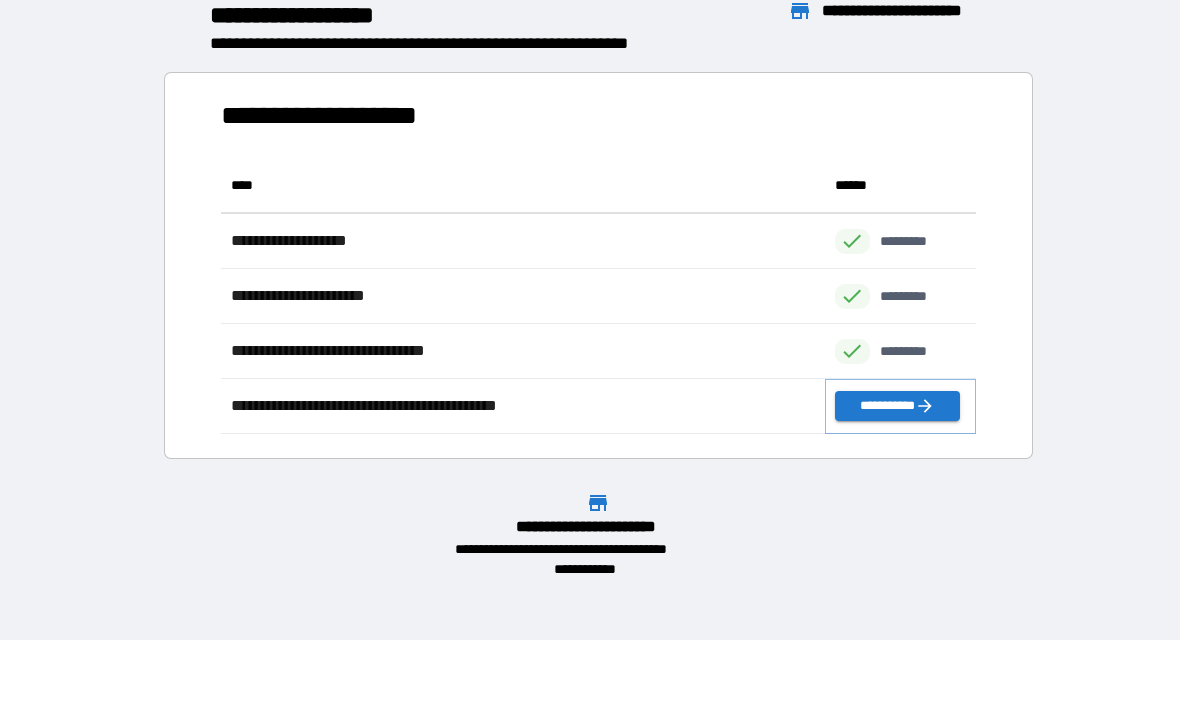 click on "**********" at bounding box center (897, 406) 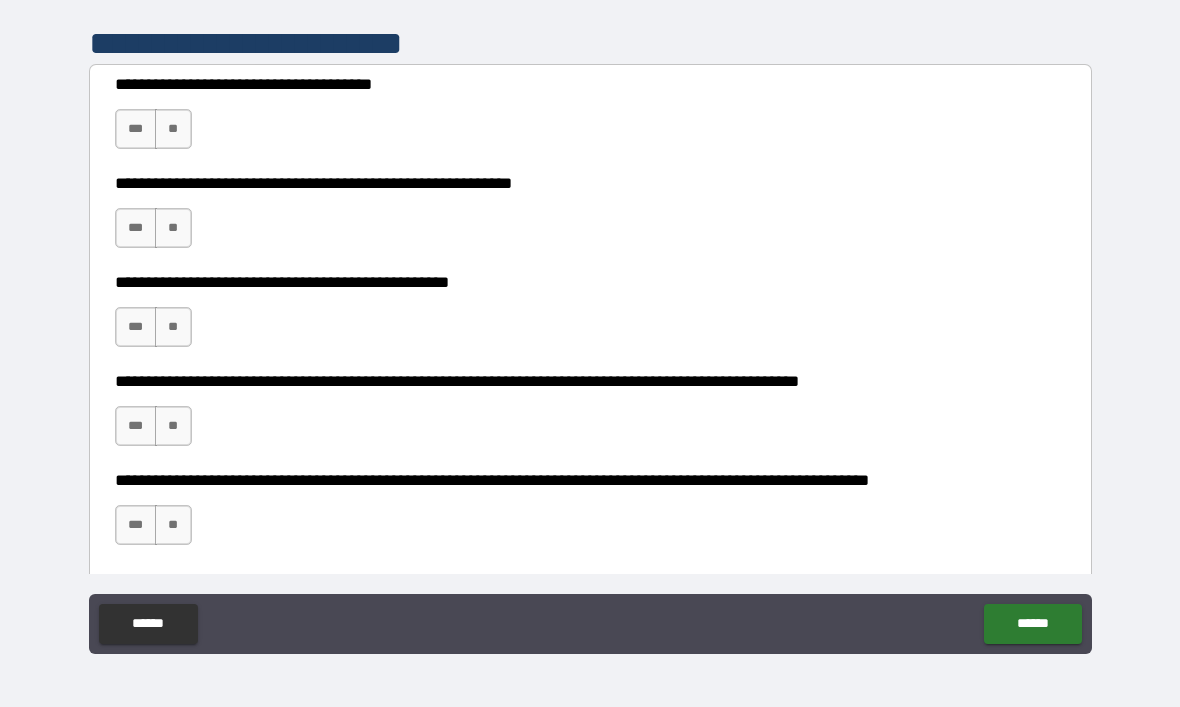 scroll, scrollTop: 388, scrollLeft: 0, axis: vertical 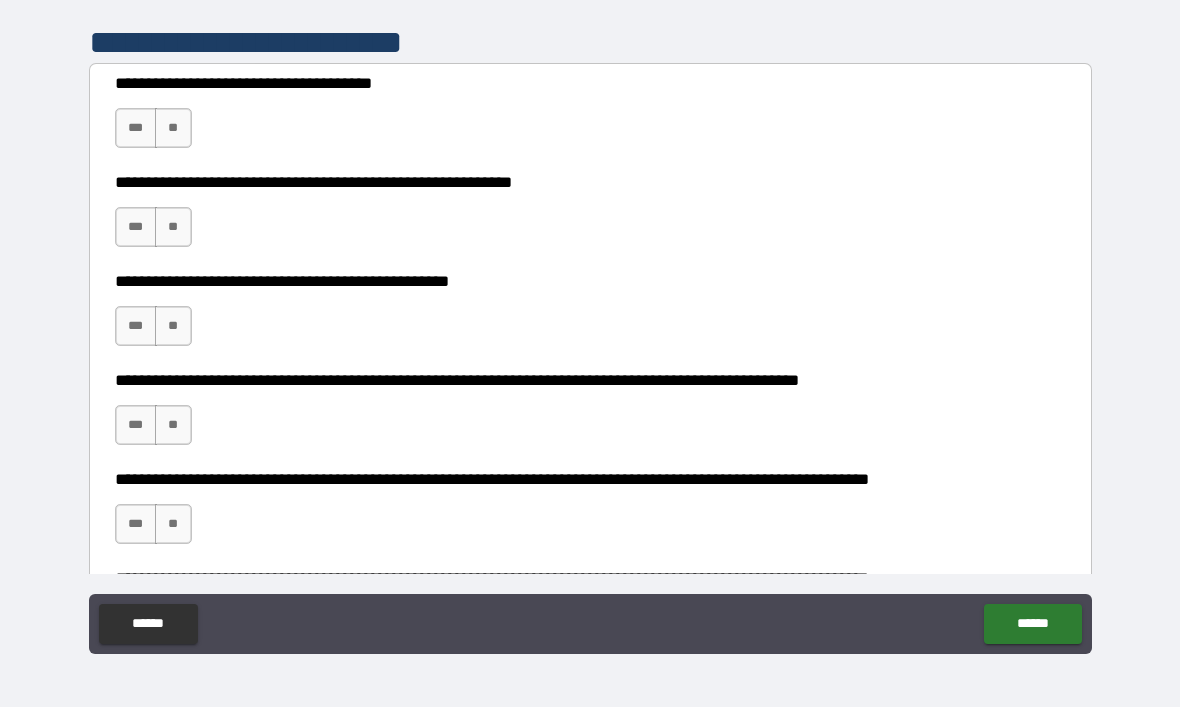 click on "***" at bounding box center [136, 128] 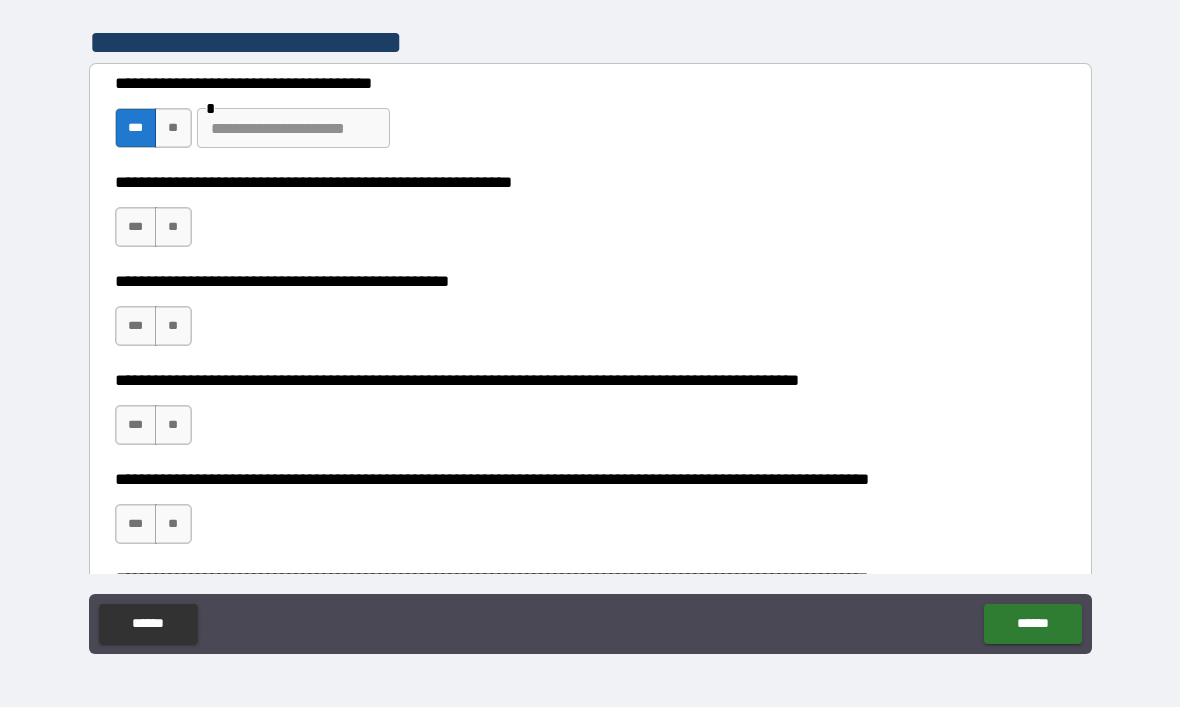 click at bounding box center [293, 128] 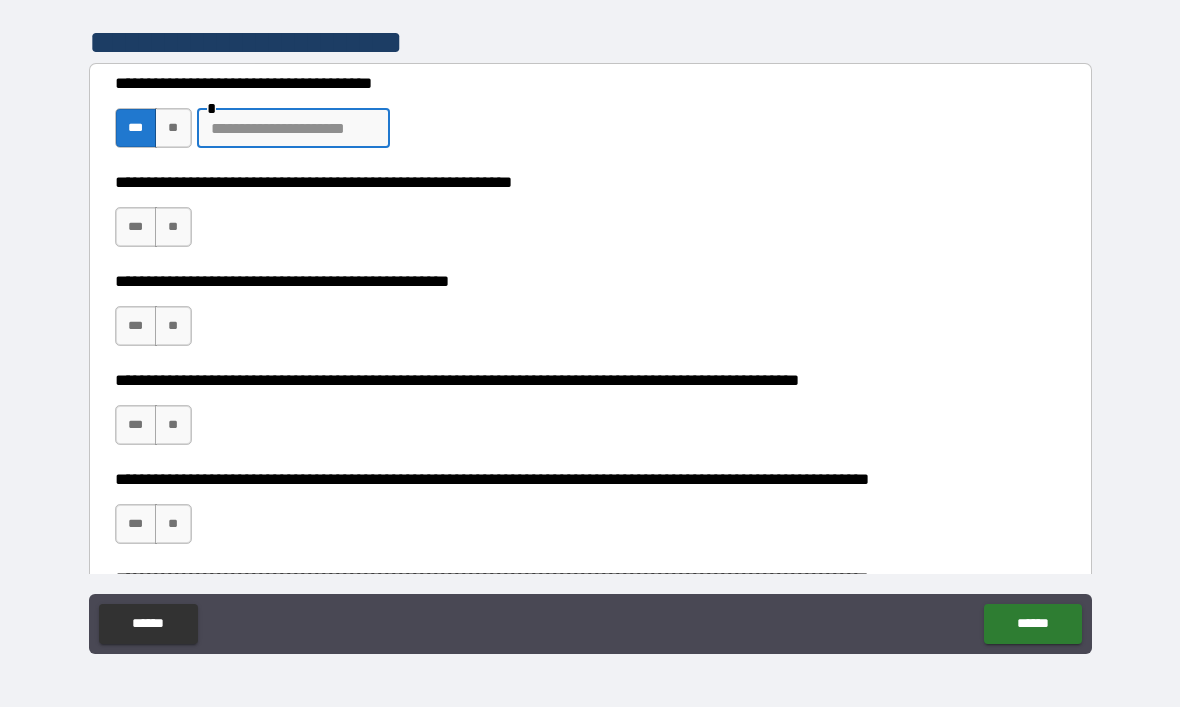 click on "**" at bounding box center (173, 128) 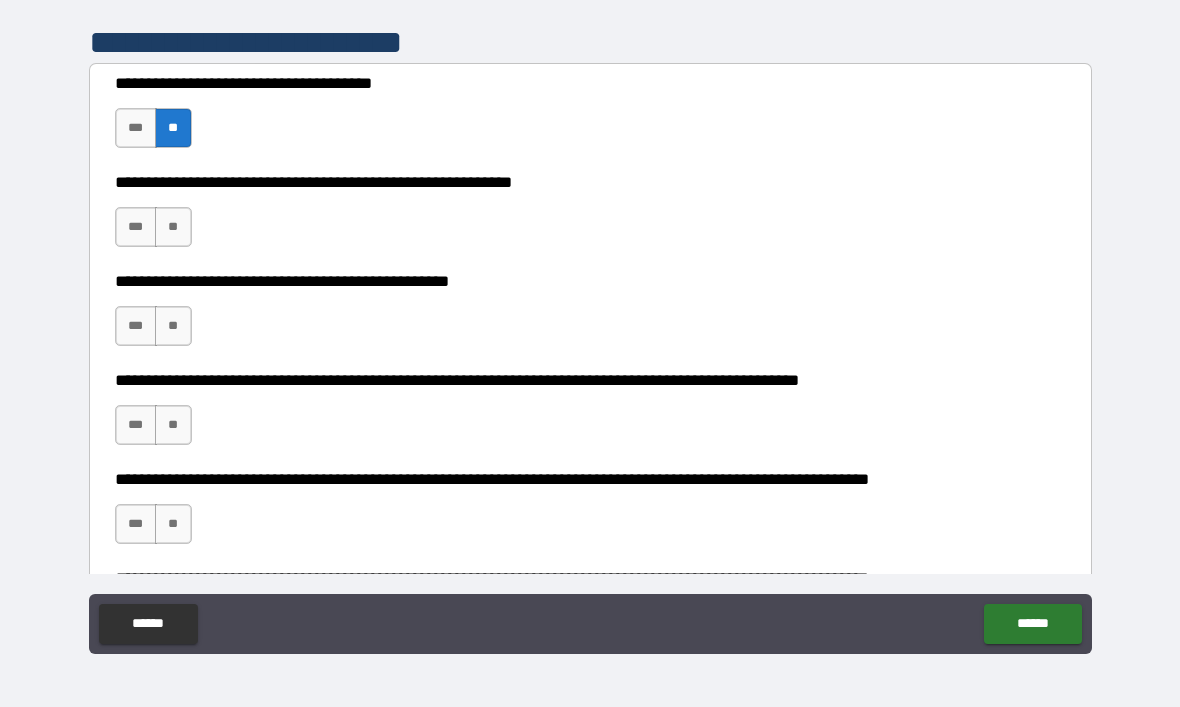 click on "**" at bounding box center (173, 227) 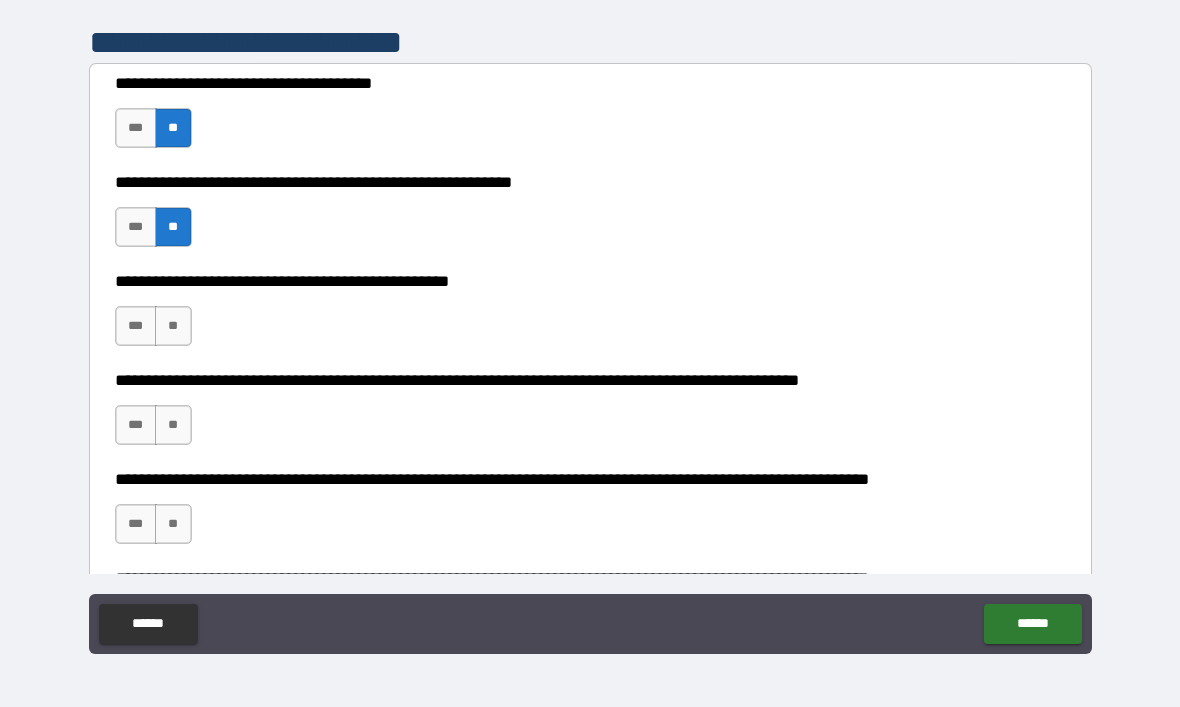 click on "**" at bounding box center [173, 326] 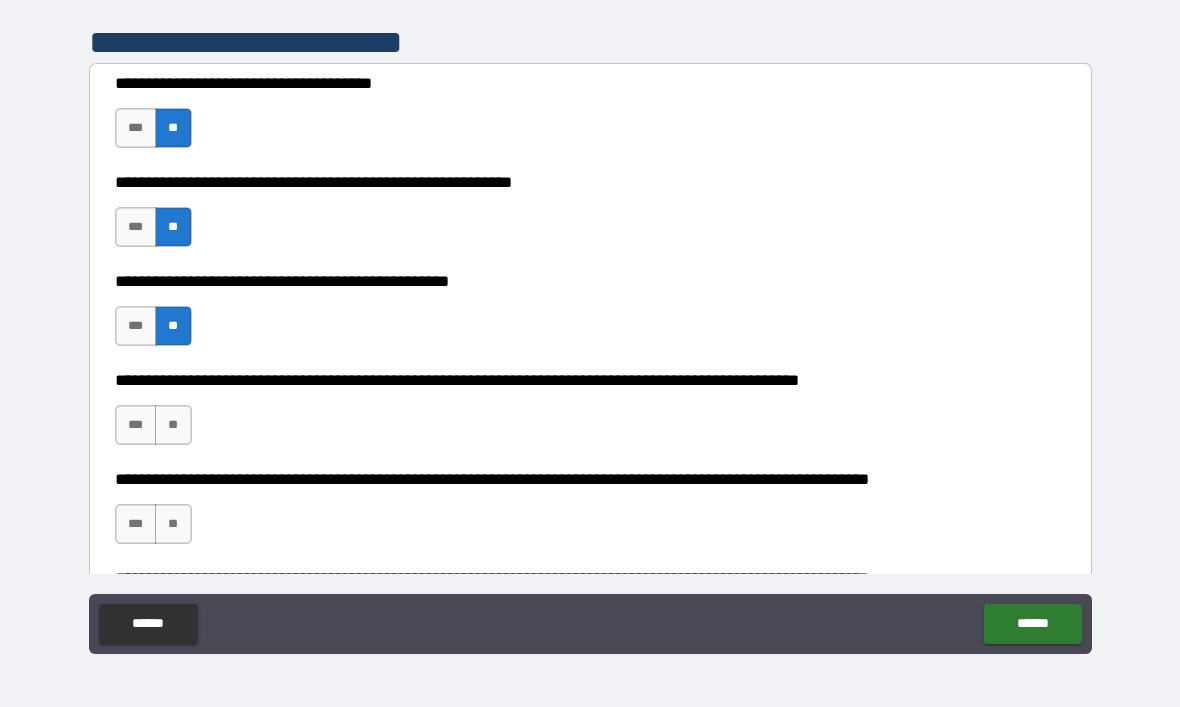 scroll, scrollTop: 461, scrollLeft: 0, axis: vertical 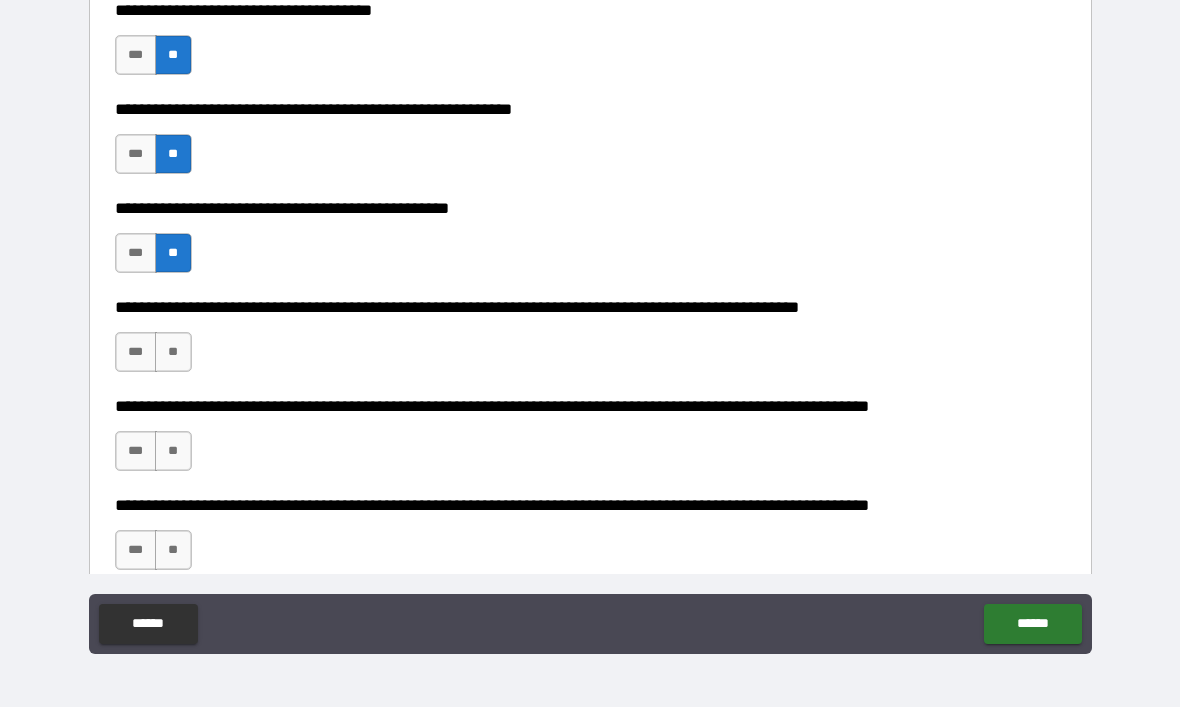 click on "**" at bounding box center (173, 352) 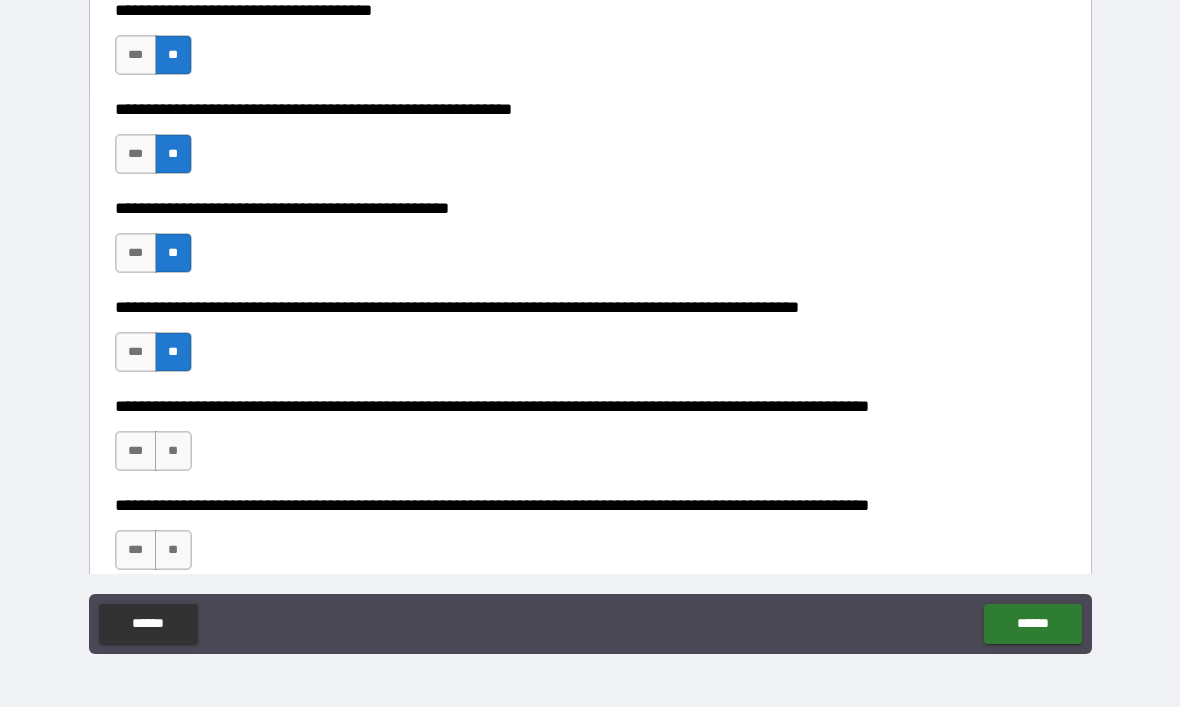 click on "**" at bounding box center (173, 451) 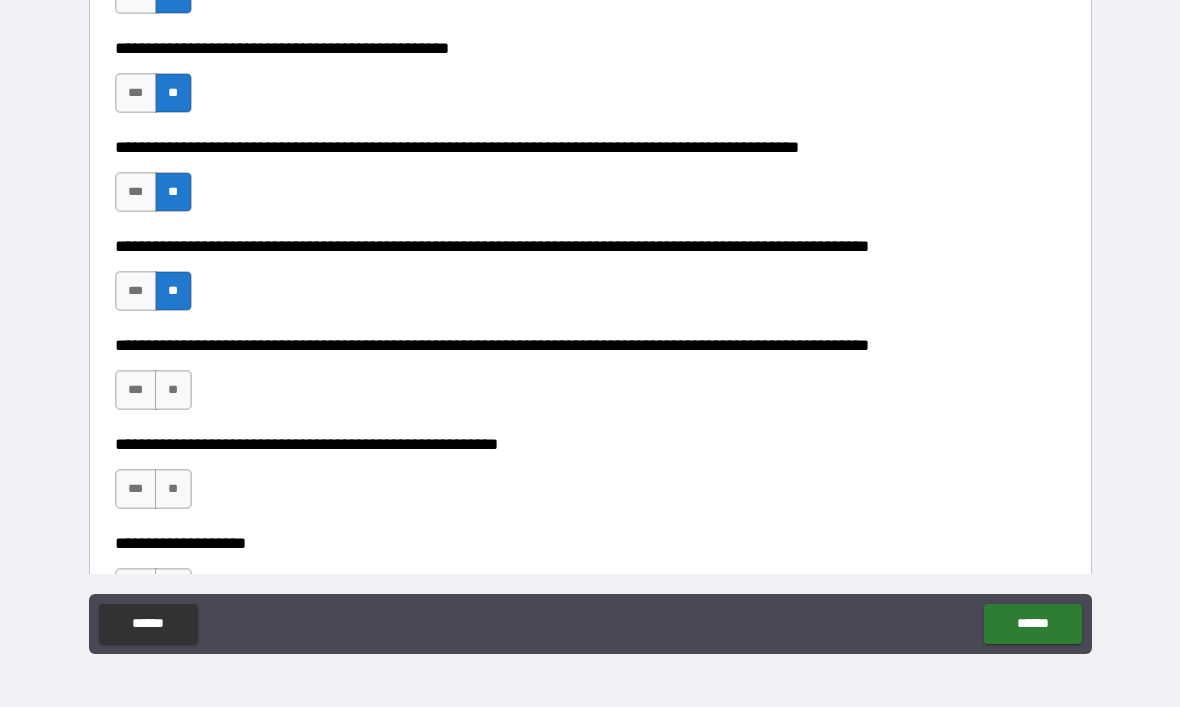 scroll, scrollTop: 623, scrollLeft: 0, axis: vertical 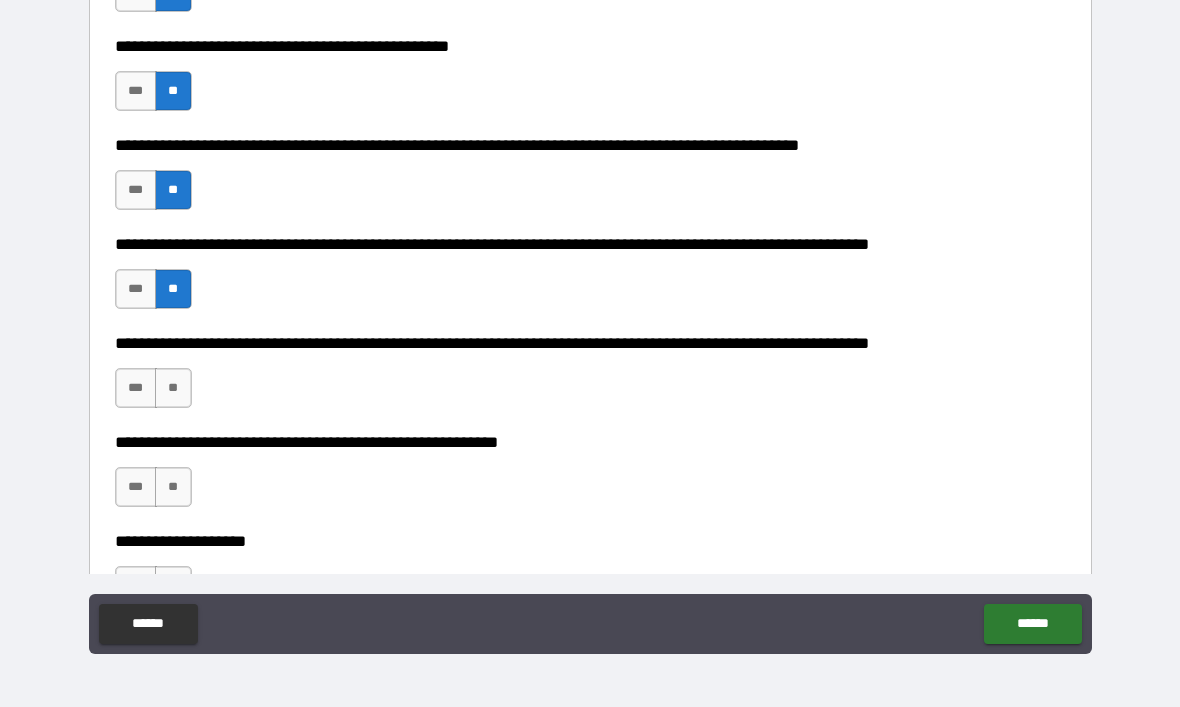 click on "**" at bounding box center (173, 388) 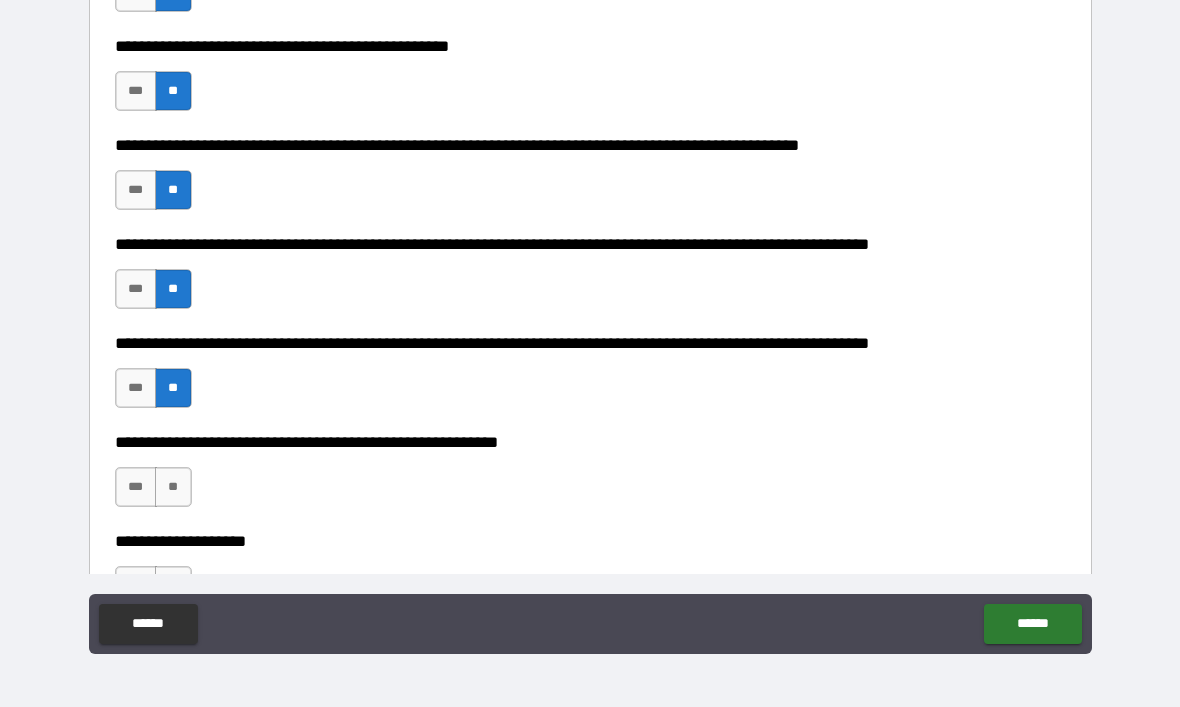 click on "**" at bounding box center [173, 487] 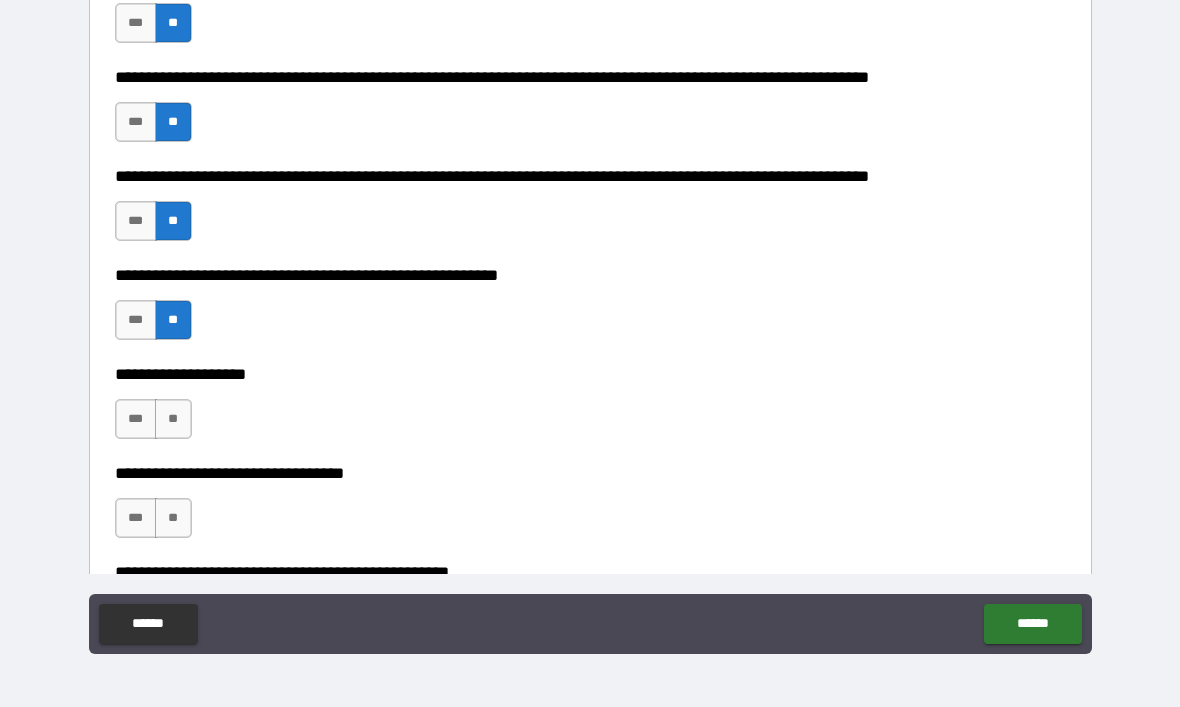 scroll, scrollTop: 822, scrollLeft: 0, axis: vertical 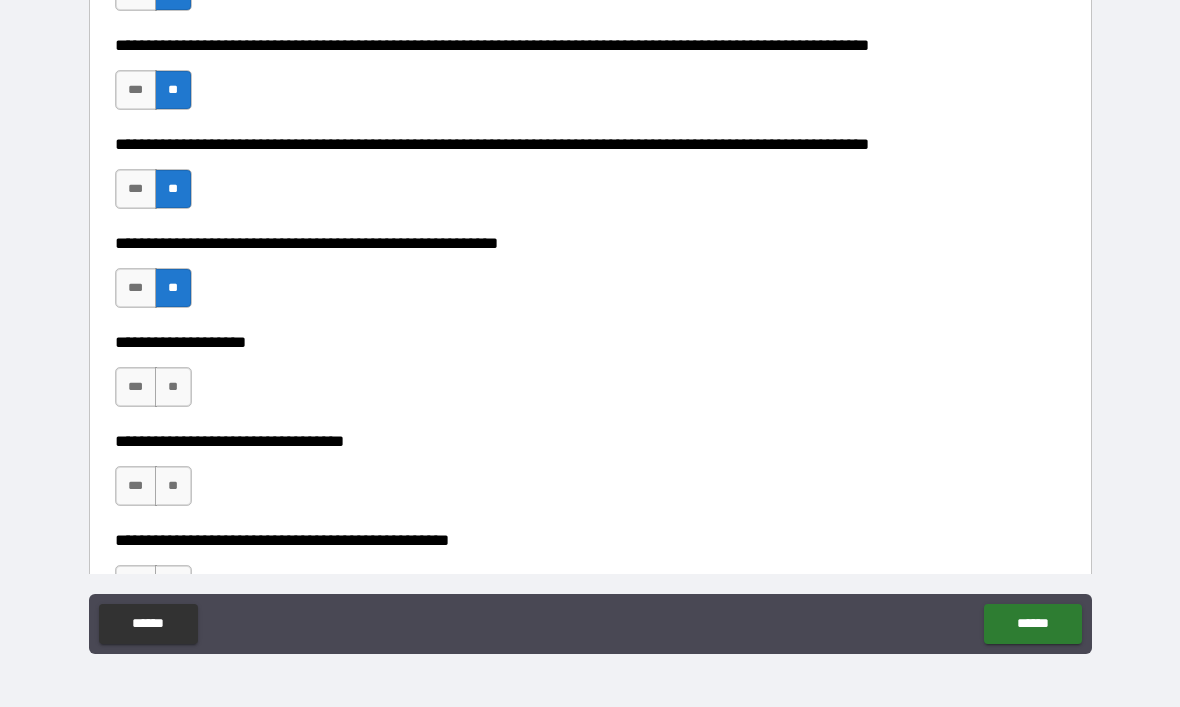 click on "**" at bounding box center [173, 387] 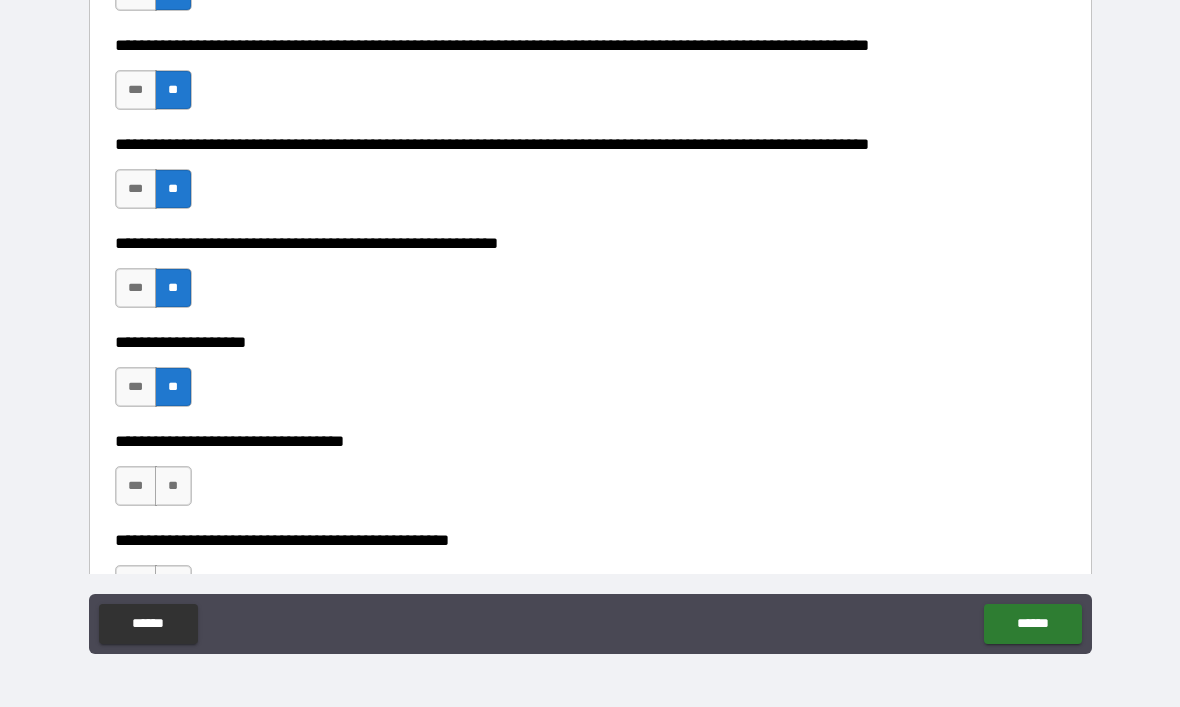 click on "**" at bounding box center [173, 486] 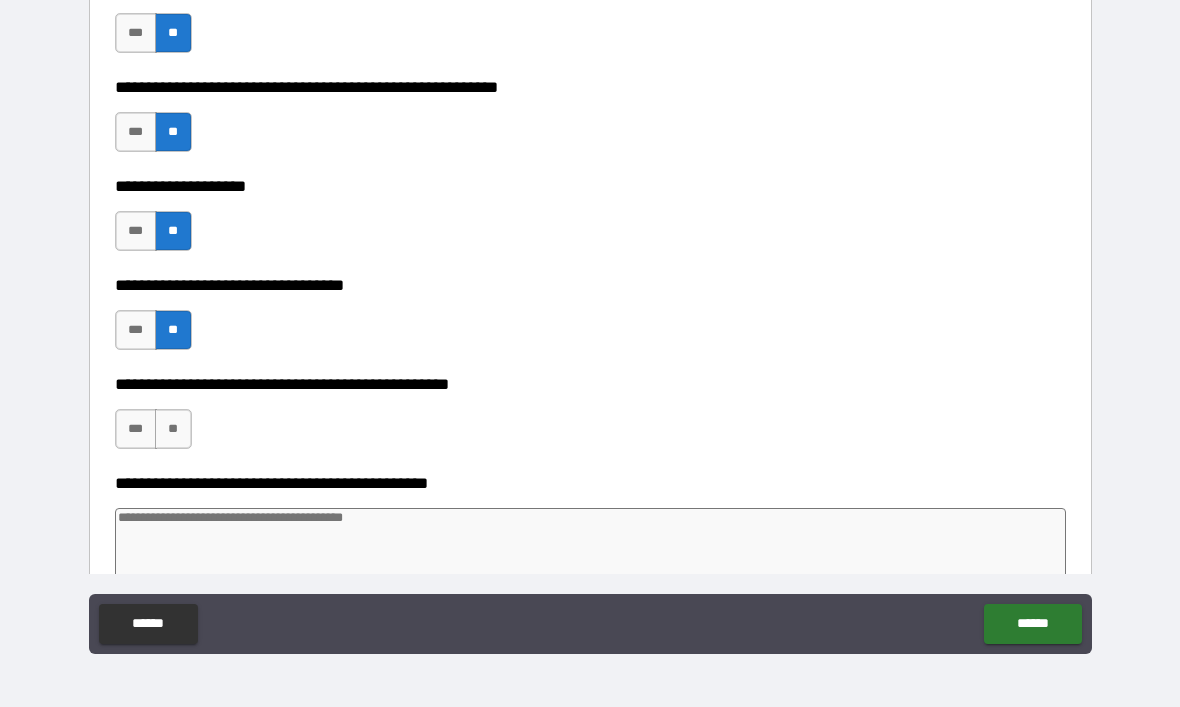 scroll, scrollTop: 1070, scrollLeft: 0, axis: vertical 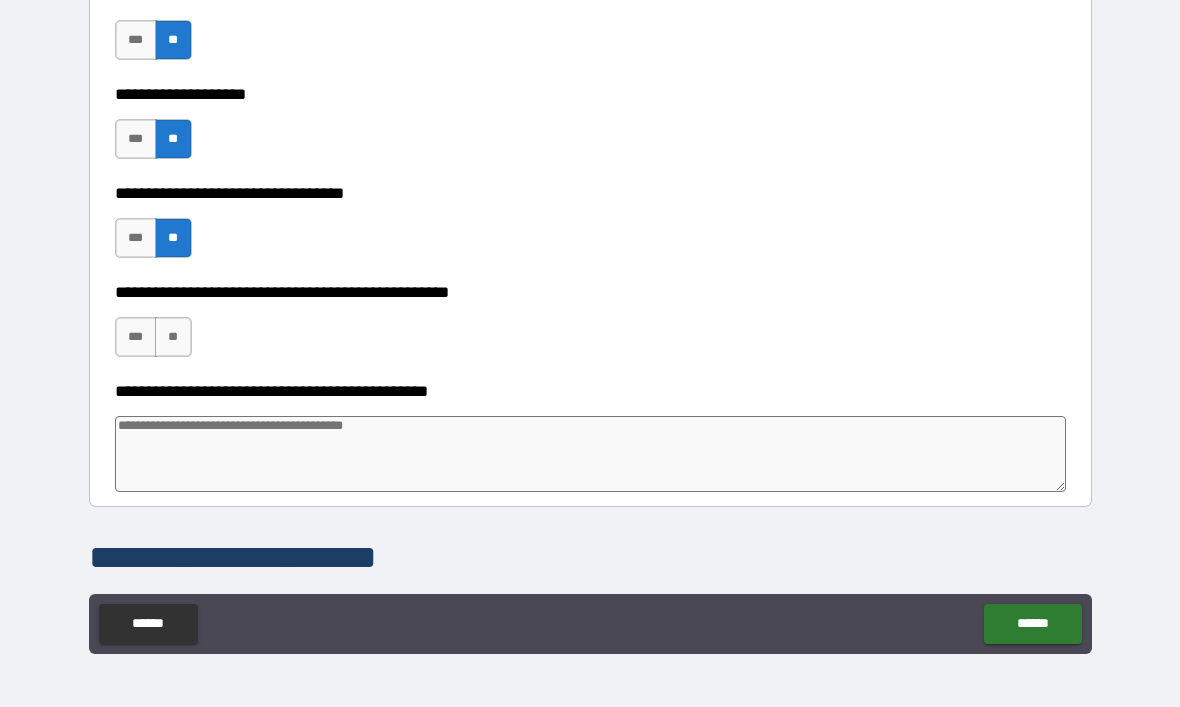 click on "**" at bounding box center [173, 337] 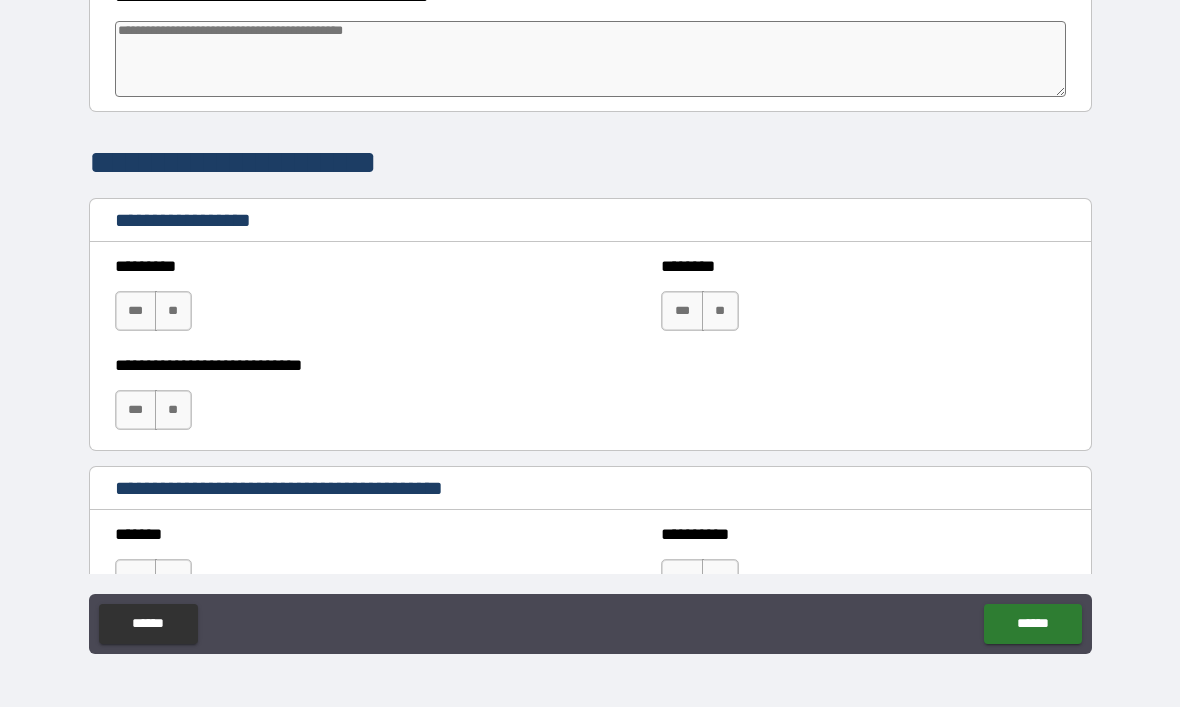 scroll, scrollTop: 1451, scrollLeft: 0, axis: vertical 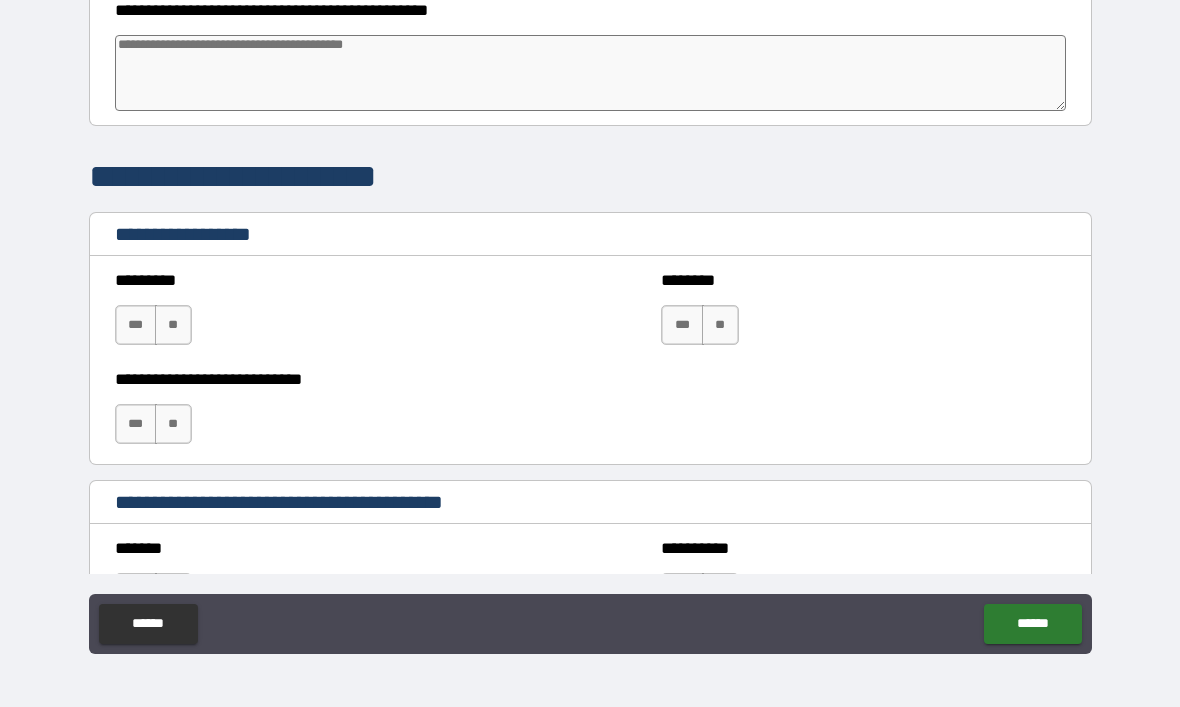 click at bounding box center (591, 73) 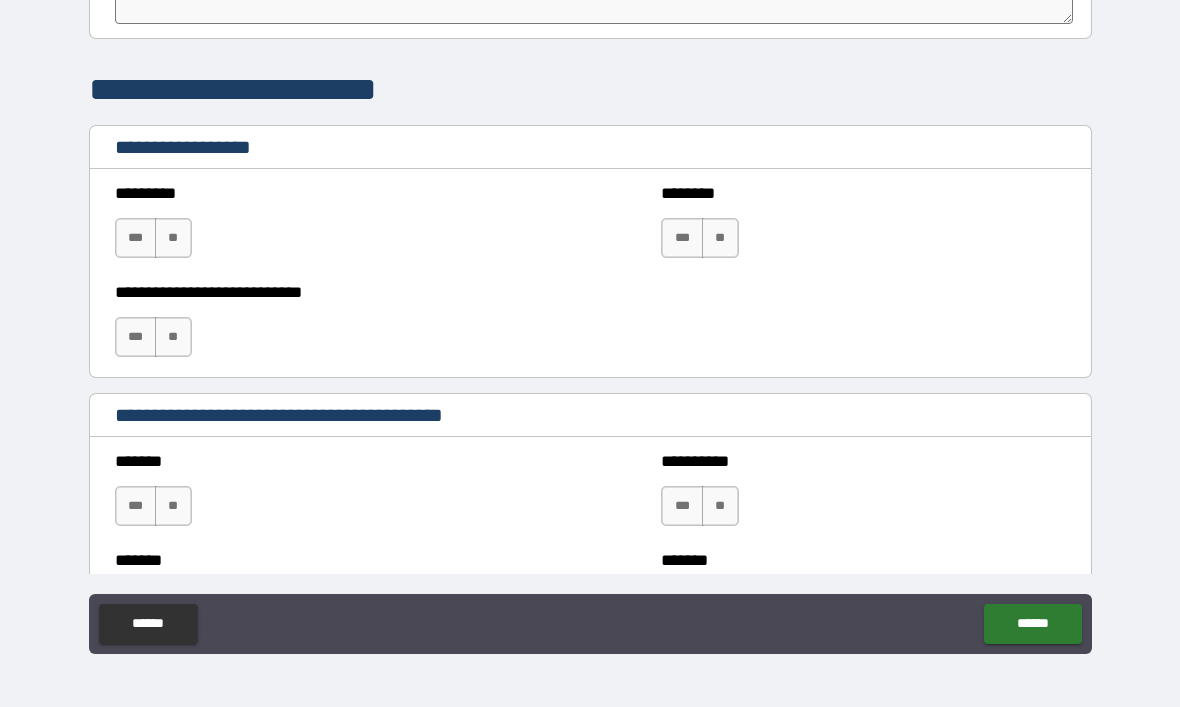 scroll, scrollTop: 1593, scrollLeft: 0, axis: vertical 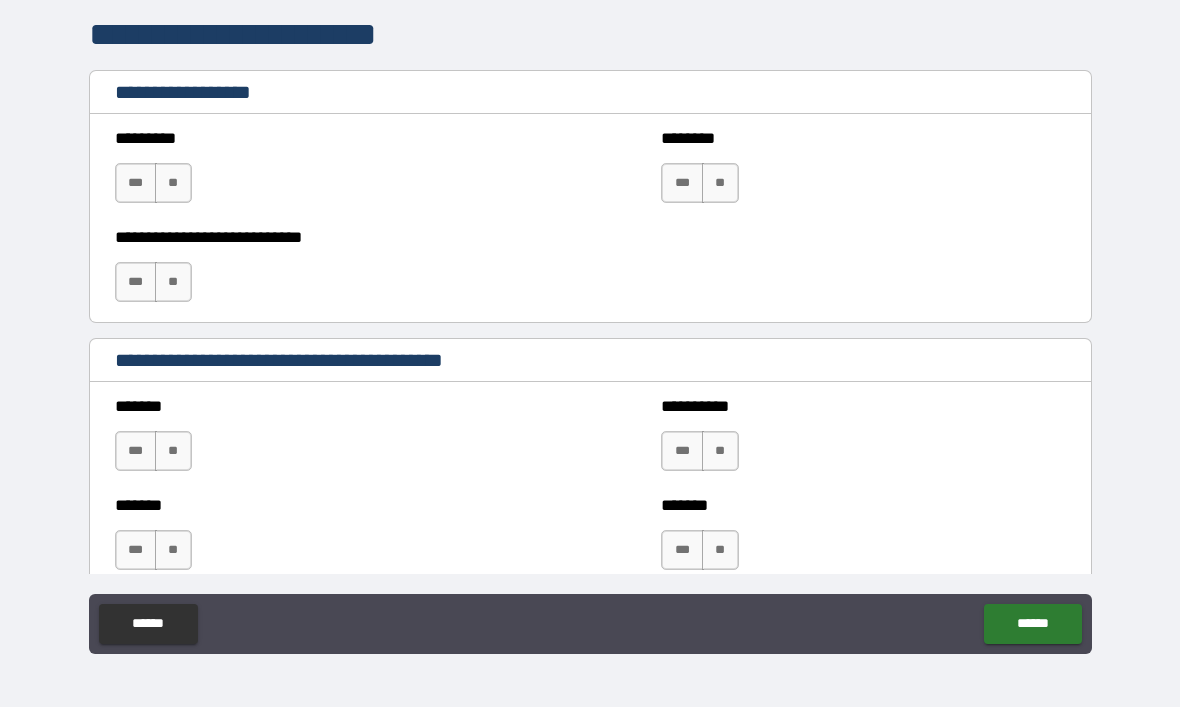 click on "********* *** **" at bounding box center (317, 173) 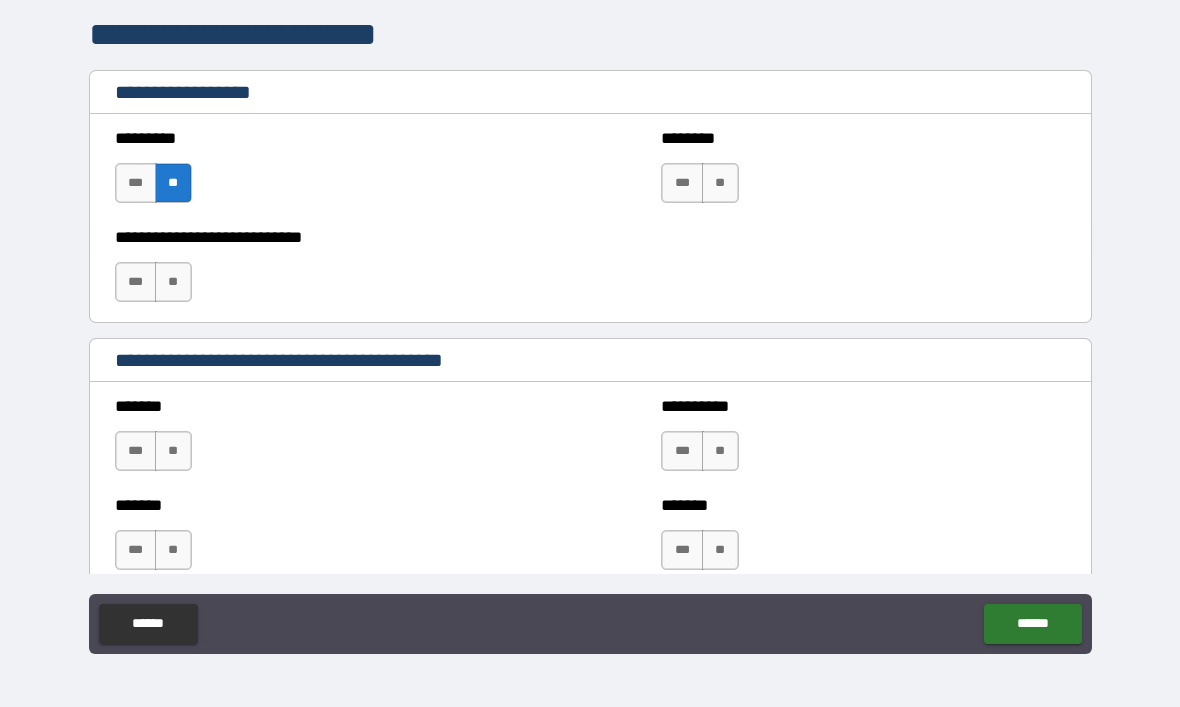 click on "**" at bounding box center (173, 282) 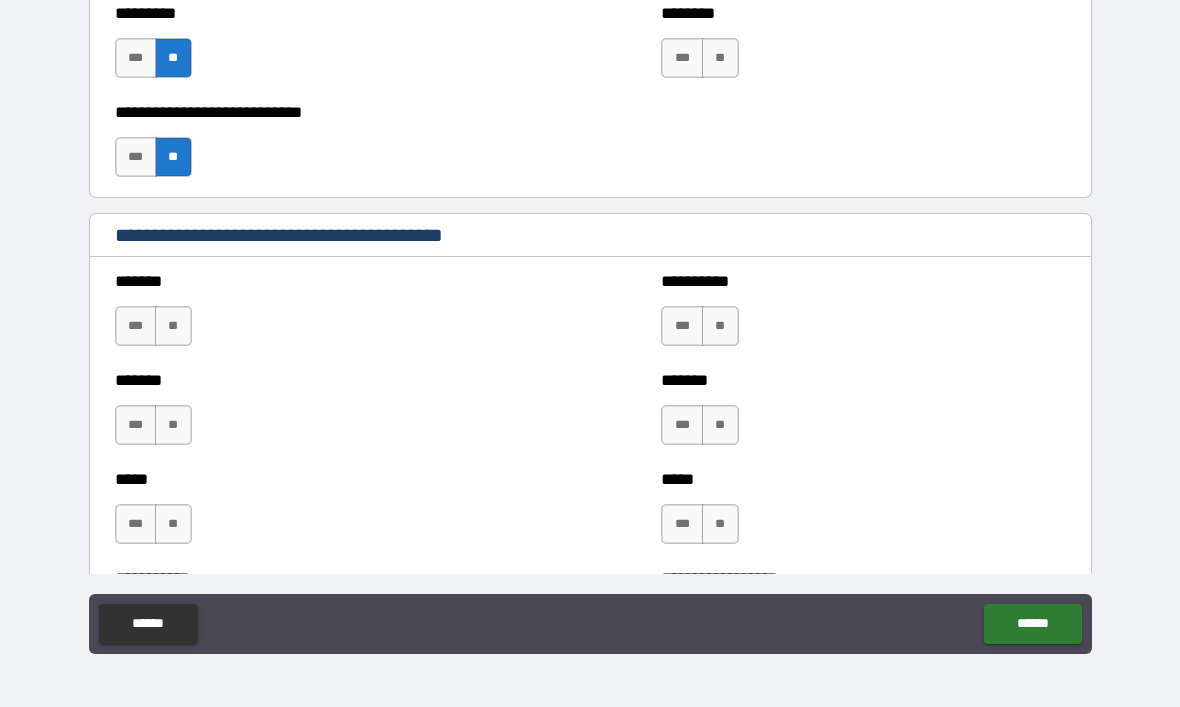 scroll, scrollTop: 1720, scrollLeft: 0, axis: vertical 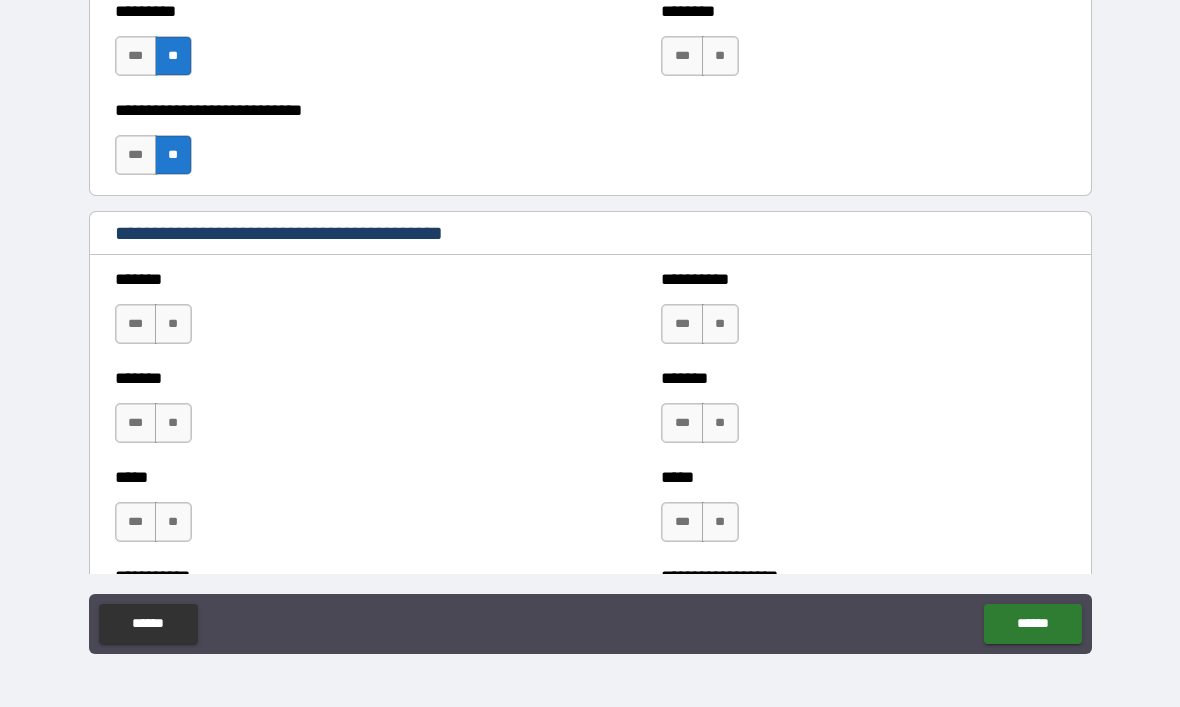 click on "**" at bounding box center (173, 324) 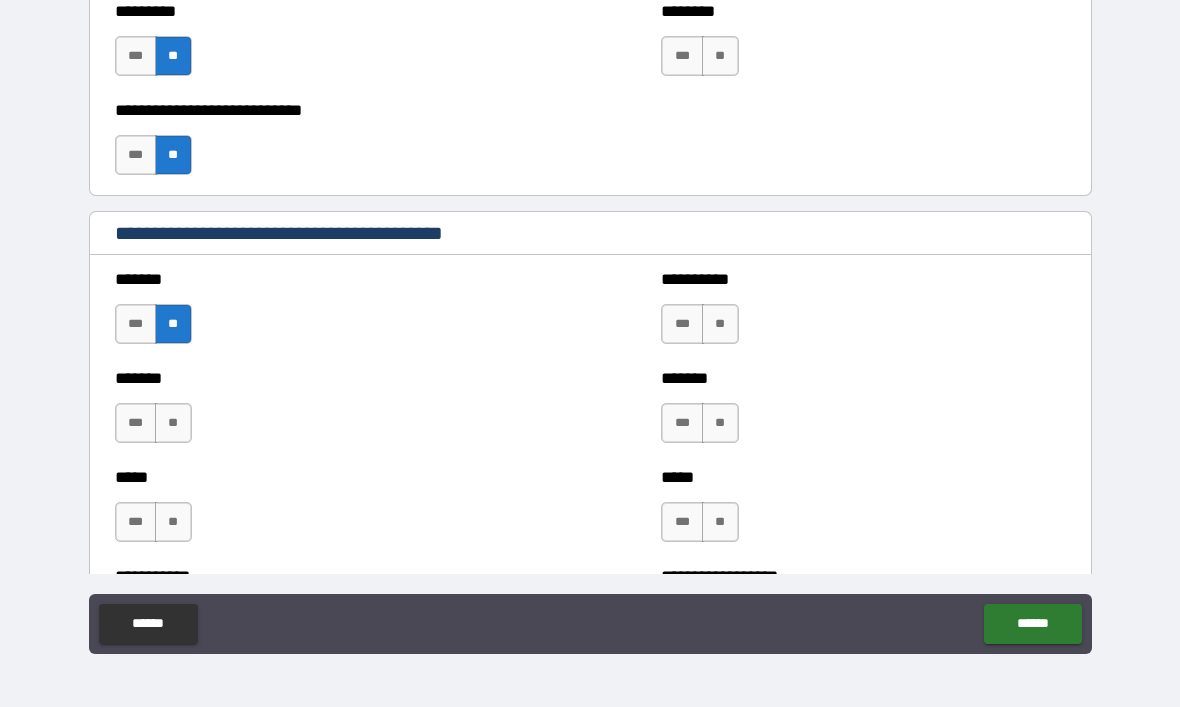 click on "**********" at bounding box center [863, 314] 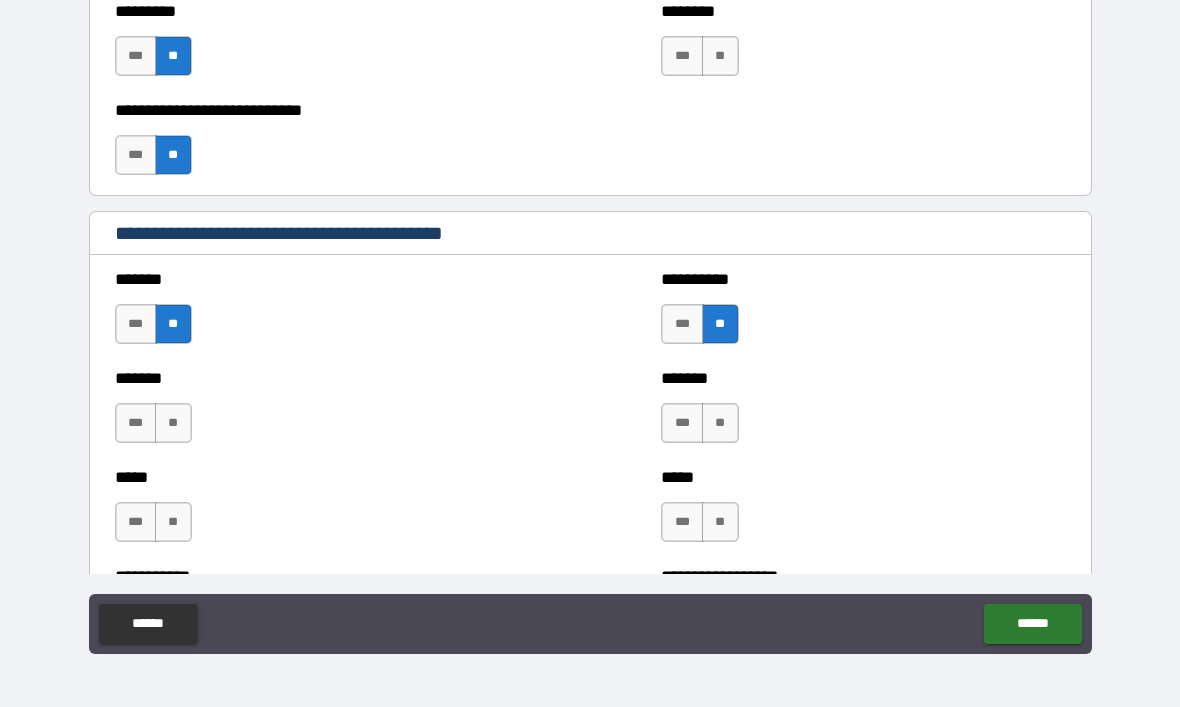 click on "**" at bounding box center (720, 423) 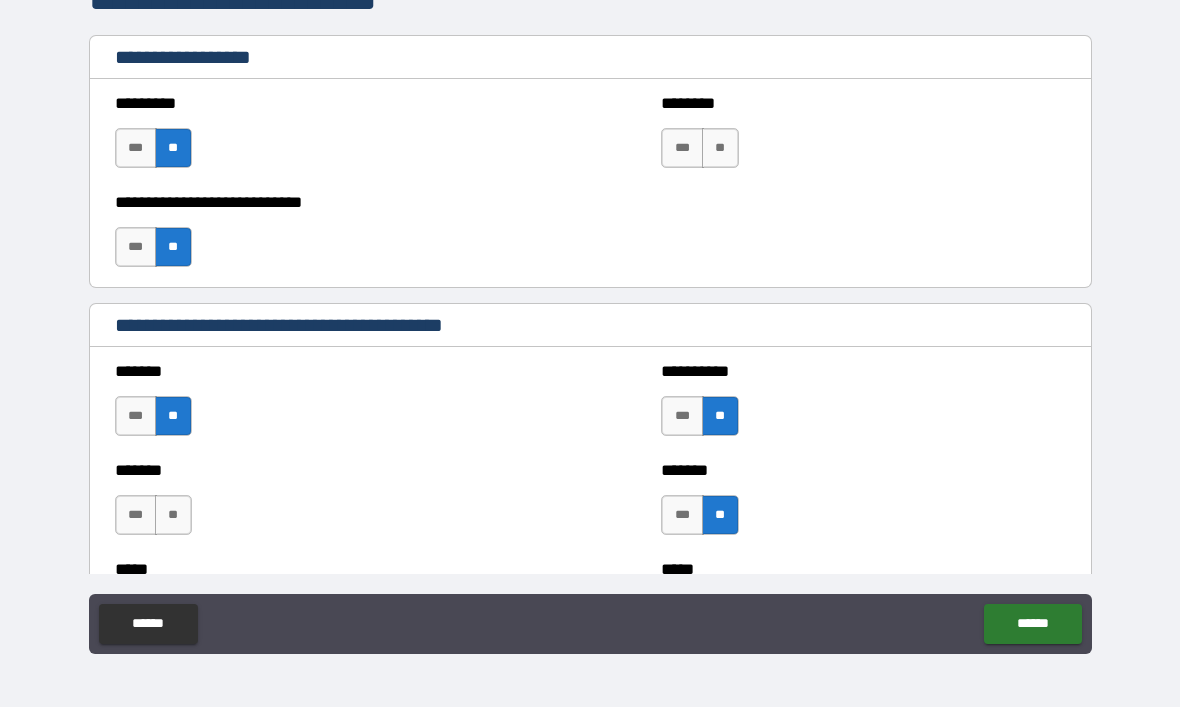 scroll, scrollTop: 1583, scrollLeft: 0, axis: vertical 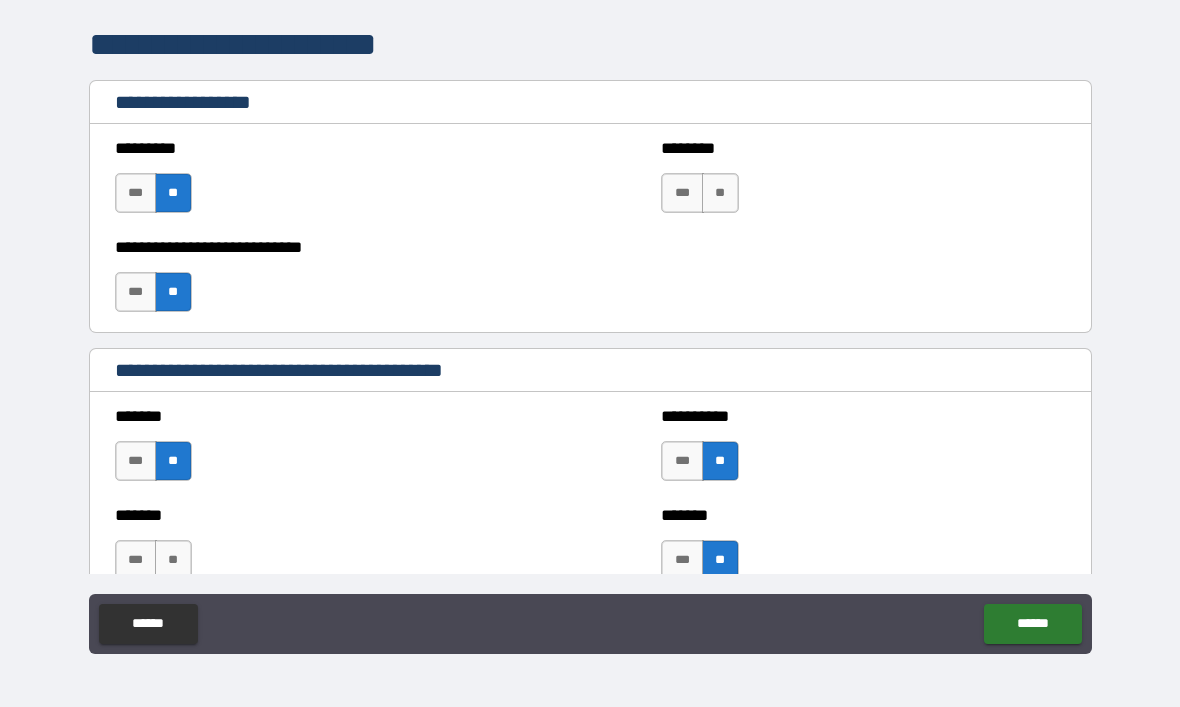 click on "******** *** **" at bounding box center (863, 183) 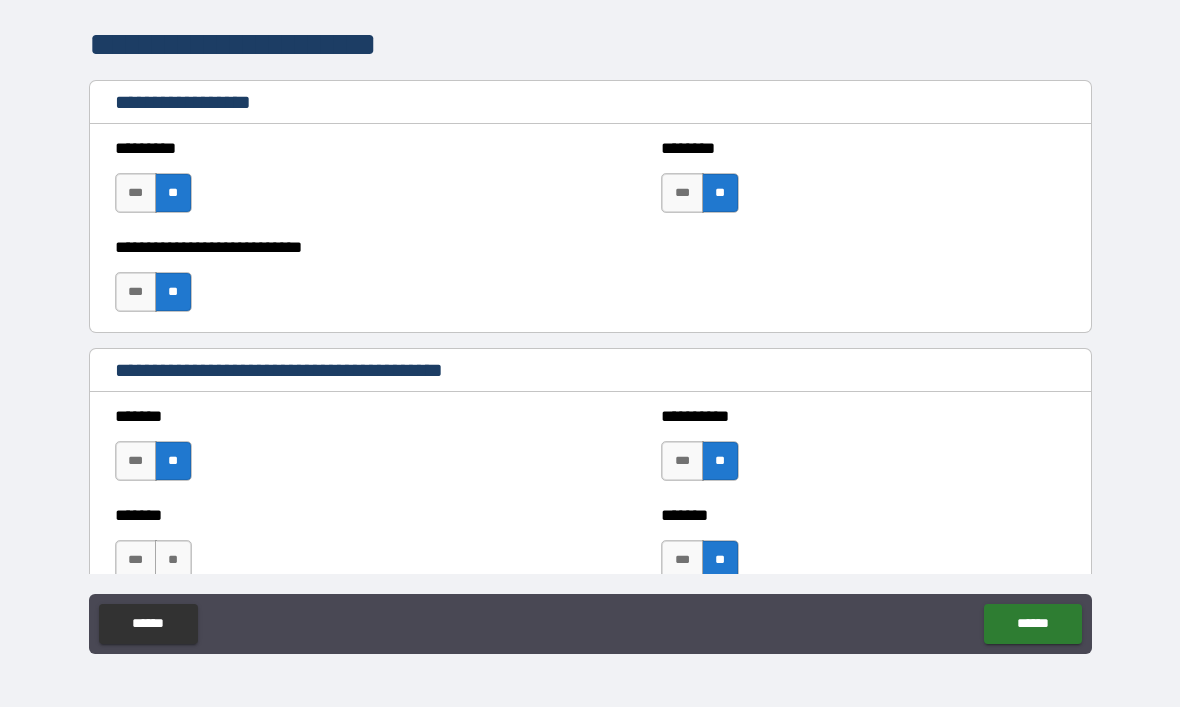 scroll, scrollTop: 1698, scrollLeft: 0, axis: vertical 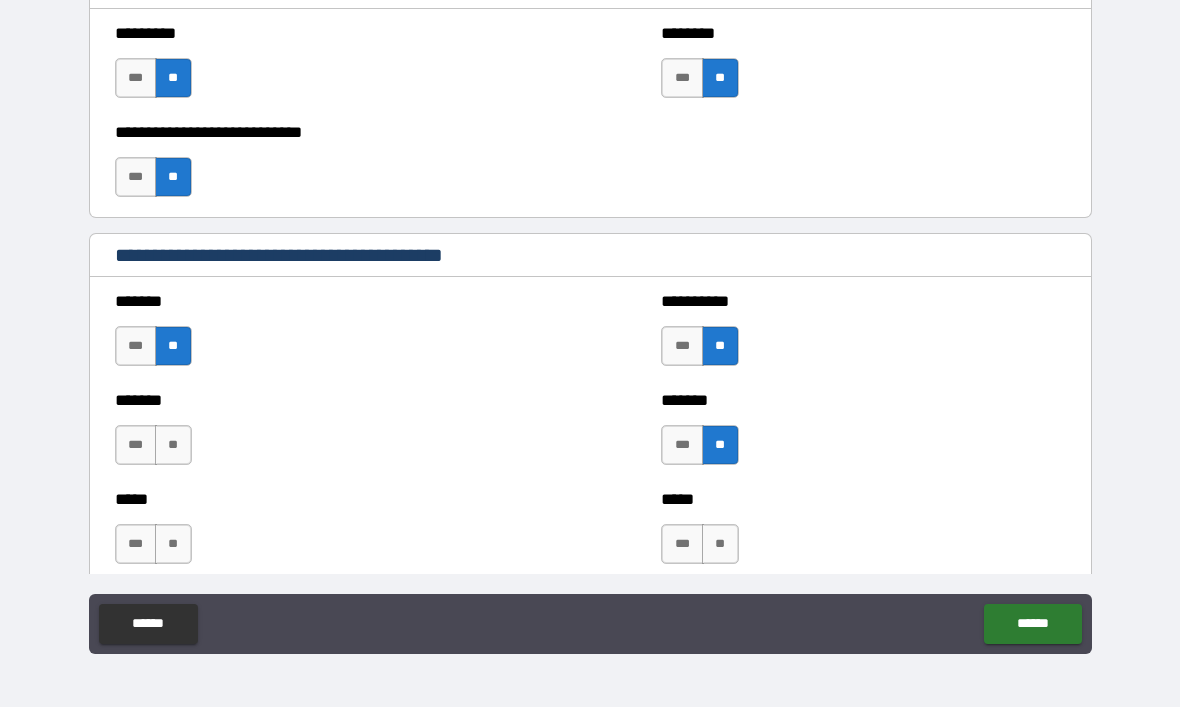 click on "**" at bounding box center [173, 445] 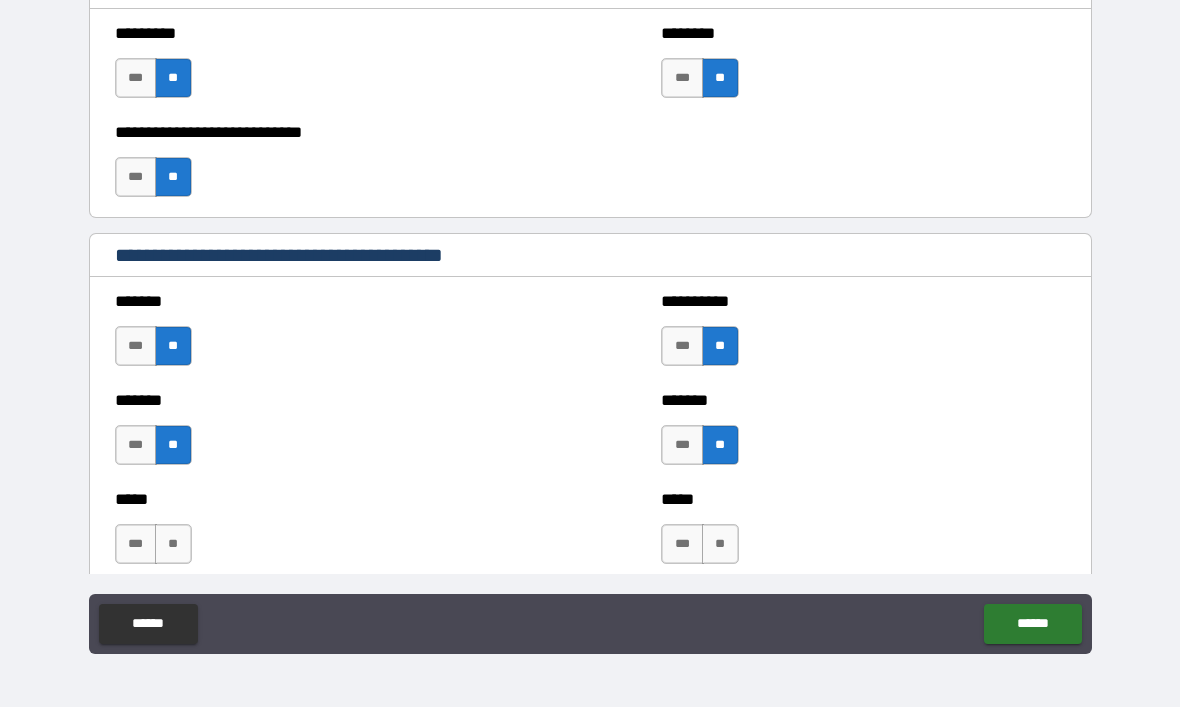 click on "**" at bounding box center (173, 544) 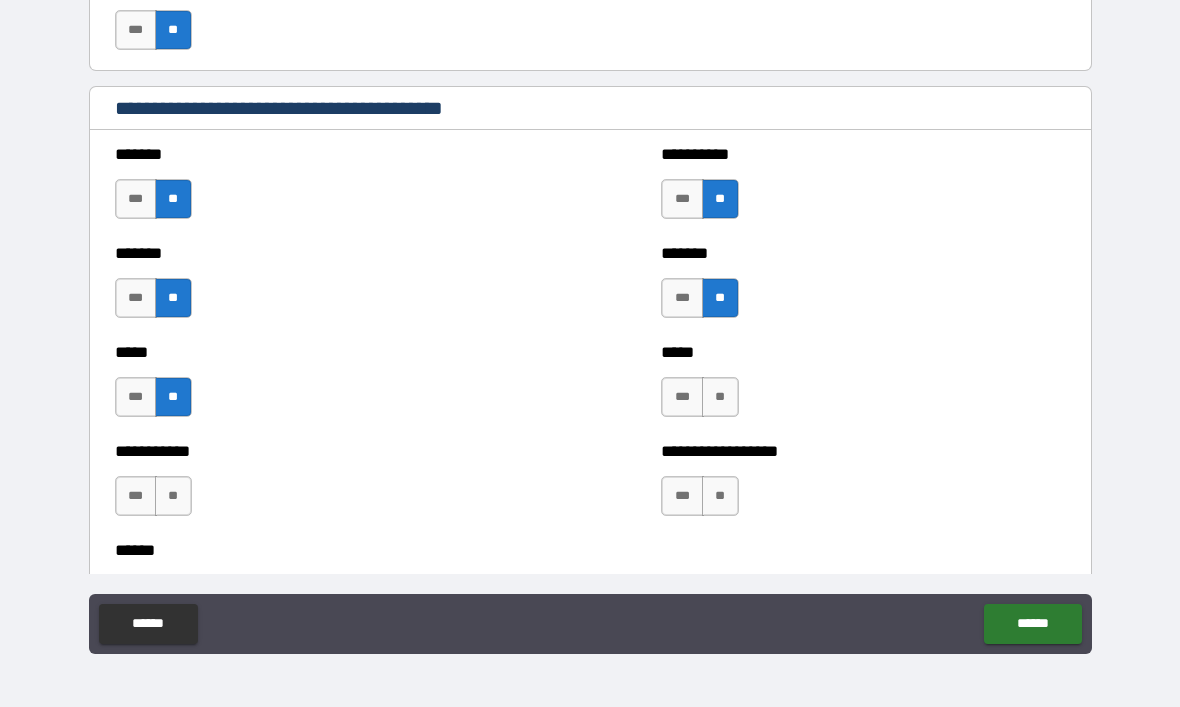 scroll, scrollTop: 1795, scrollLeft: 0, axis: vertical 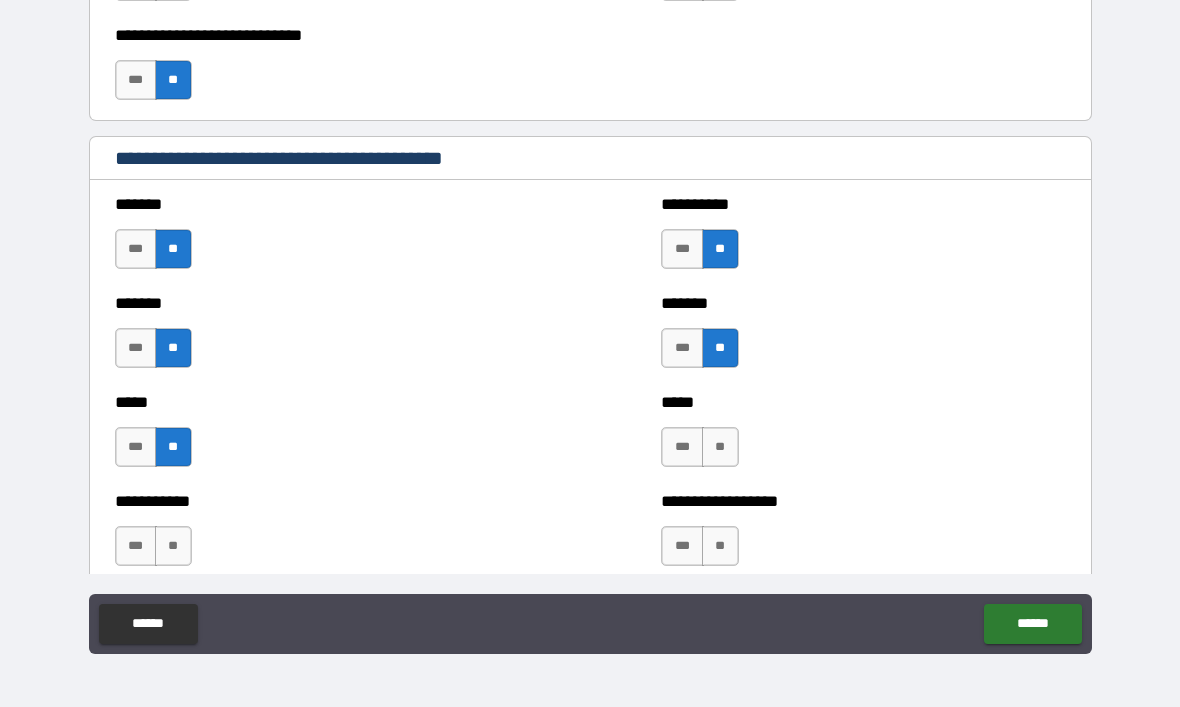 click on "**" at bounding box center [720, 447] 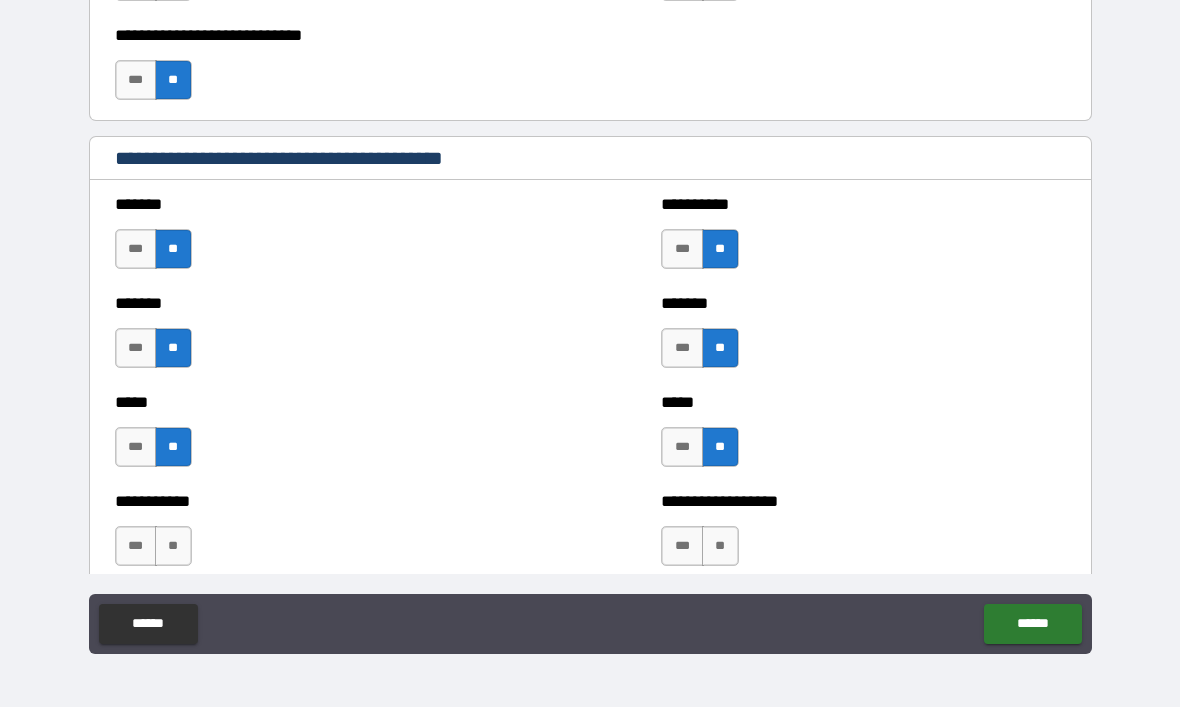 click on "**********" at bounding box center (863, 501) 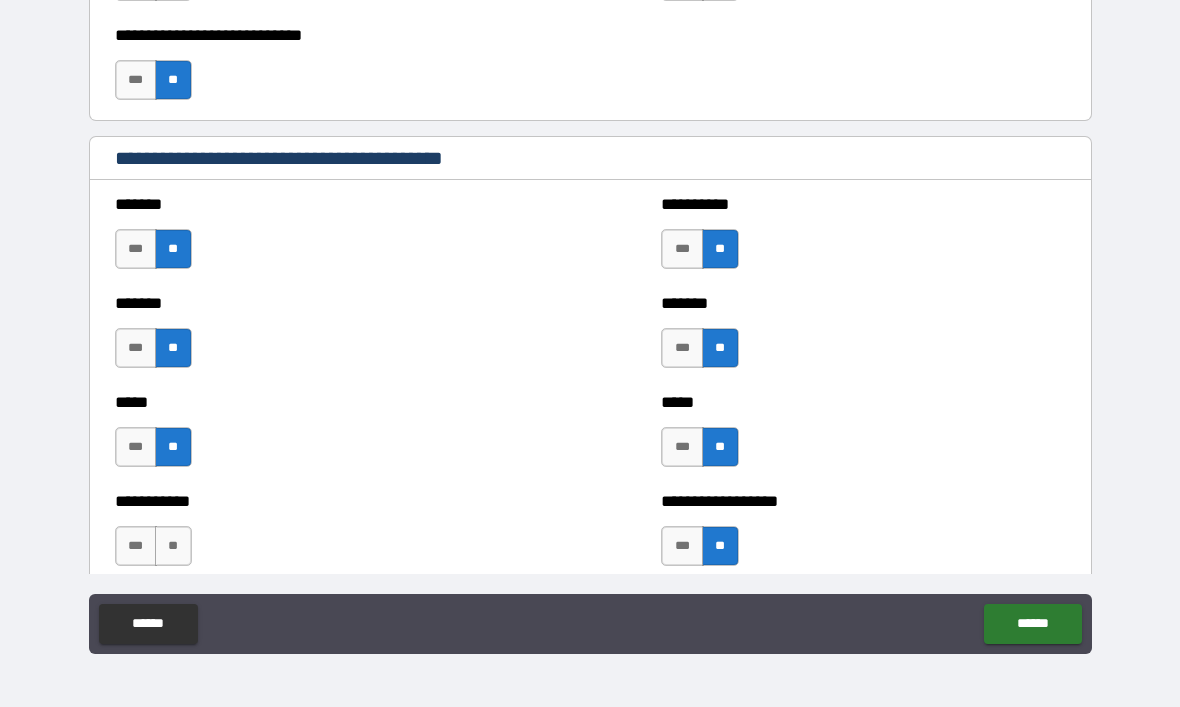 scroll, scrollTop: 1980, scrollLeft: 0, axis: vertical 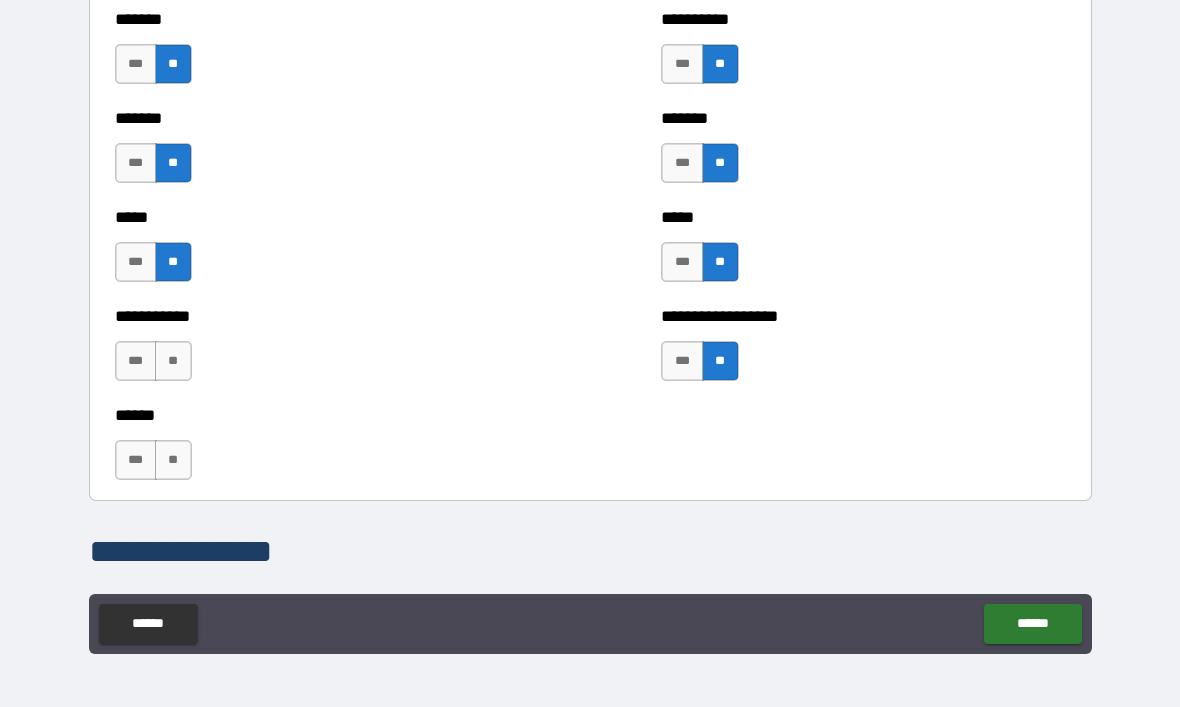 click on "**" at bounding box center [173, 460] 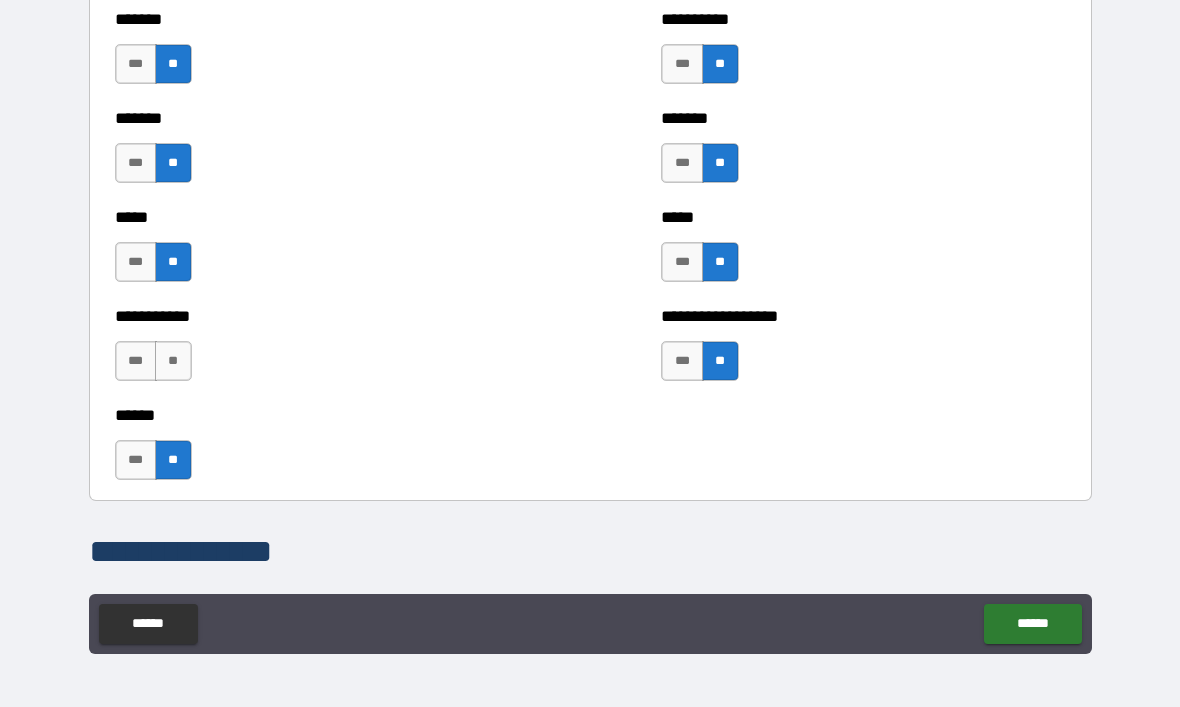 click on "**" at bounding box center [173, 361] 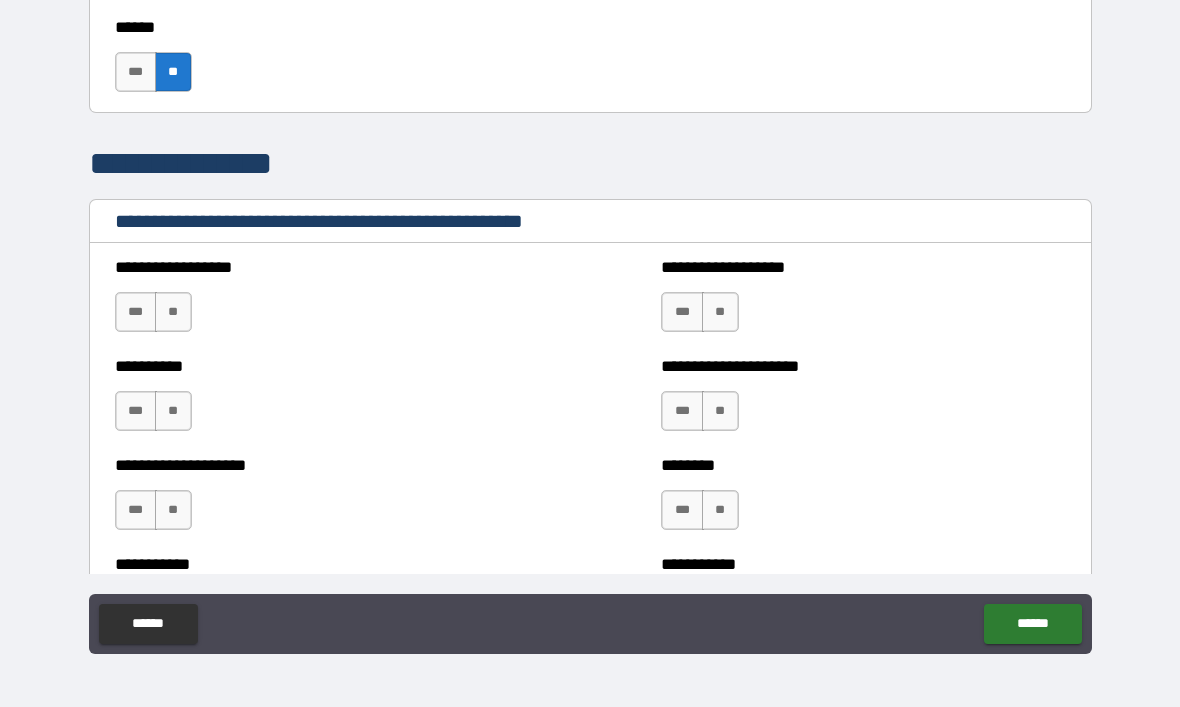 scroll, scrollTop: 2370, scrollLeft: 0, axis: vertical 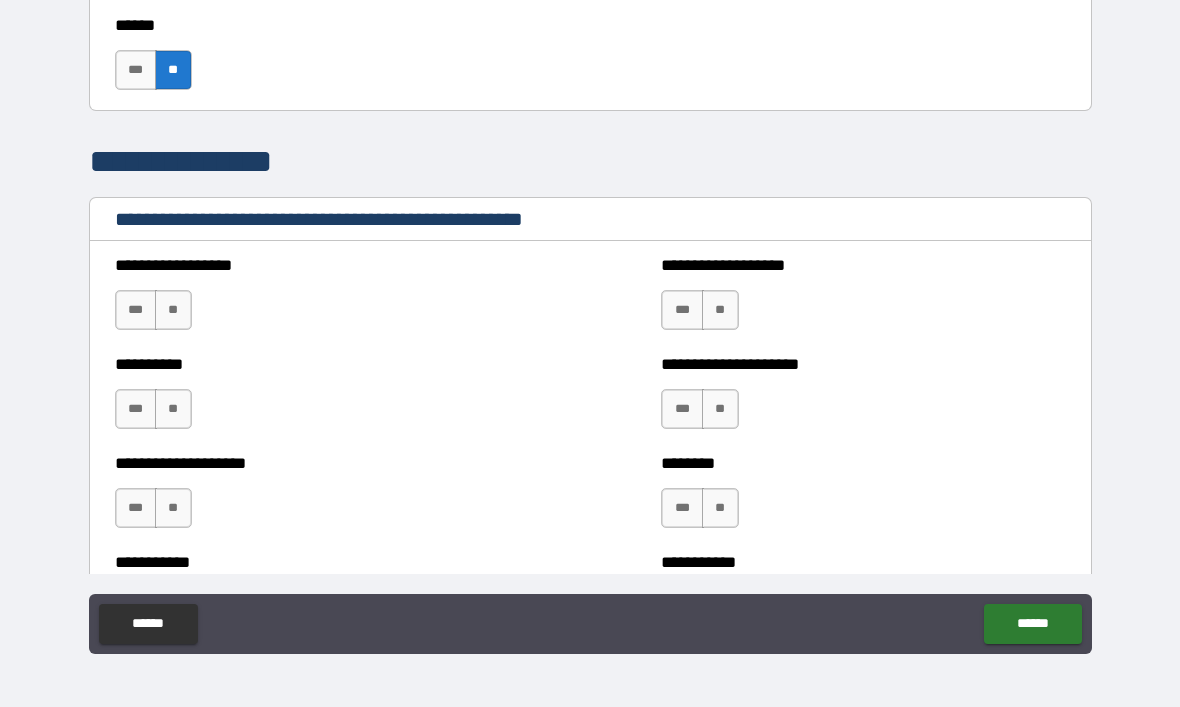 click on "*** **" at bounding box center [156, 315] 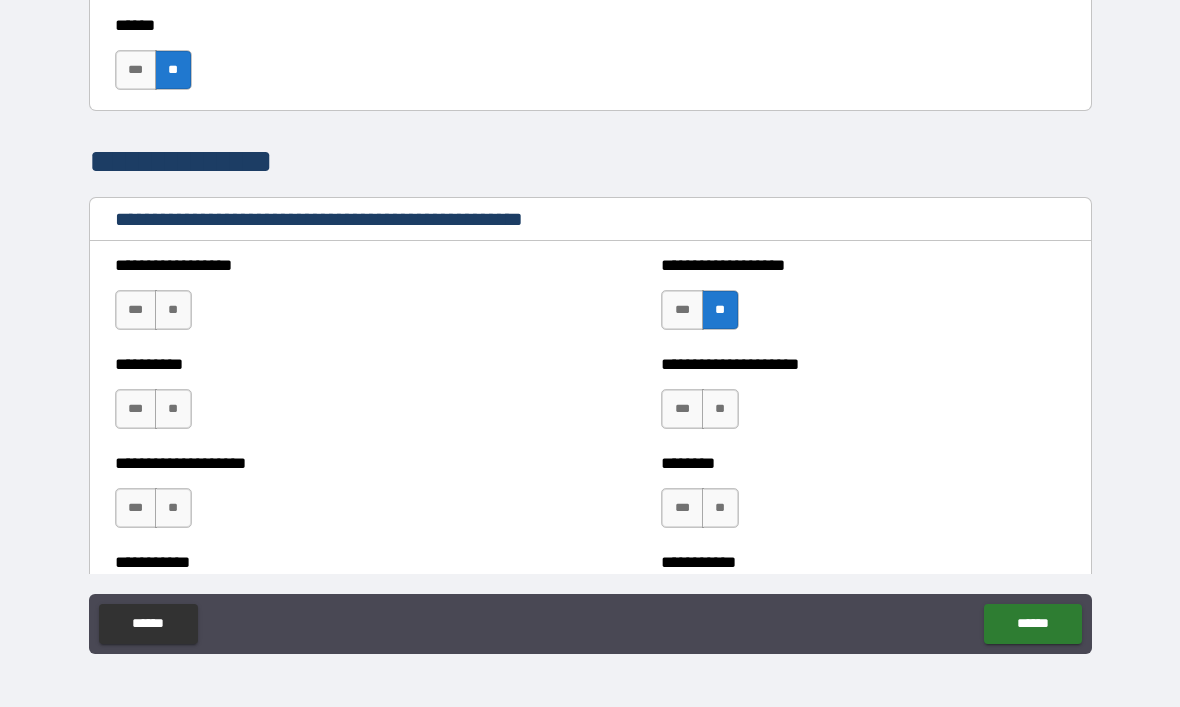 click on "**" at bounding box center [720, 409] 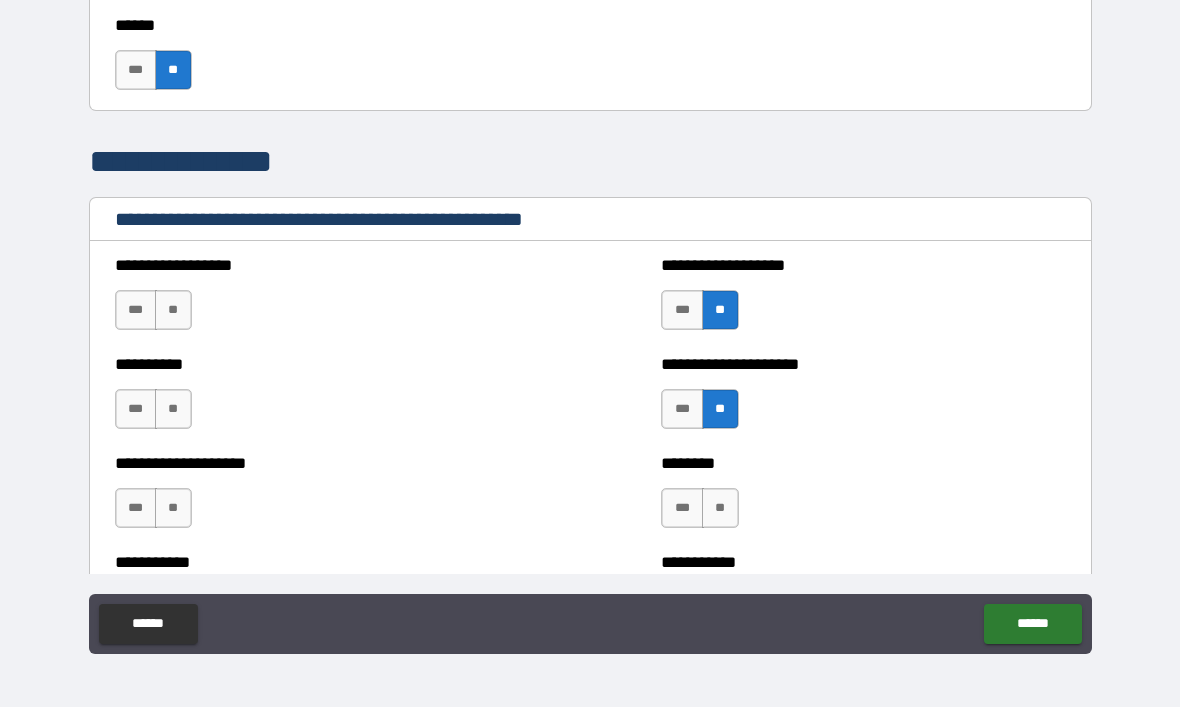 click on "**" at bounding box center [720, 508] 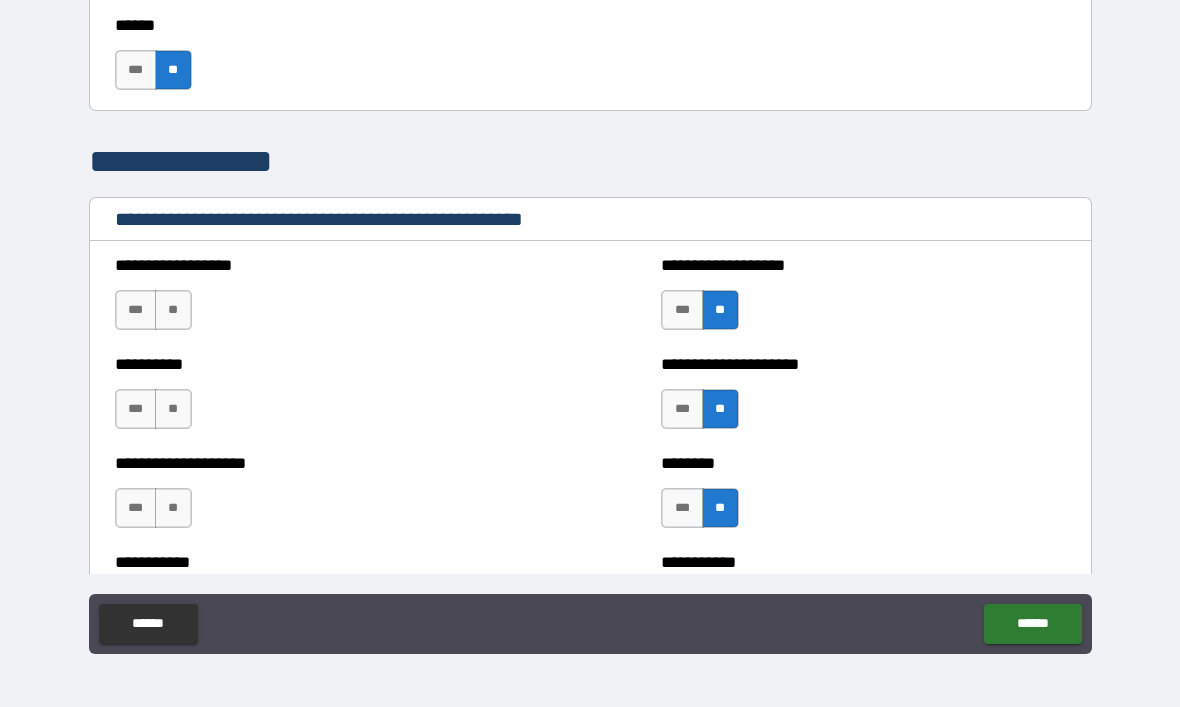click on "**" at bounding box center (173, 310) 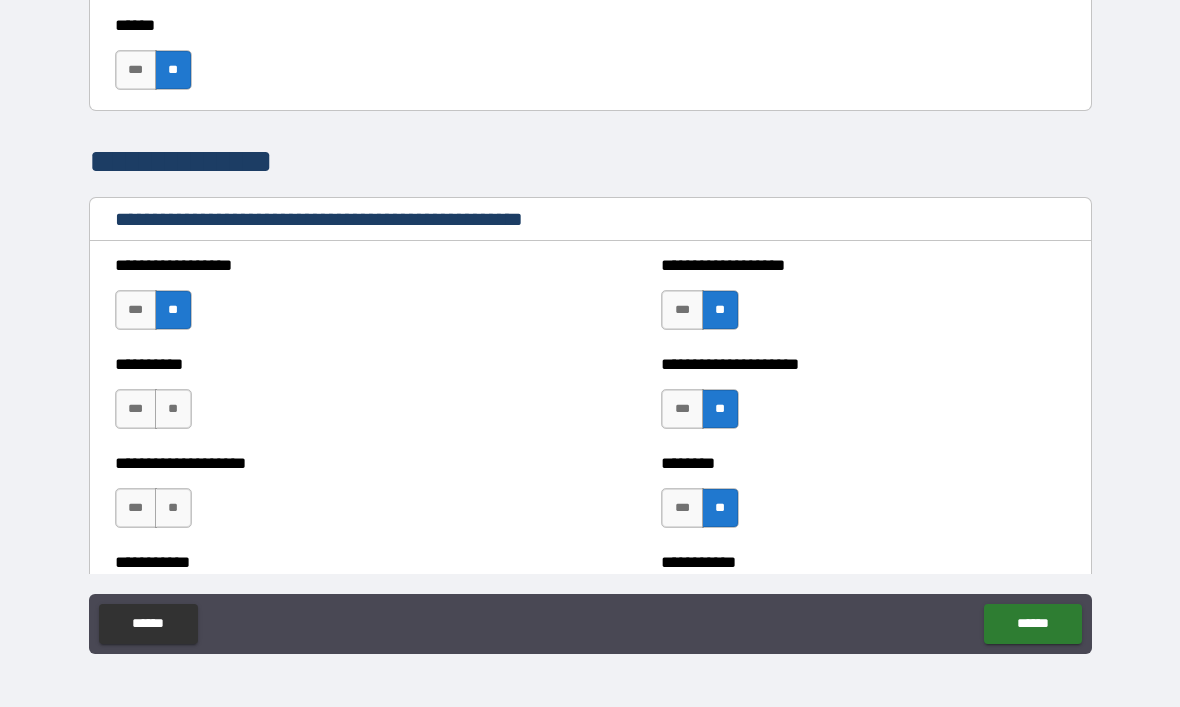 click on "**" at bounding box center [173, 409] 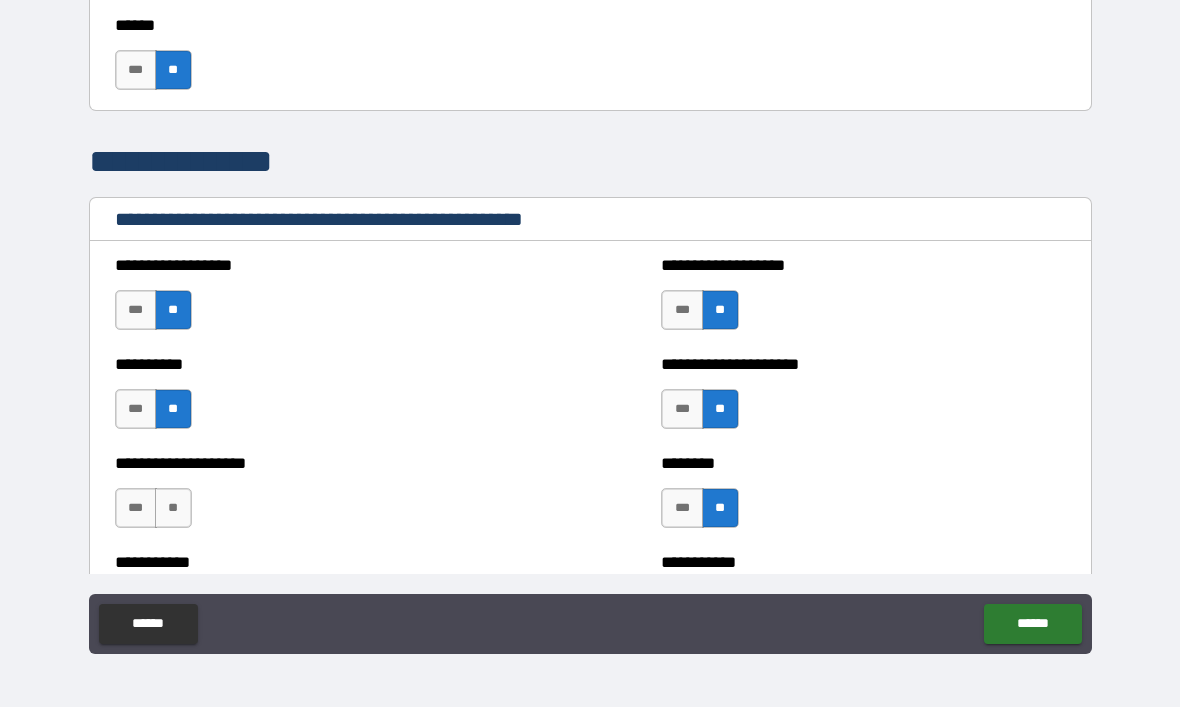 click on "**" at bounding box center [173, 508] 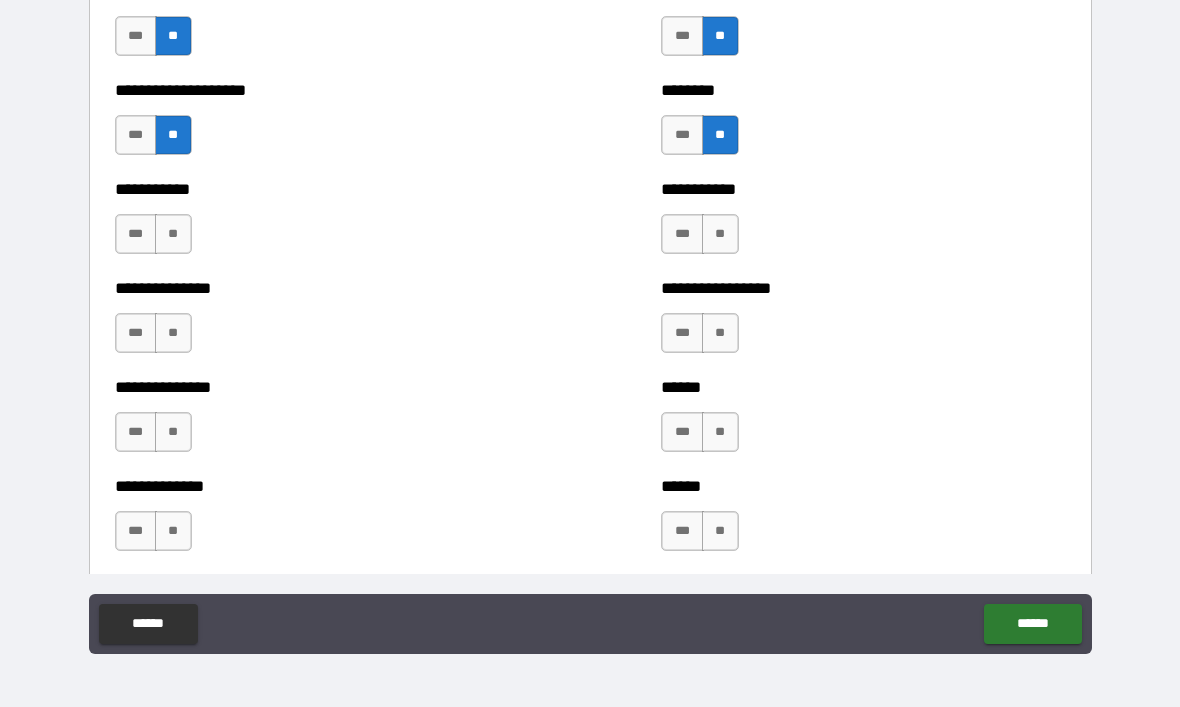 scroll, scrollTop: 2745, scrollLeft: 0, axis: vertical 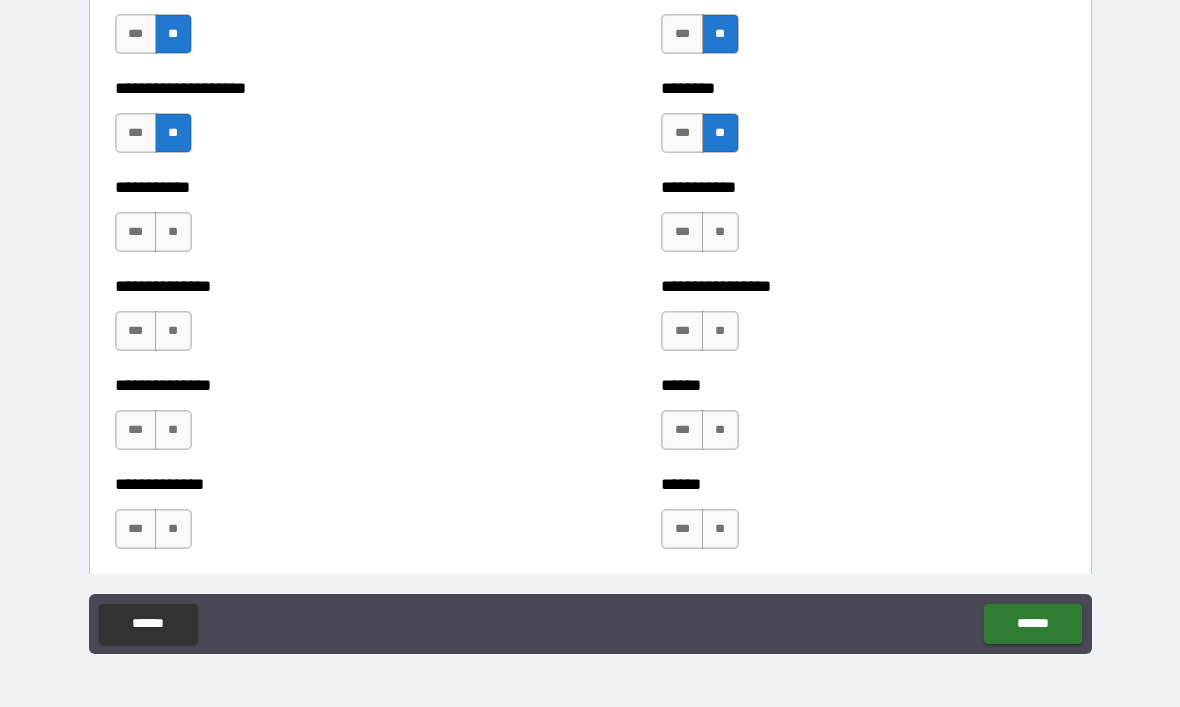 click on "**" at bounding box center (173, 331) 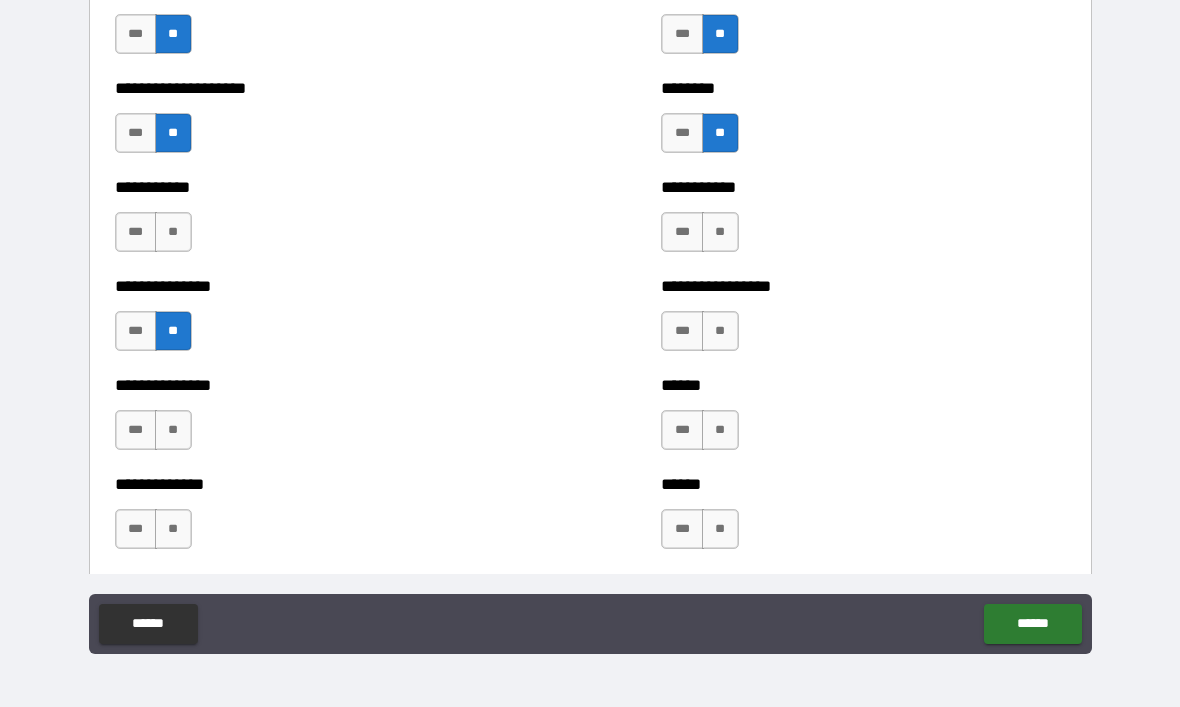 click on "**" at bounding box center (173, 232) 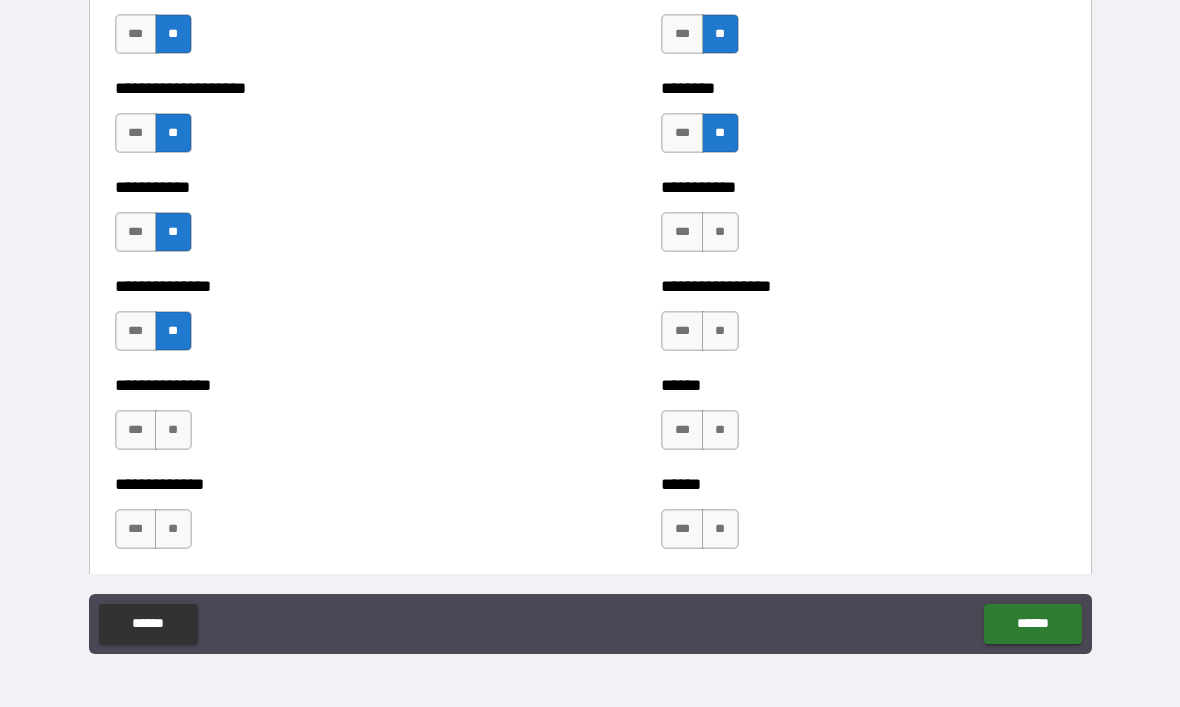 click on "**" at bounding box center (173, 430) 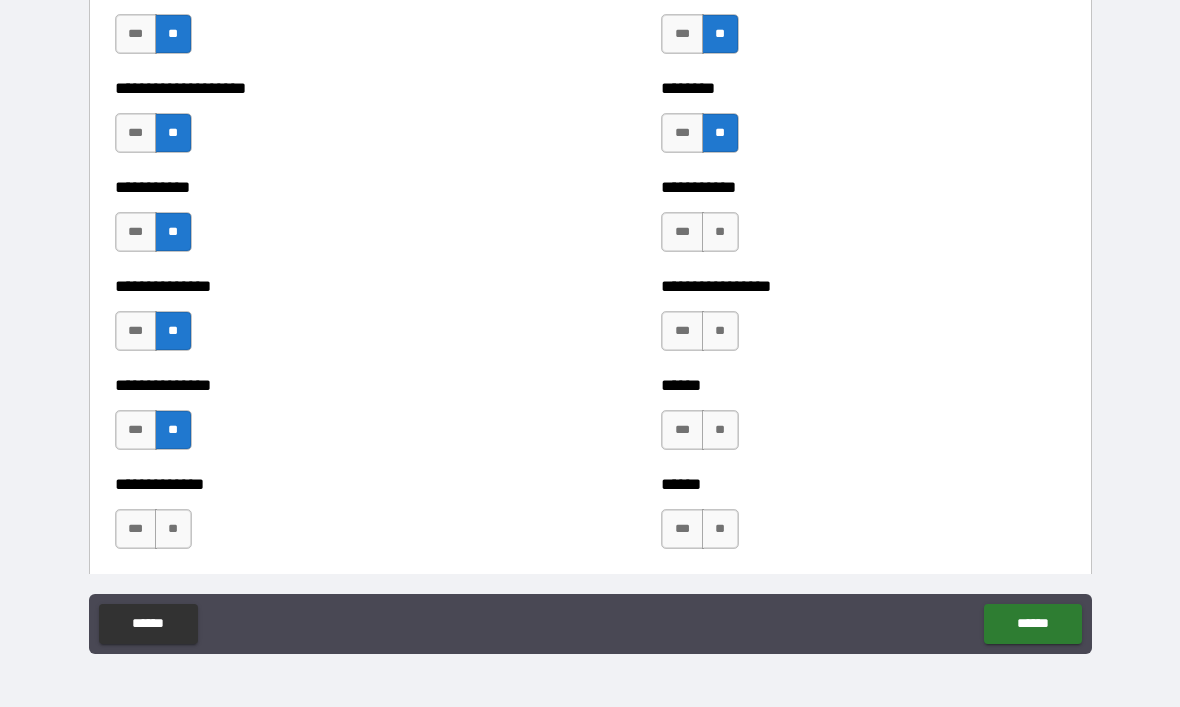click on "**" at bounding box center [173, 529] 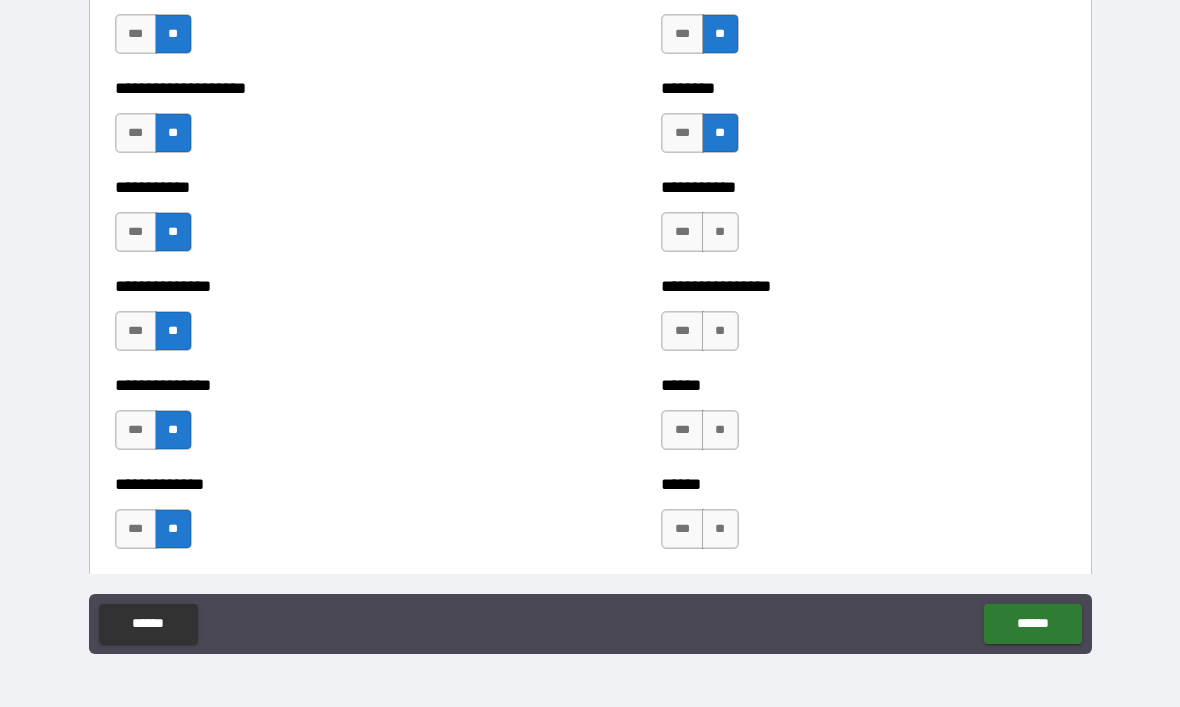 click on "**" at bounding box center [720, 331] 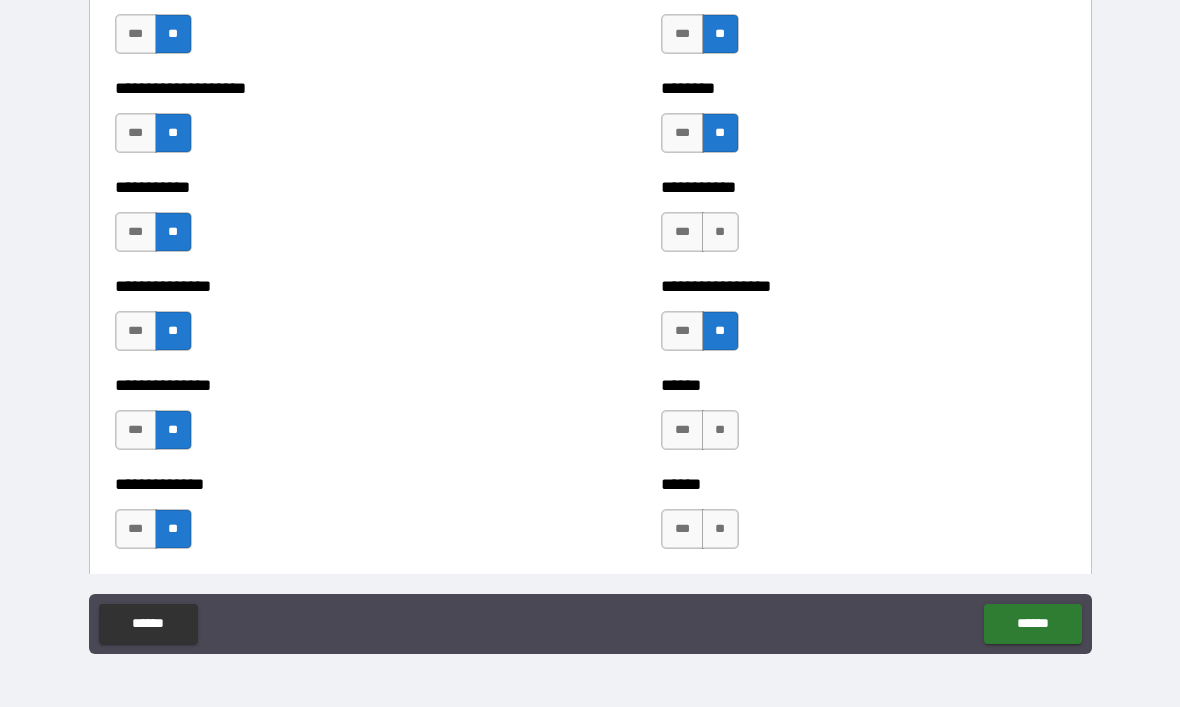 click on "**" at bounding box center [720, 232] 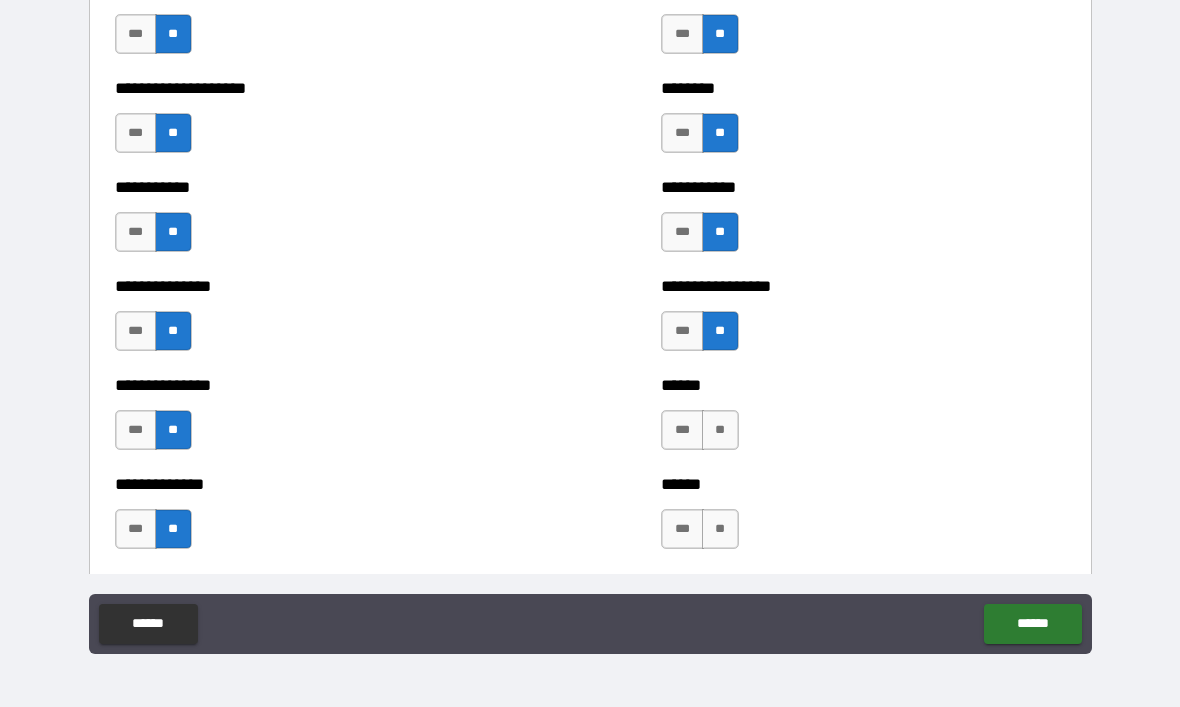 click on "**" at bounding box center (720, 430) 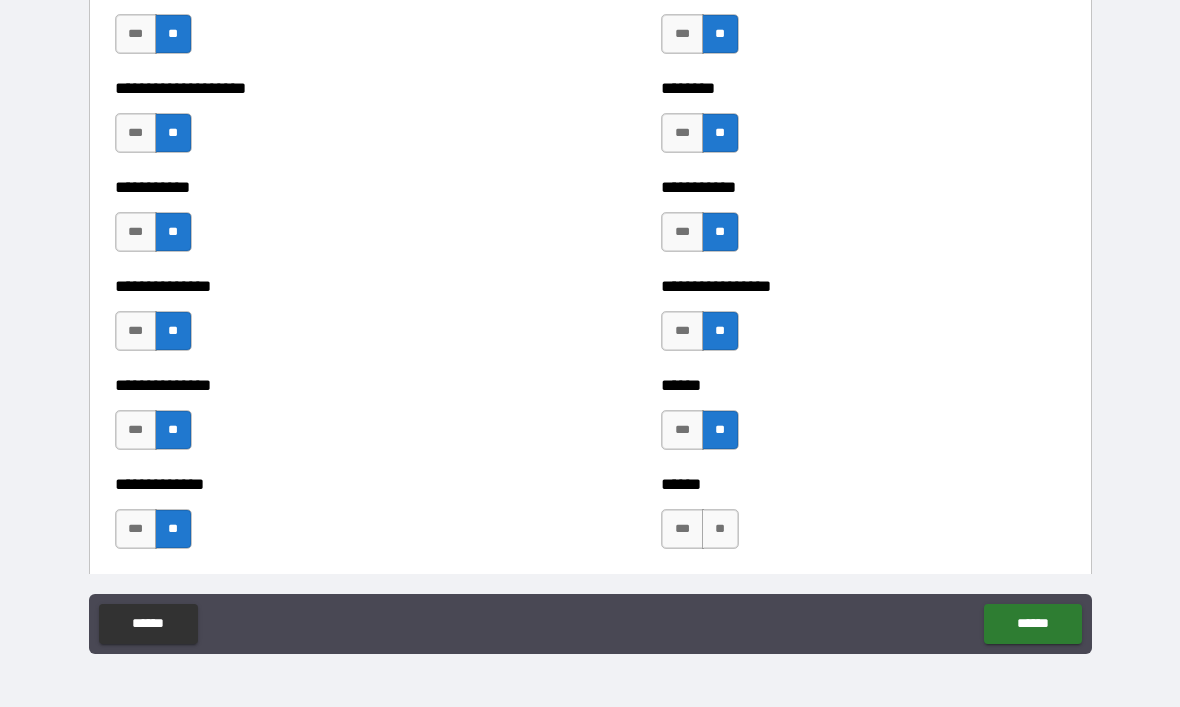 click on "**" at bounding box center [720, 529] 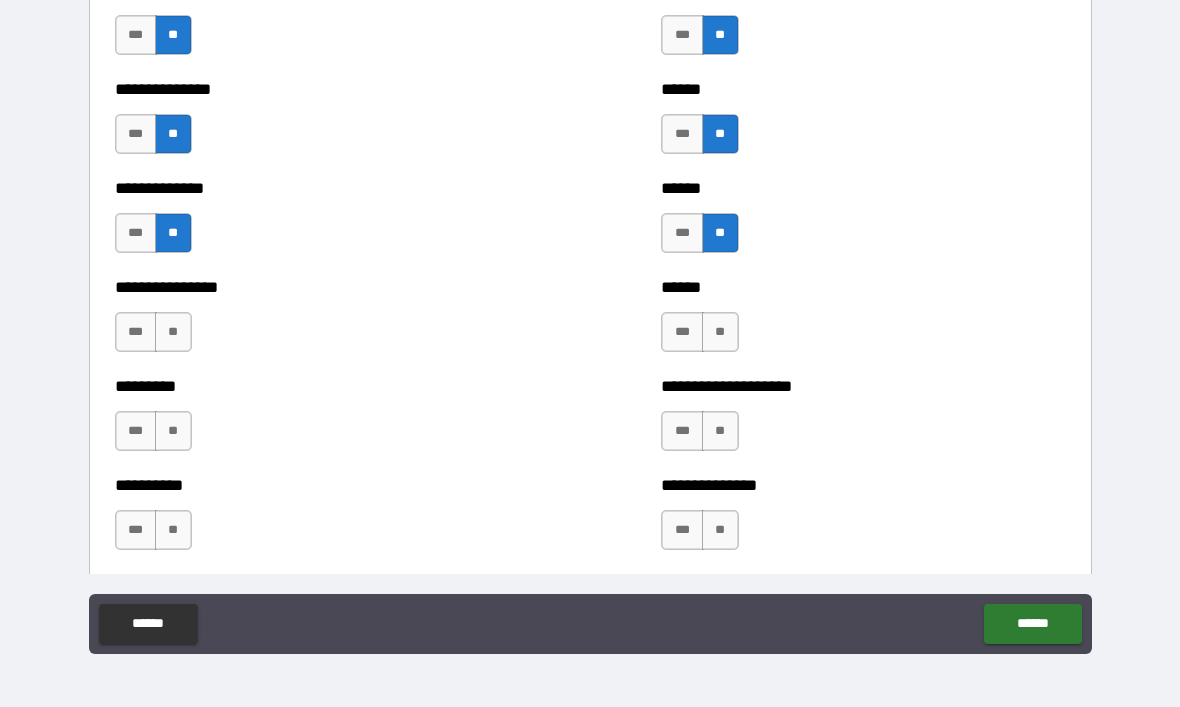 scroll, scrollTop: 3042, scrollLeft: 0, axis: vertical 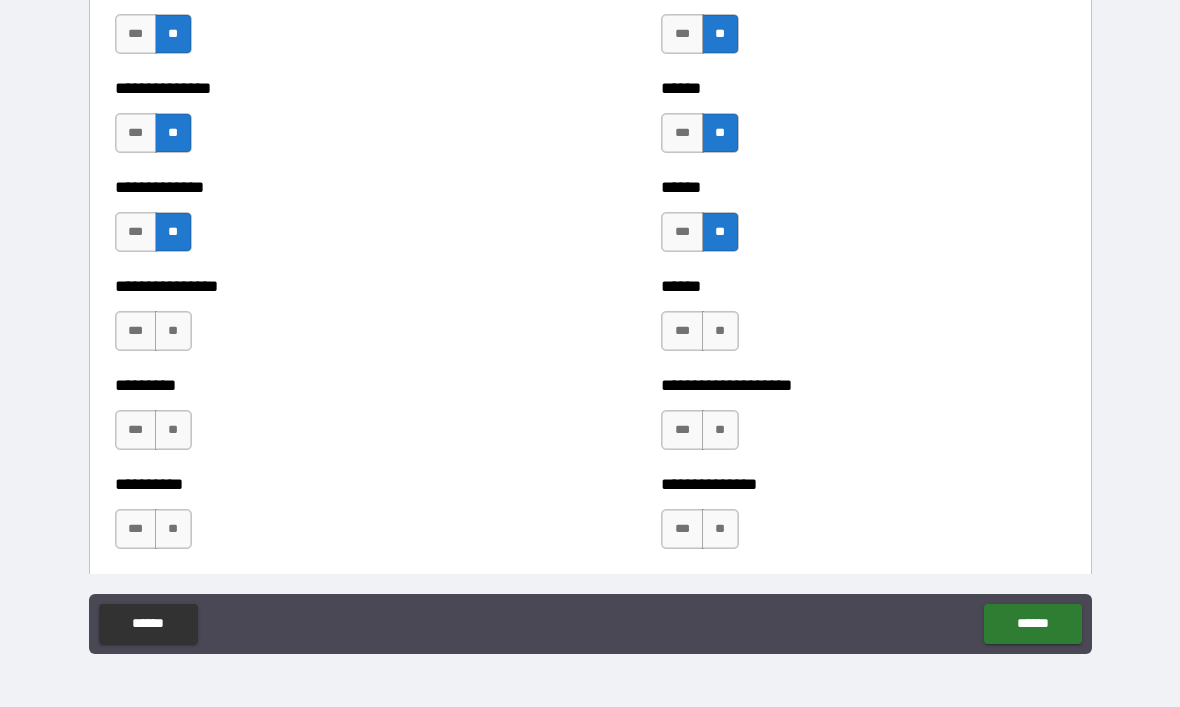click on "**" at bounding box center [173, 331] 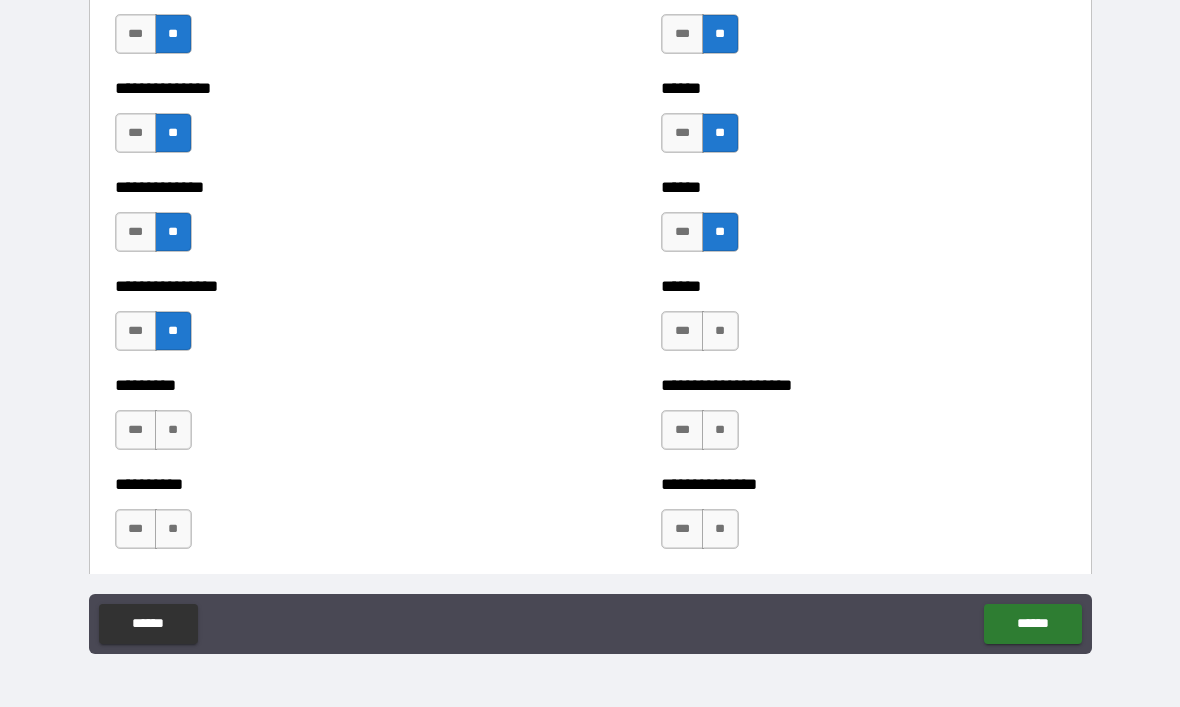 click on "**" at bounding box center [173, 430] 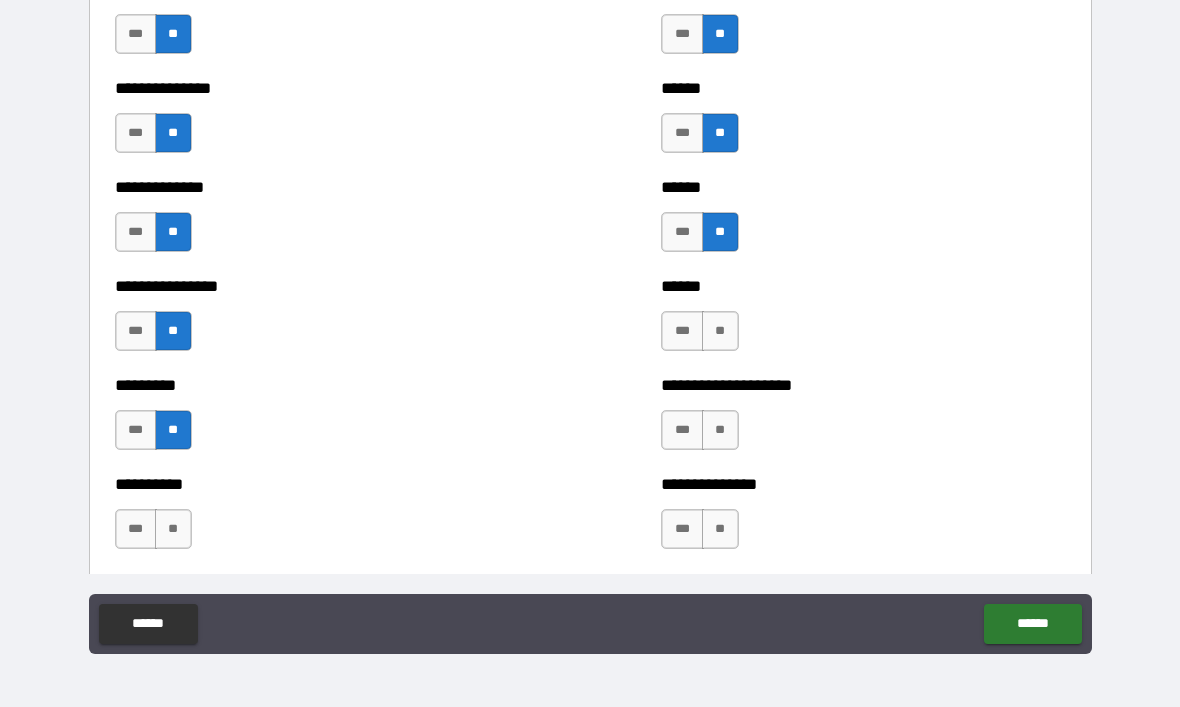 click on "**" at bounding box center (173, 529) 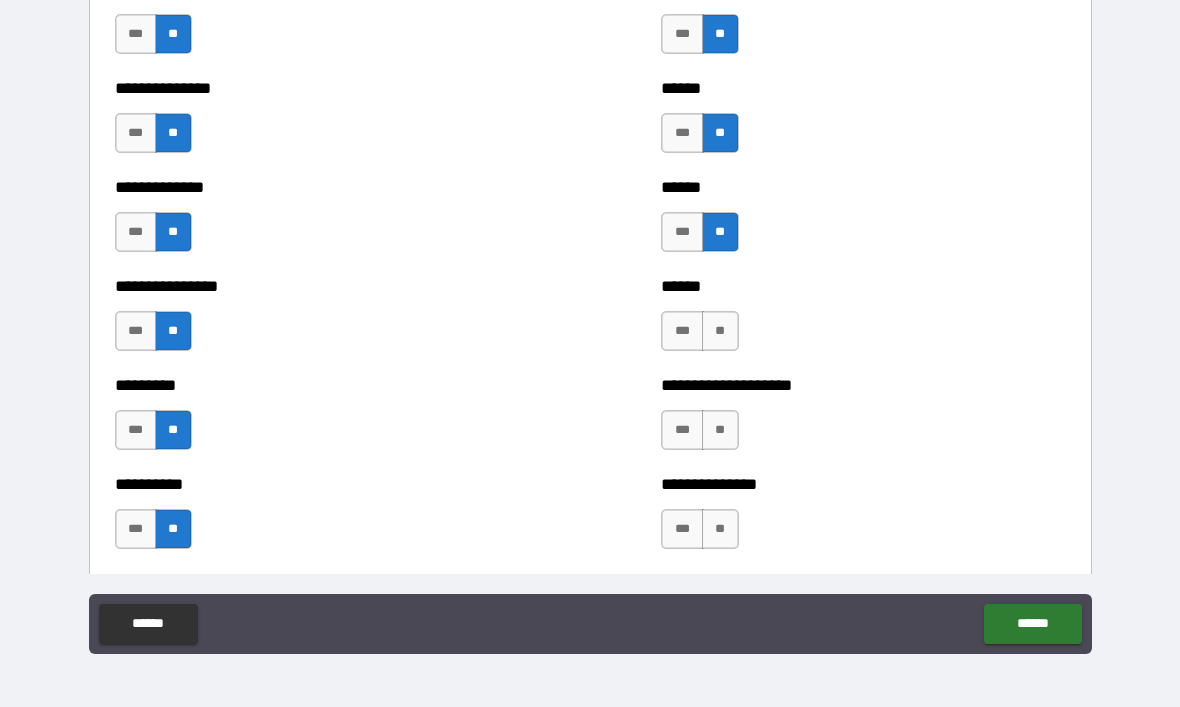 click on "**" at bounding box center (720, 331) 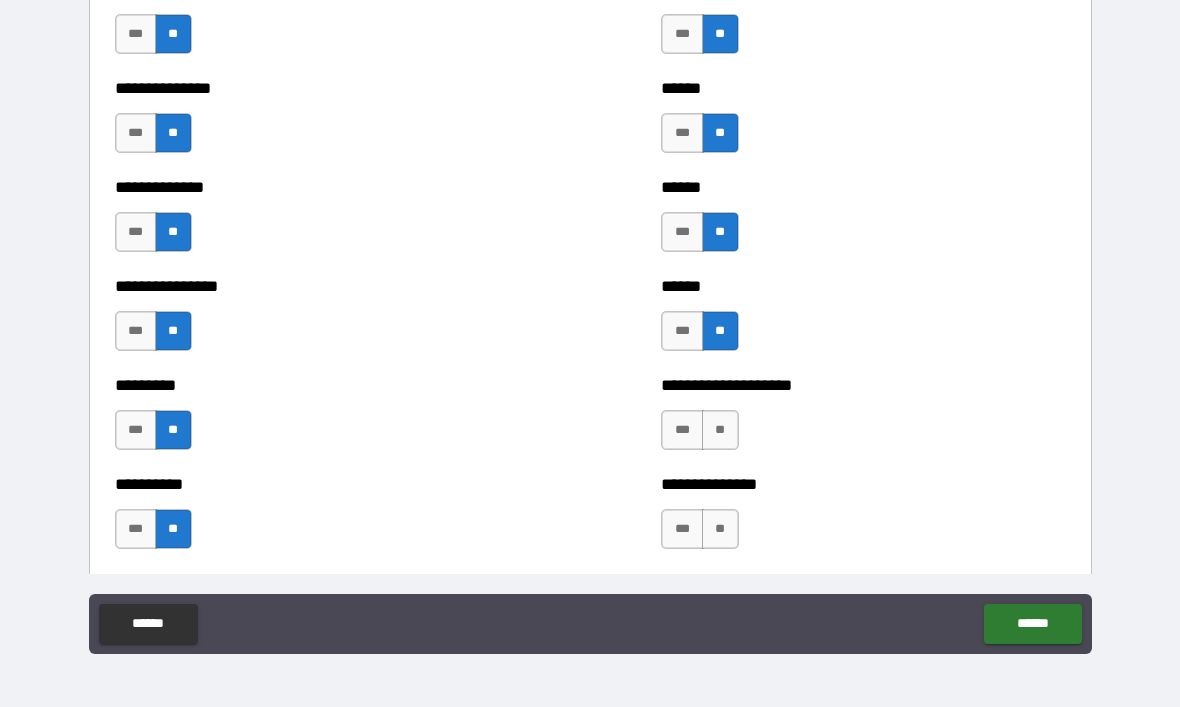 click on "**" at bounding box center [720, 430] 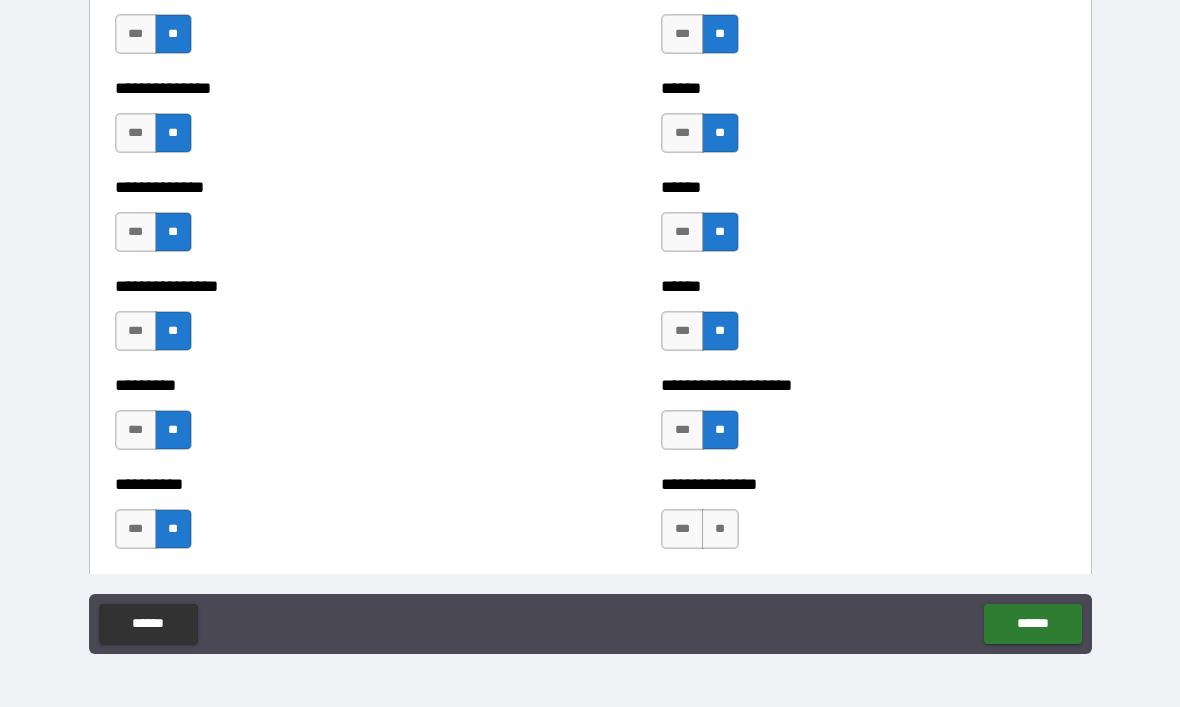 click on "**" at bounding box center [720, 529] 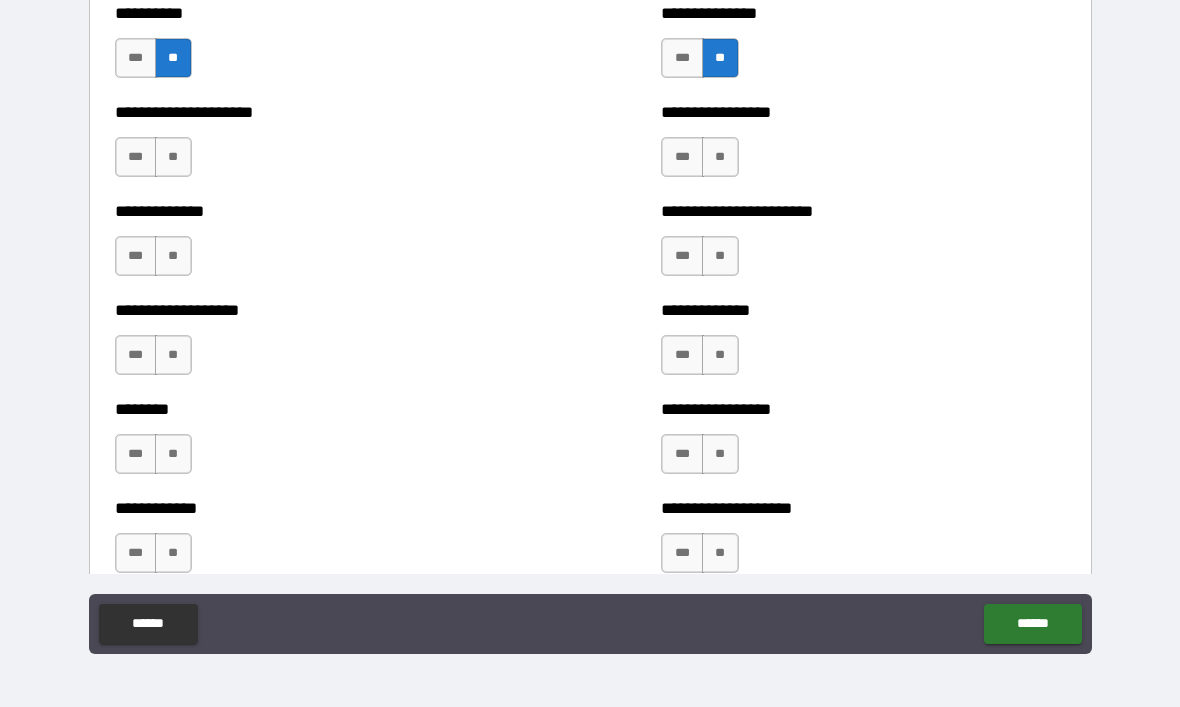 scroll, scrollTop: 3518, scrollLeft: 0, axis: vertical 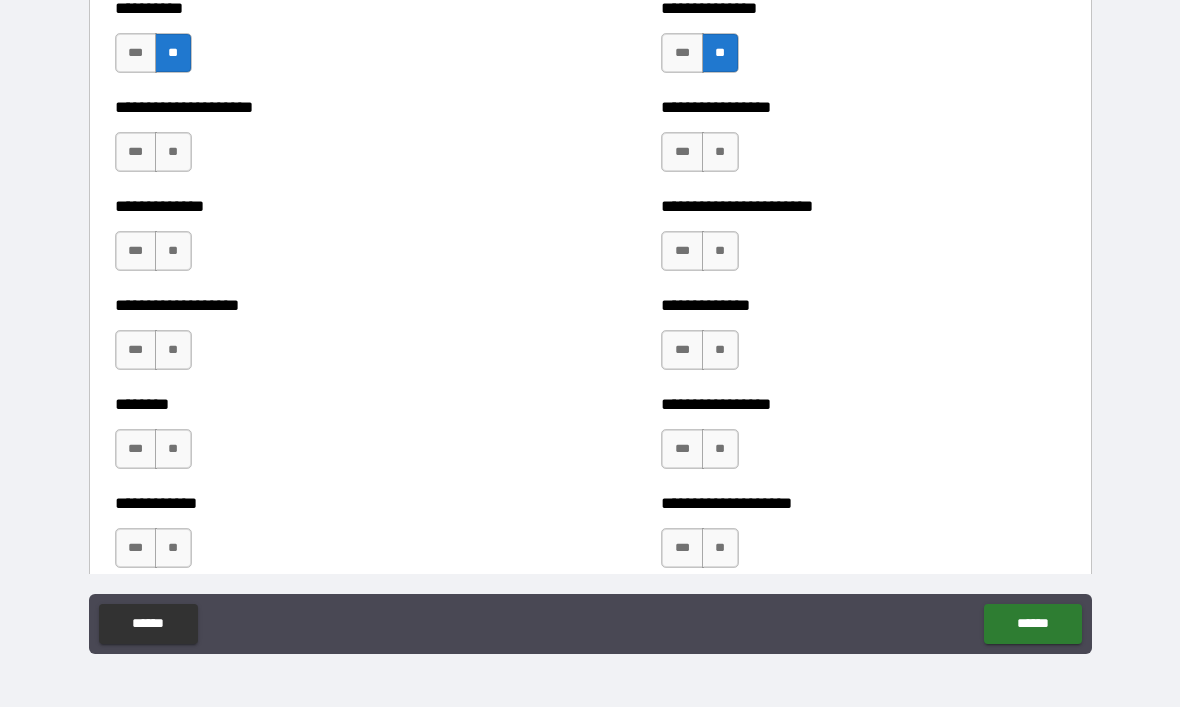 click on "**" at bounding box center [173, 152] 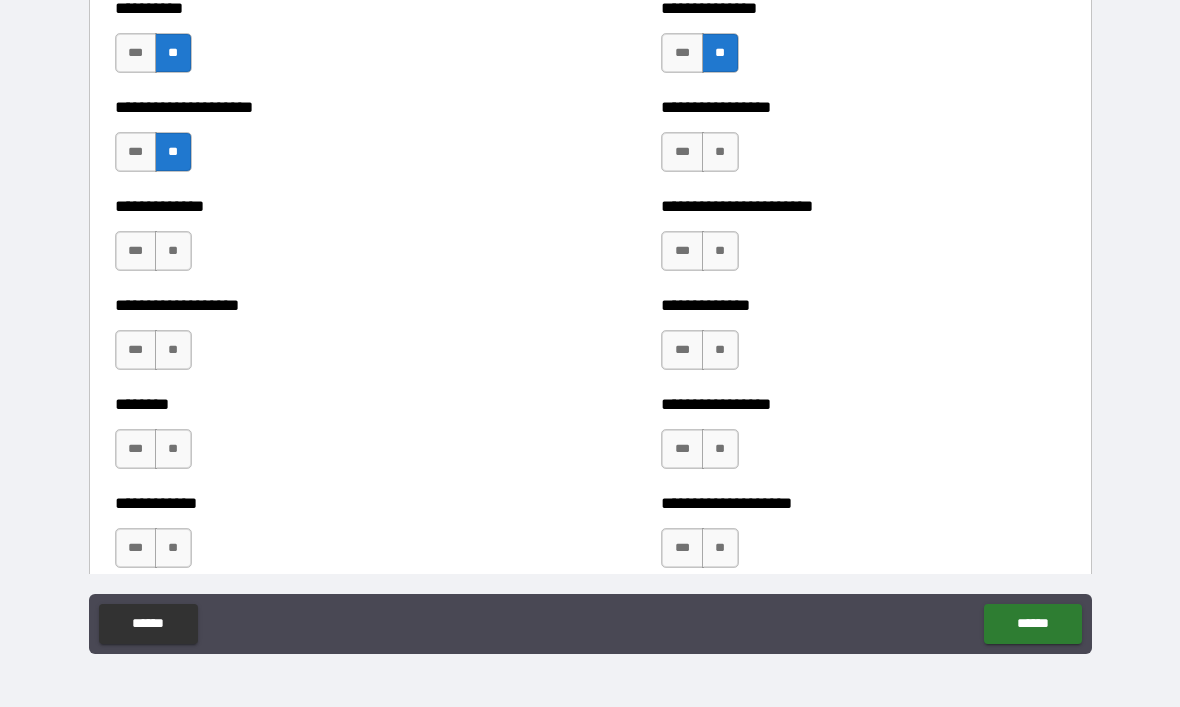 click on "**********" at bounding box center (317, 206) 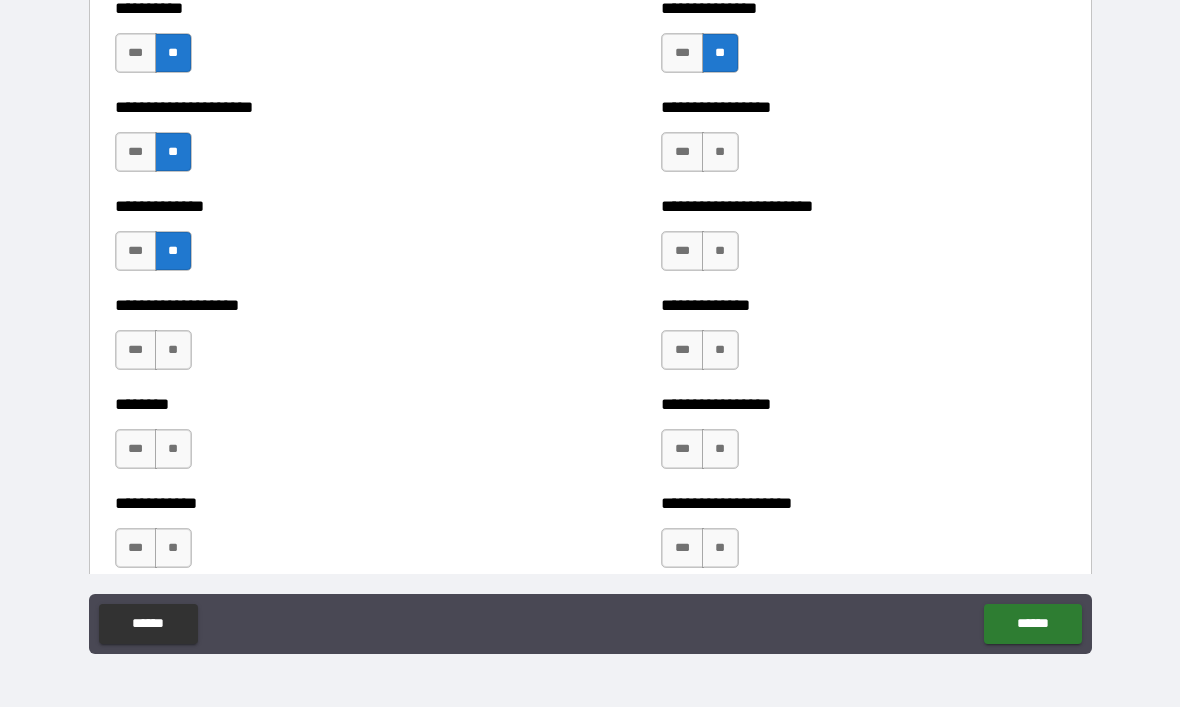 click on "**" at bounding box center (173, 350) 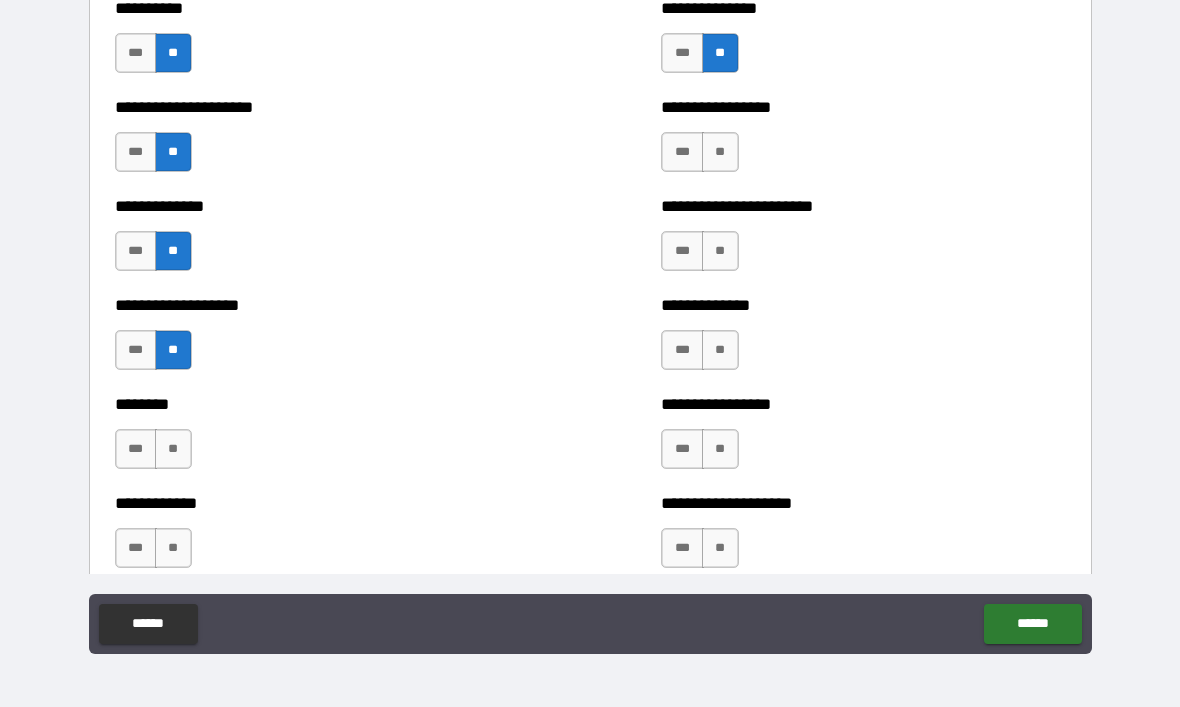 click on "**" at bounding box center (173, 449) 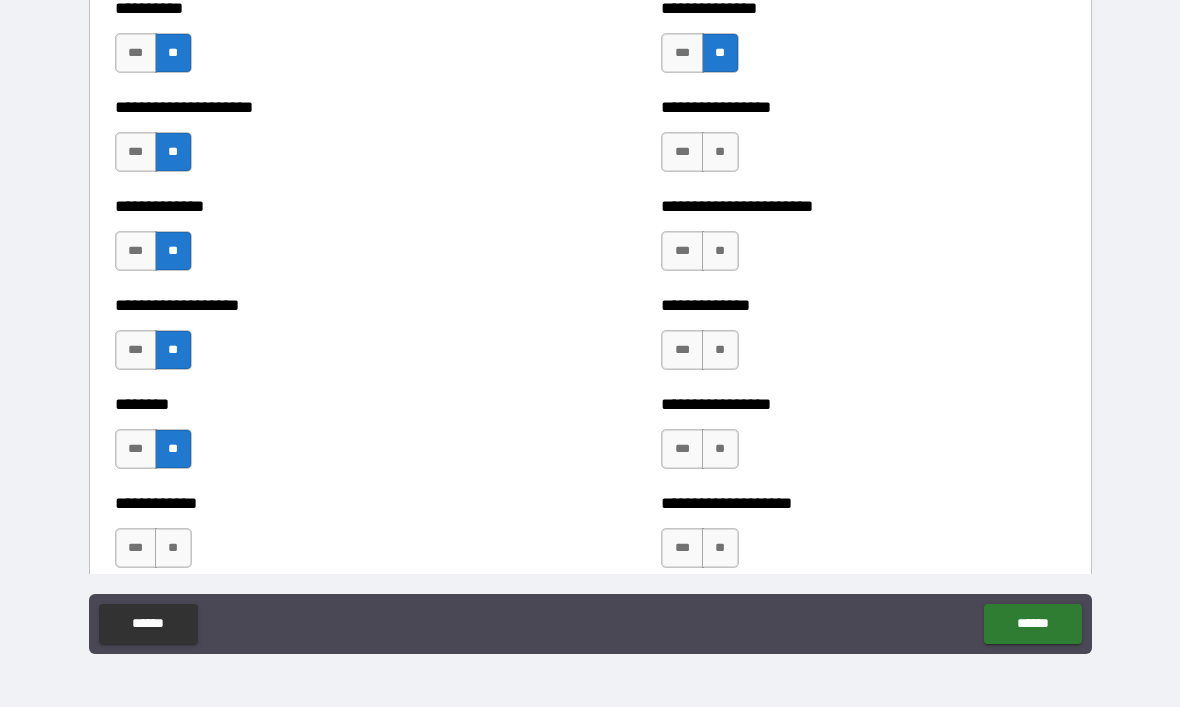 click on "**********" at bounding box center (317, 538) 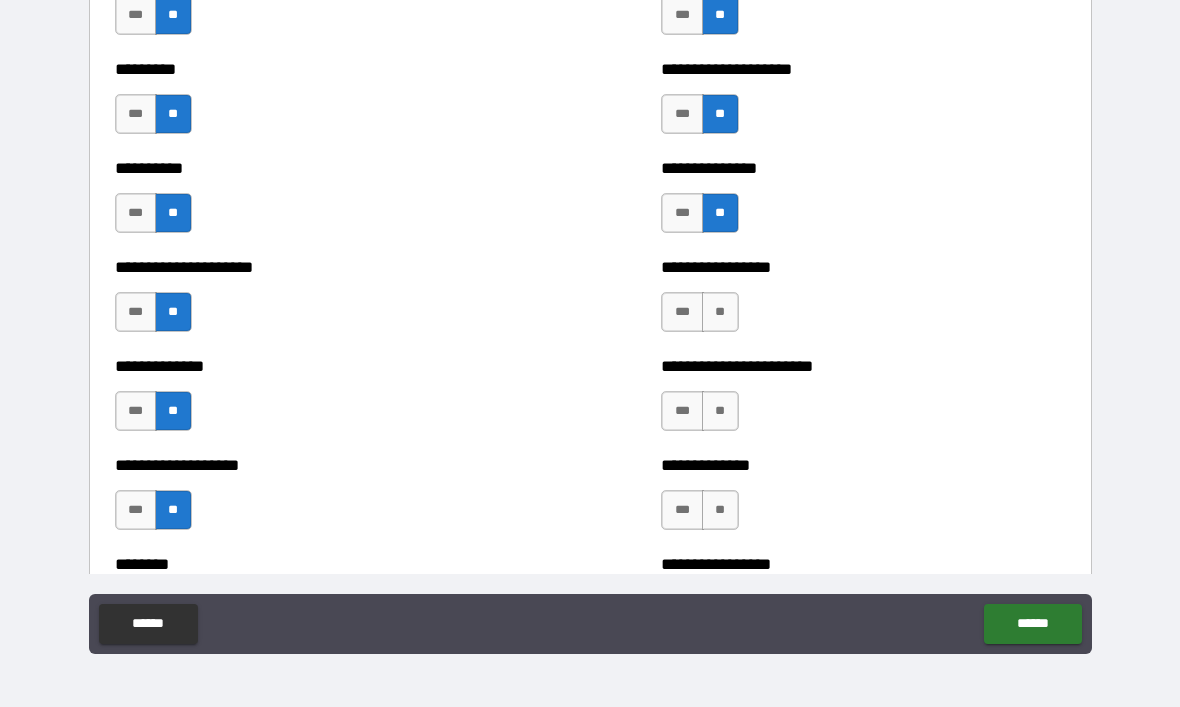 scroll, scrollTop: 3356, scrollLeft: 0, axis: vertical 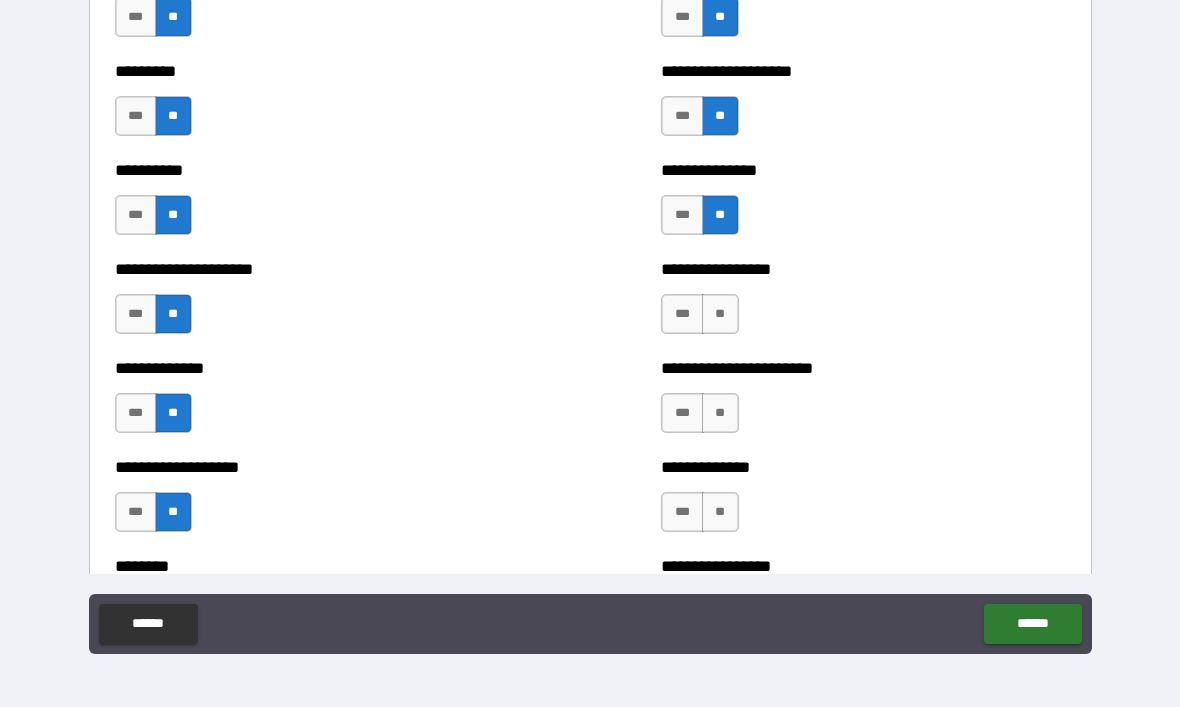 click on "**" at bounding box center [720, 413] 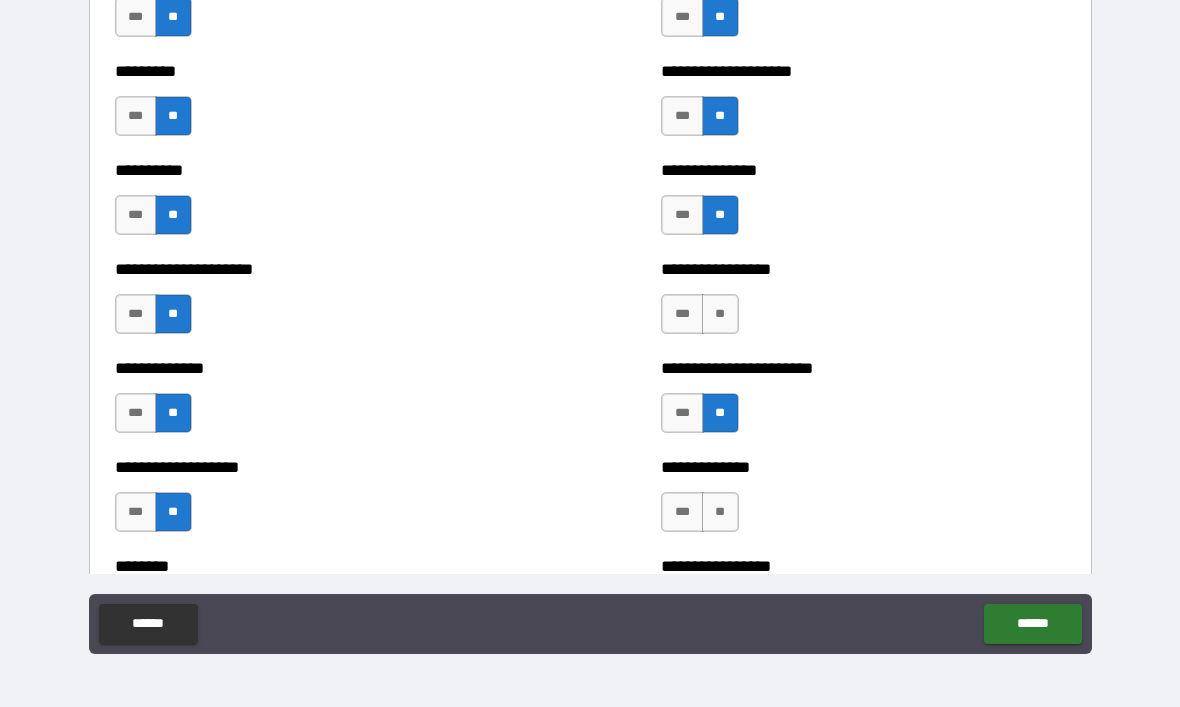 click on "**" at bounding box center (720, 314) 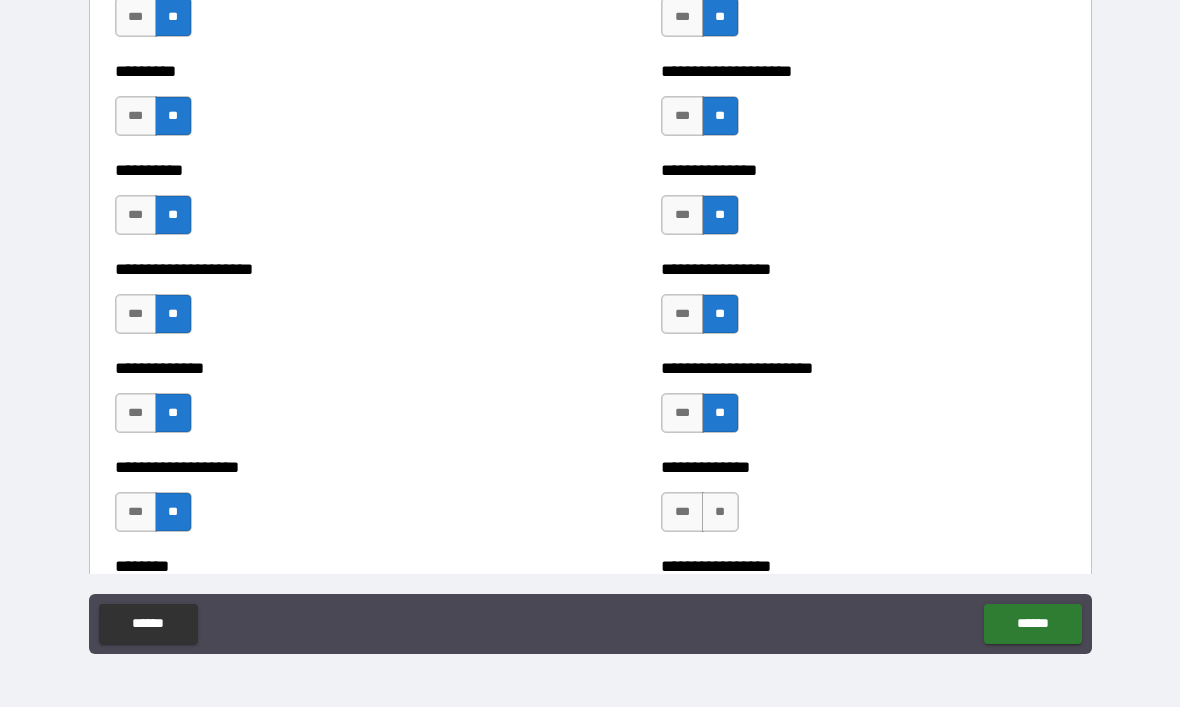 click on "**" at bounding box center (720, 512) 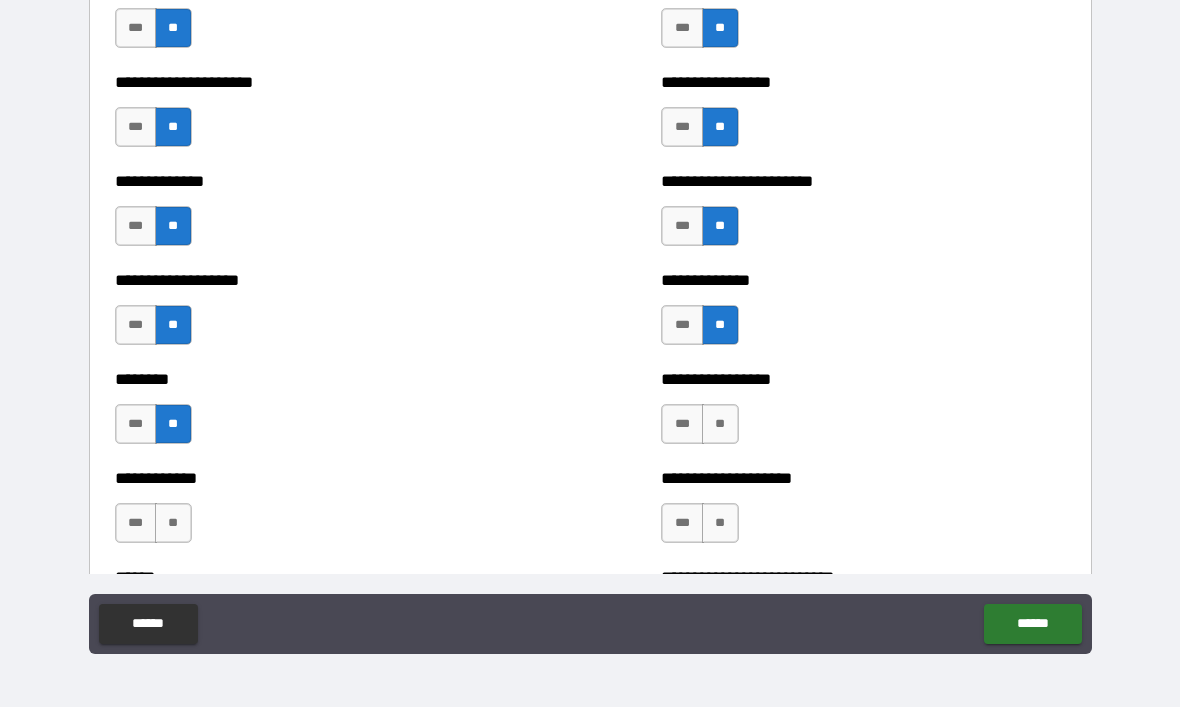 scroll, scrollTop: 3559, scrollLeft: 0, axis: vertical 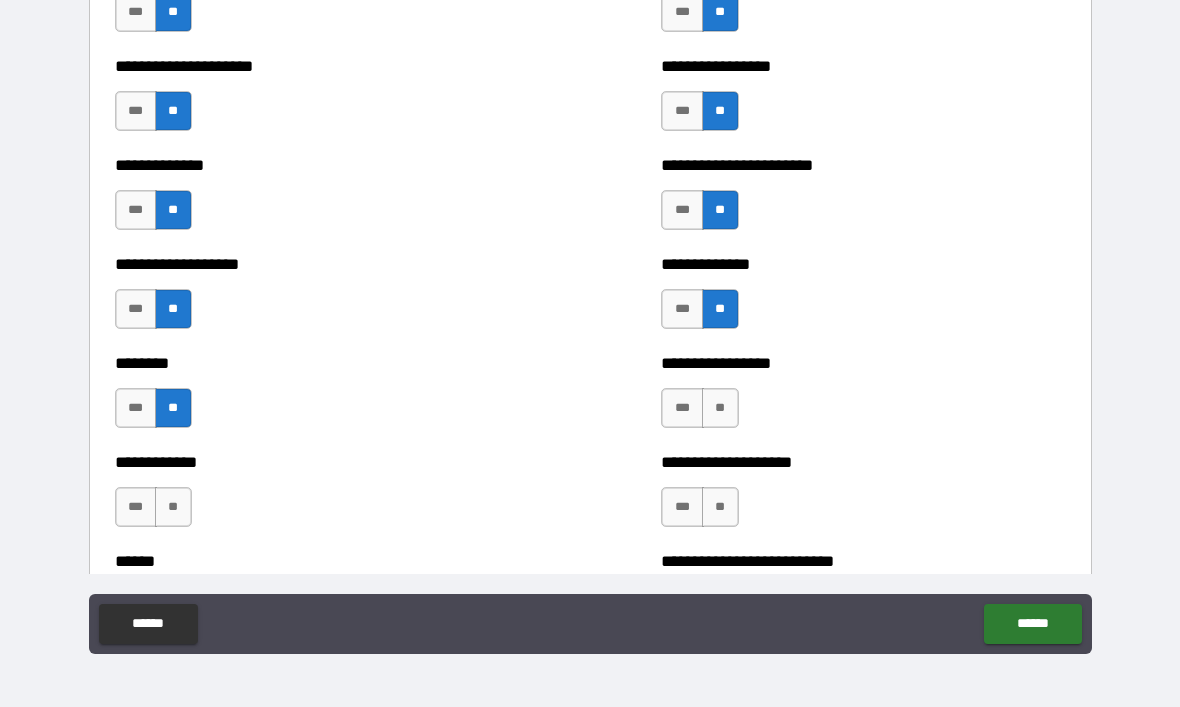 click on "**" at bounding box center [720, 408] 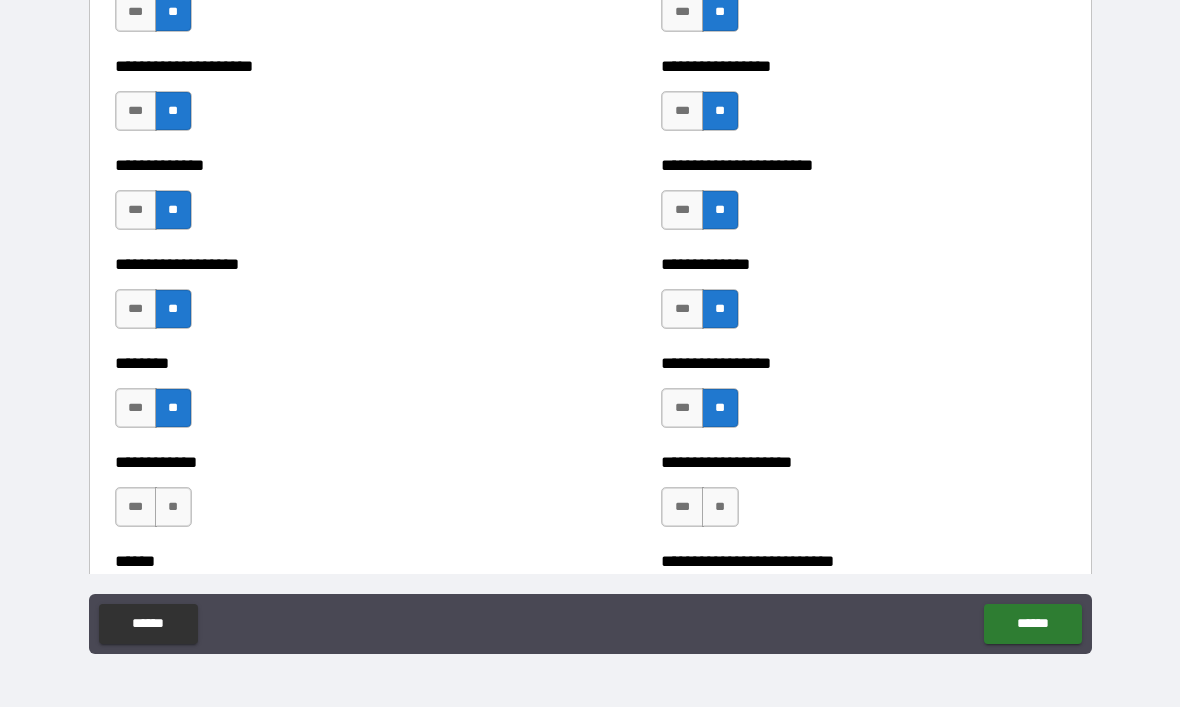 click on "**" at bounding box center (720, 507) 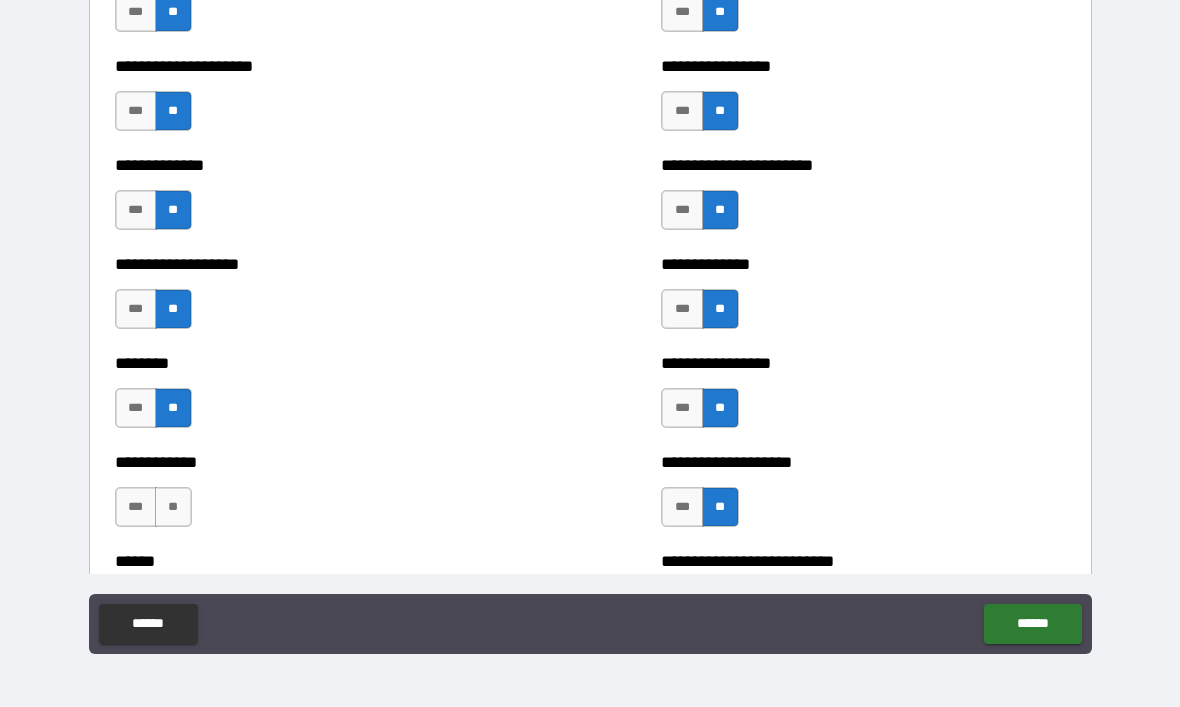 click on "**" at bounding box center (173, 507) 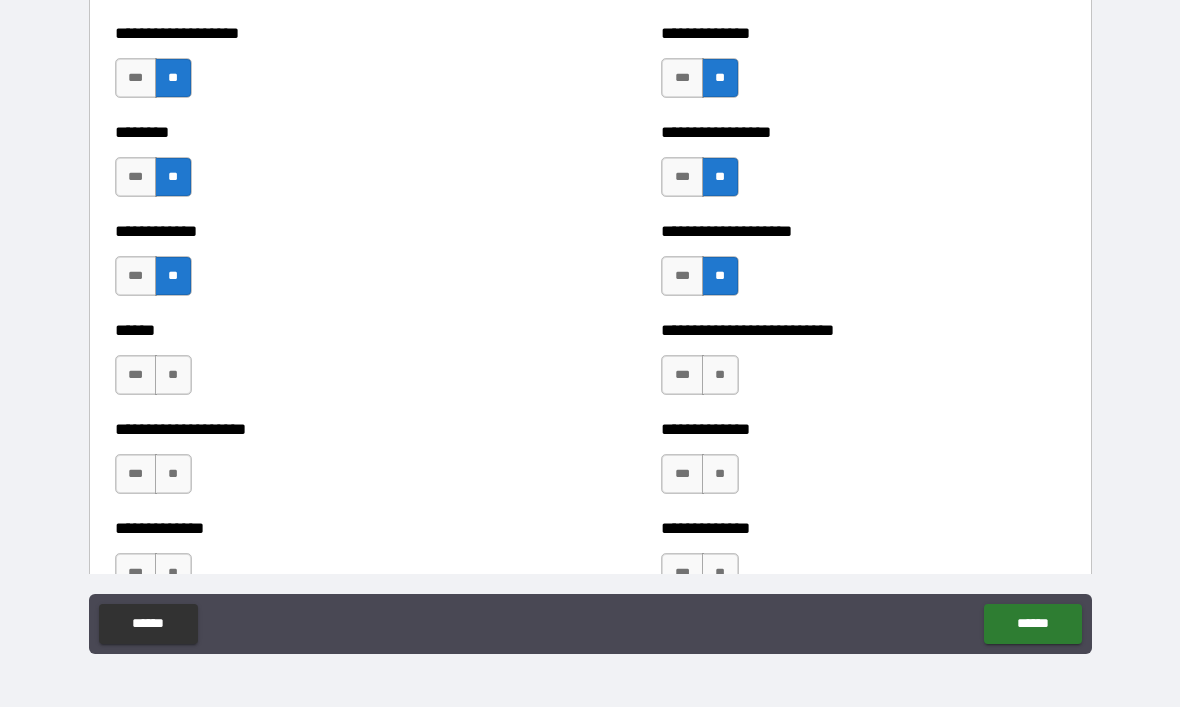 scroll, scrollTop: 3801, scrollLeft: 0, axis: vertical 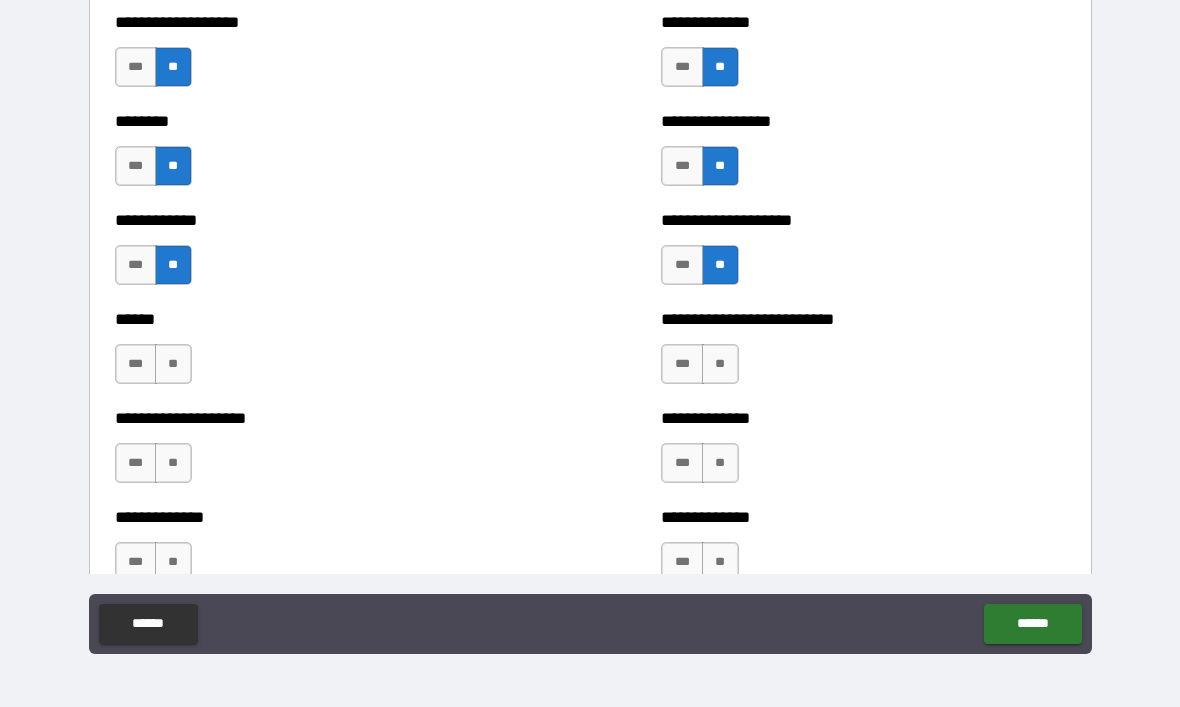 click on "**" at bounding box center (173, 364) 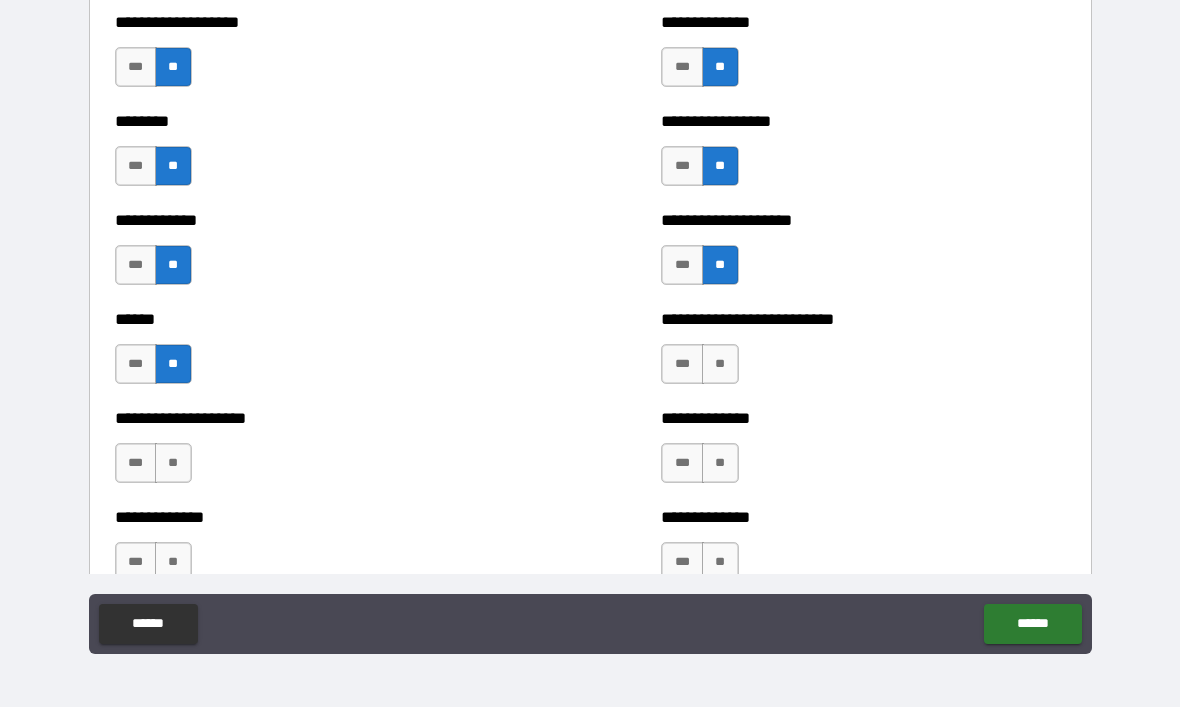 click on "**" at bounding box center [720, 364] 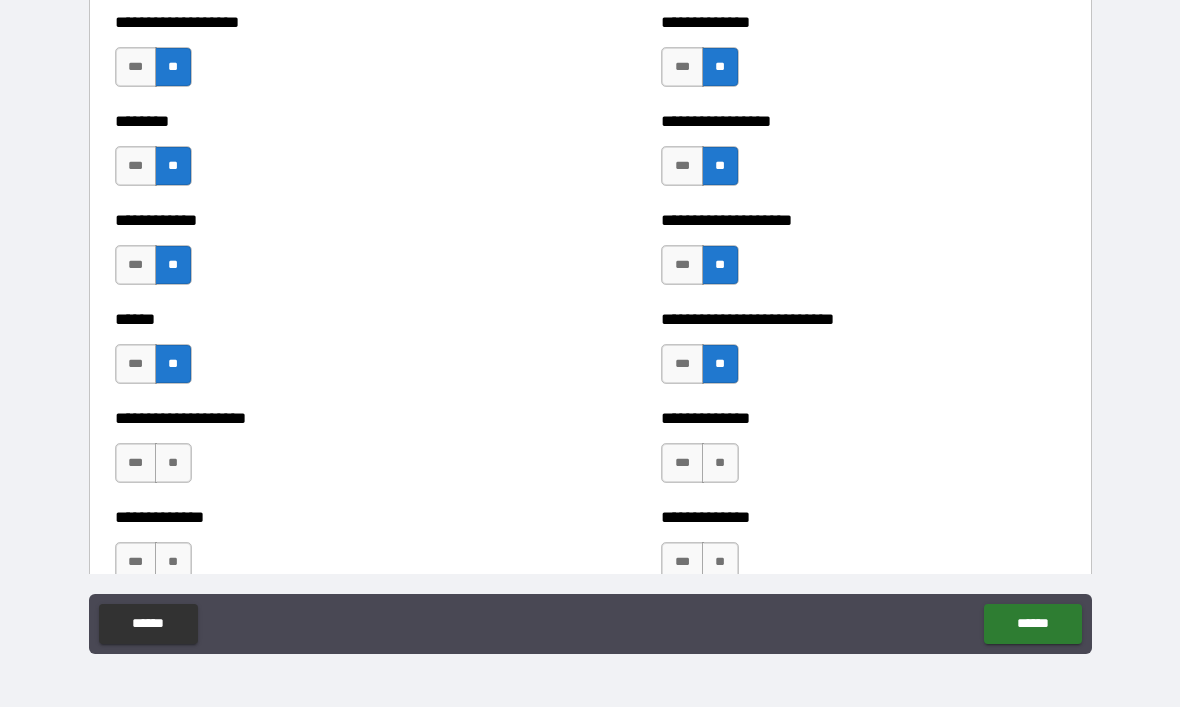 click on "**" at bounding box center [720, 463] 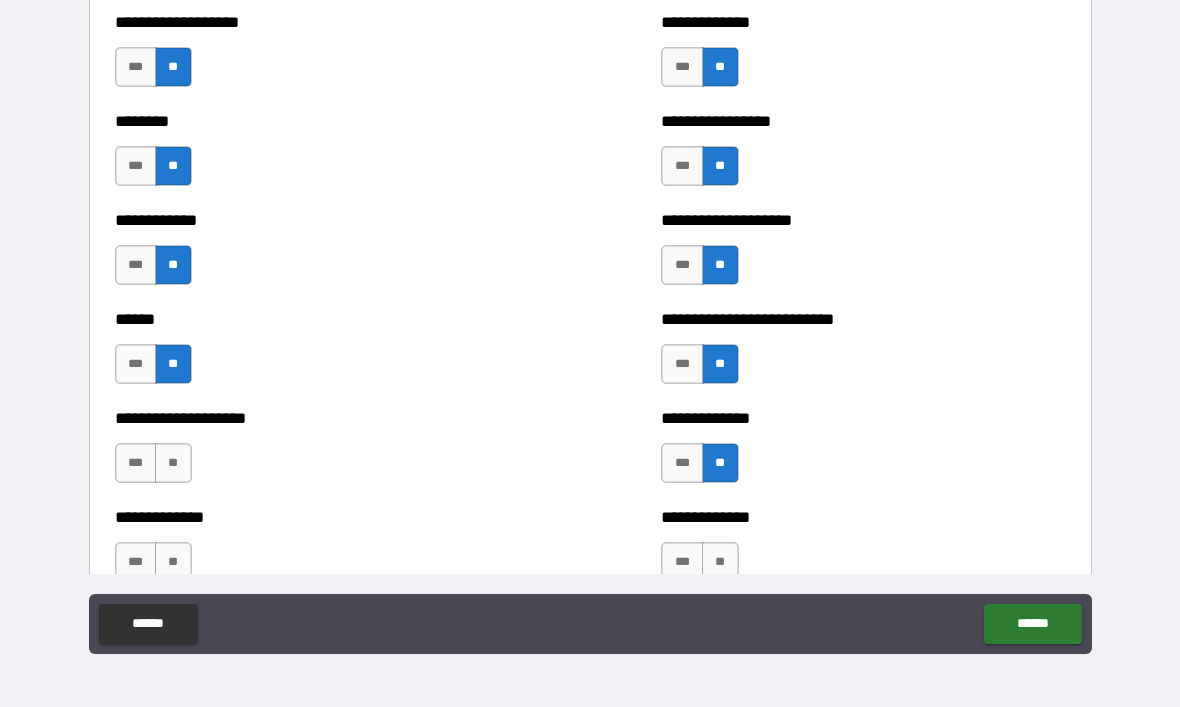 click on "**" at bounding box center [720, 562] 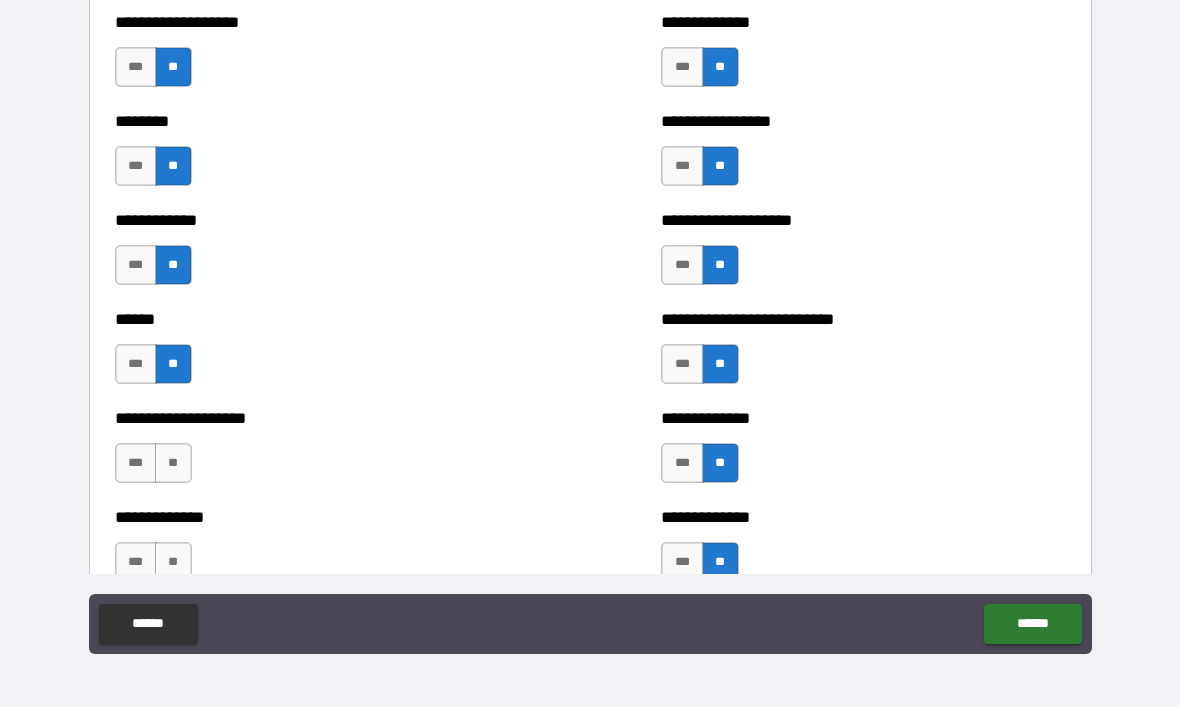 click on "**" at bounding box center (173, 463) 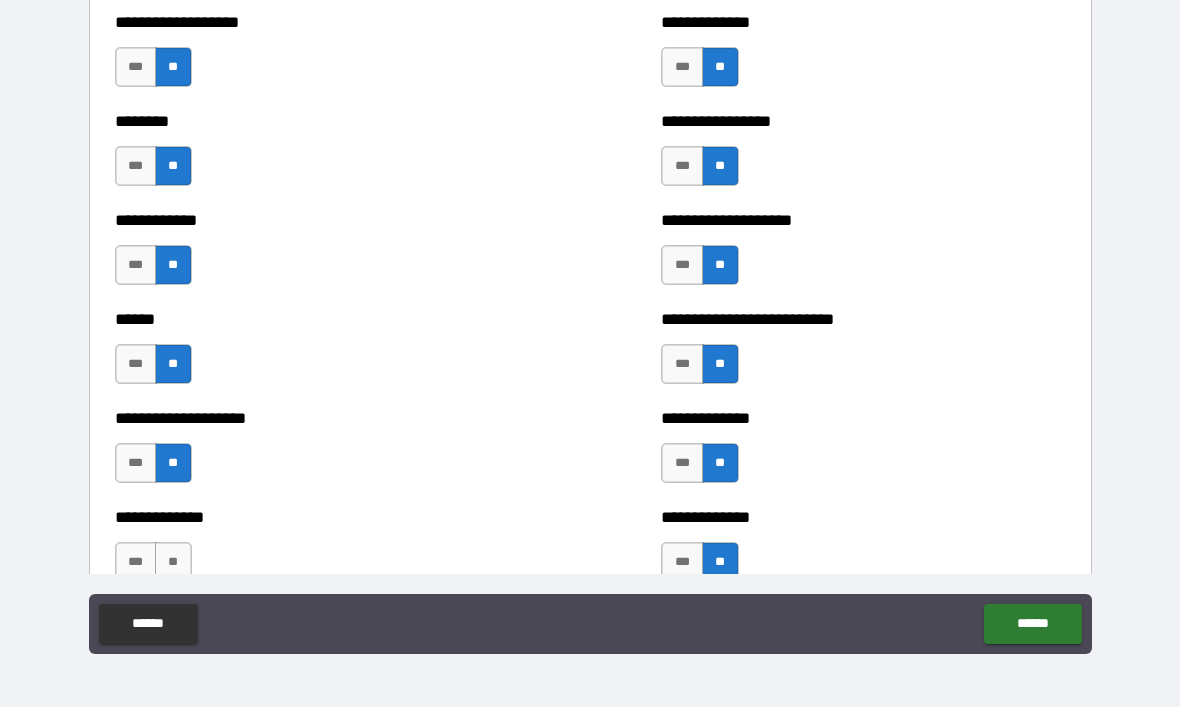click on "**" at bounding box center (173, 562) 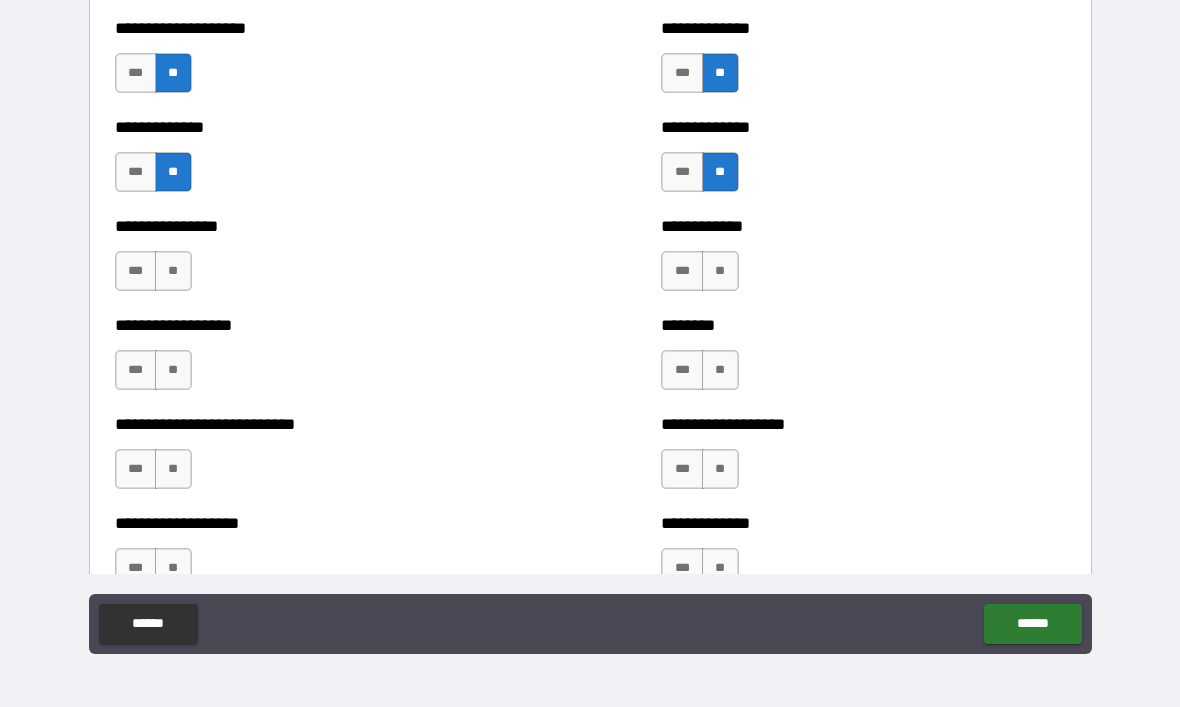 scroll, scrollTop: 4196, scrollLeft: 0, axis: vertical 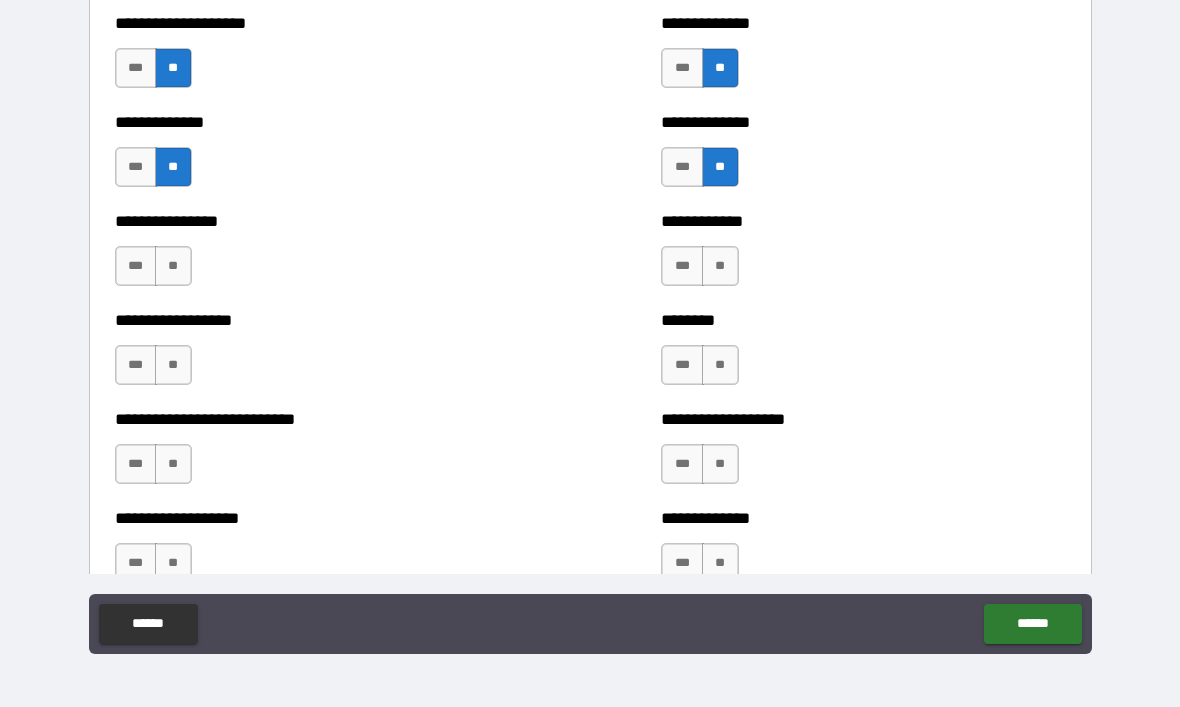 click on "**" at bounding box center [173, 365] 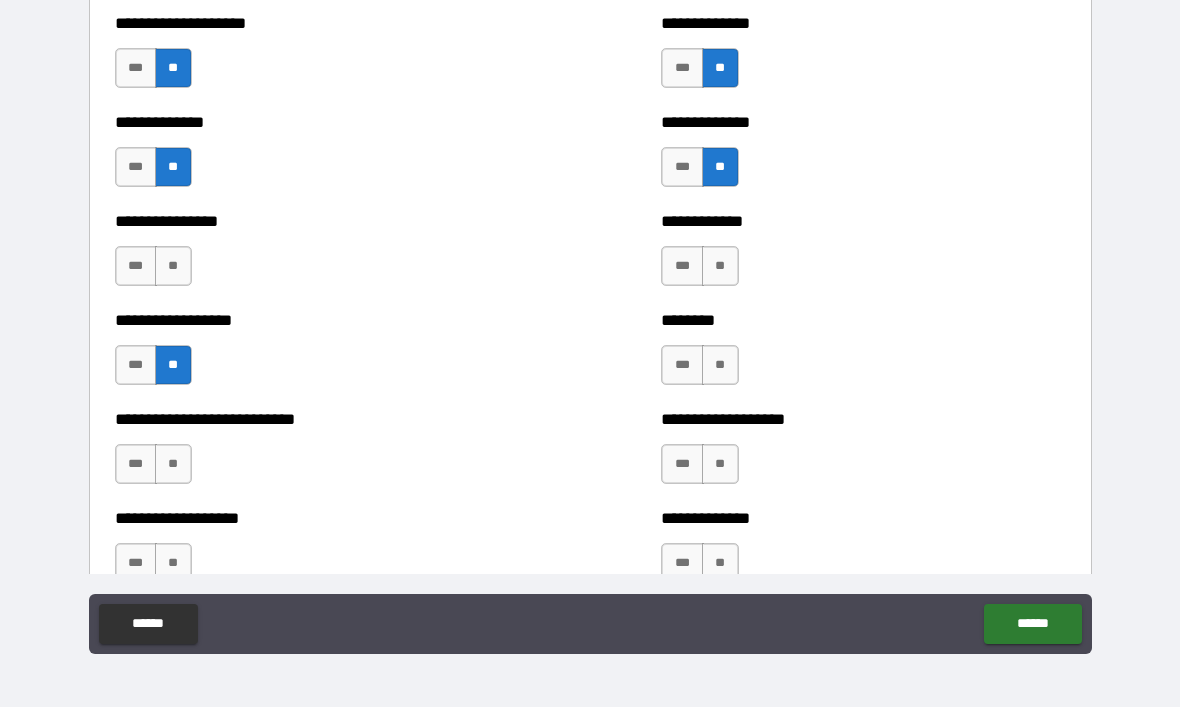 click on "**" at bounding box center (173, 266) 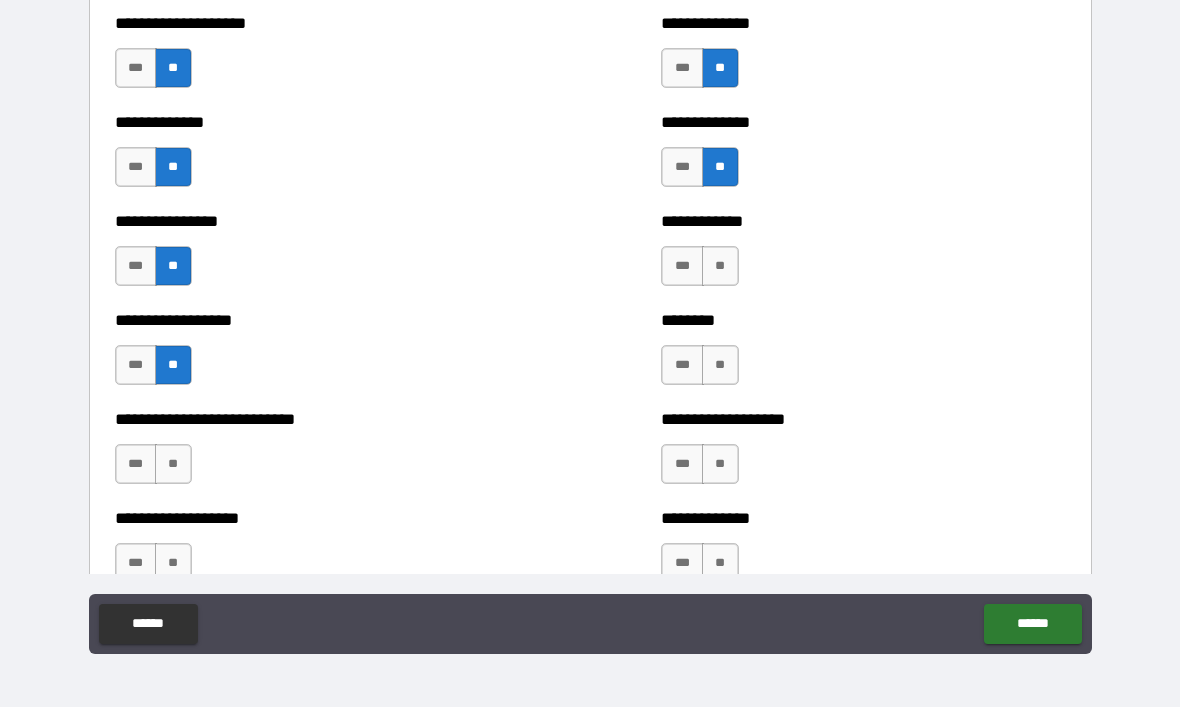 click on "**********" at bounding box center (317, 454) 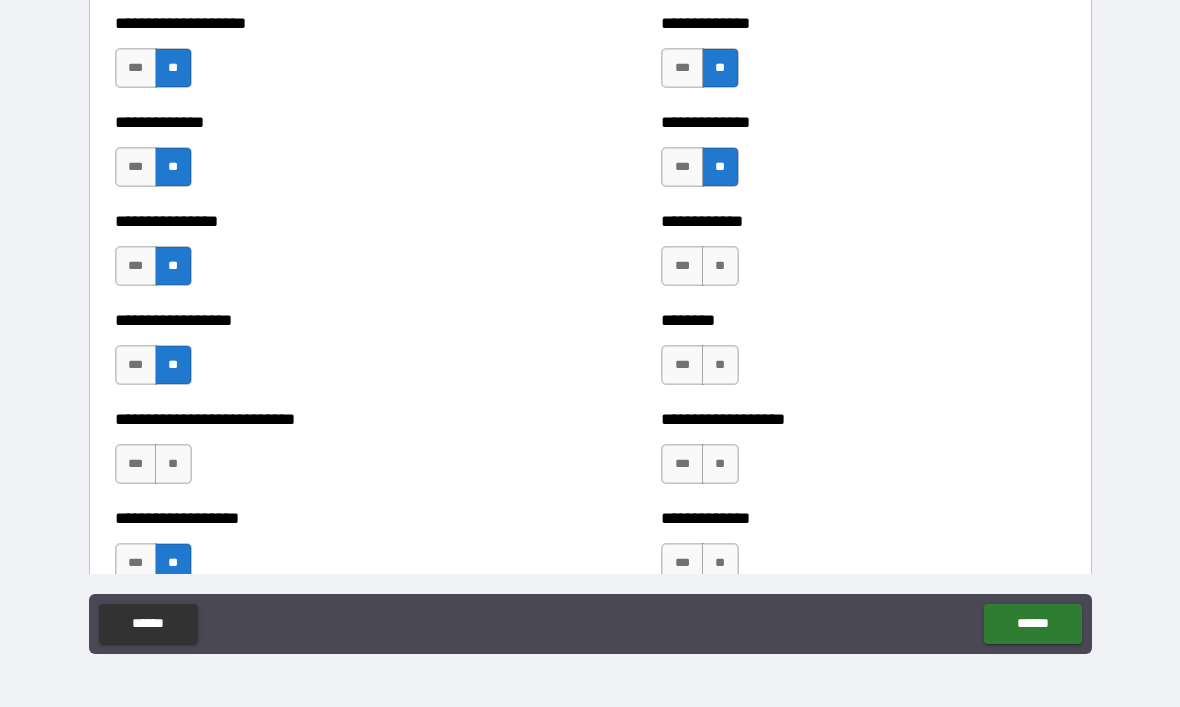 click on "**" at bounding box center (173, 464) 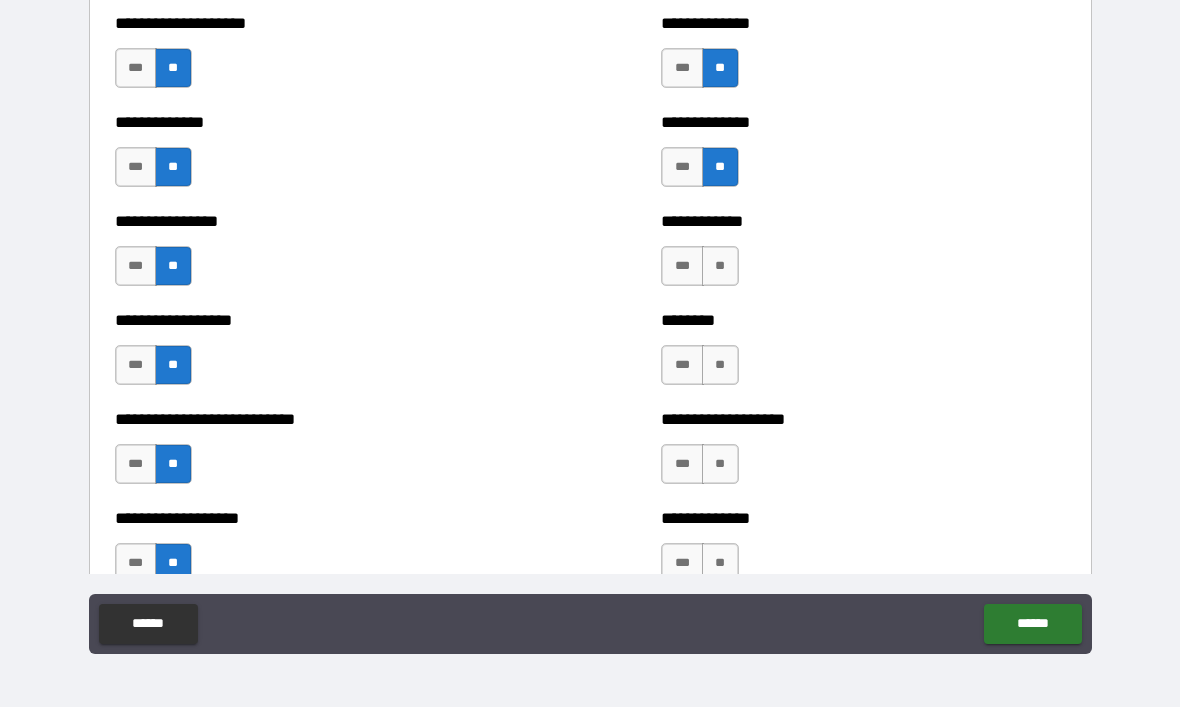 click on "**" at bounding box center (720, 365) 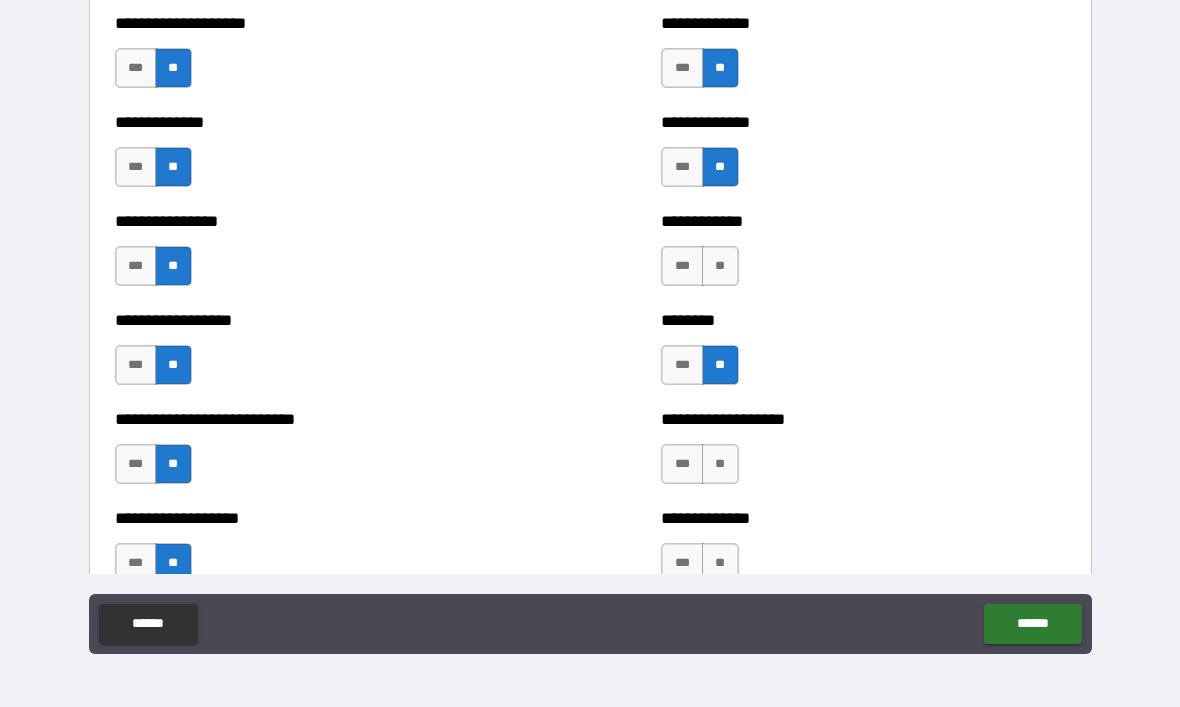 click on "**" at bounding box center (720, 266) 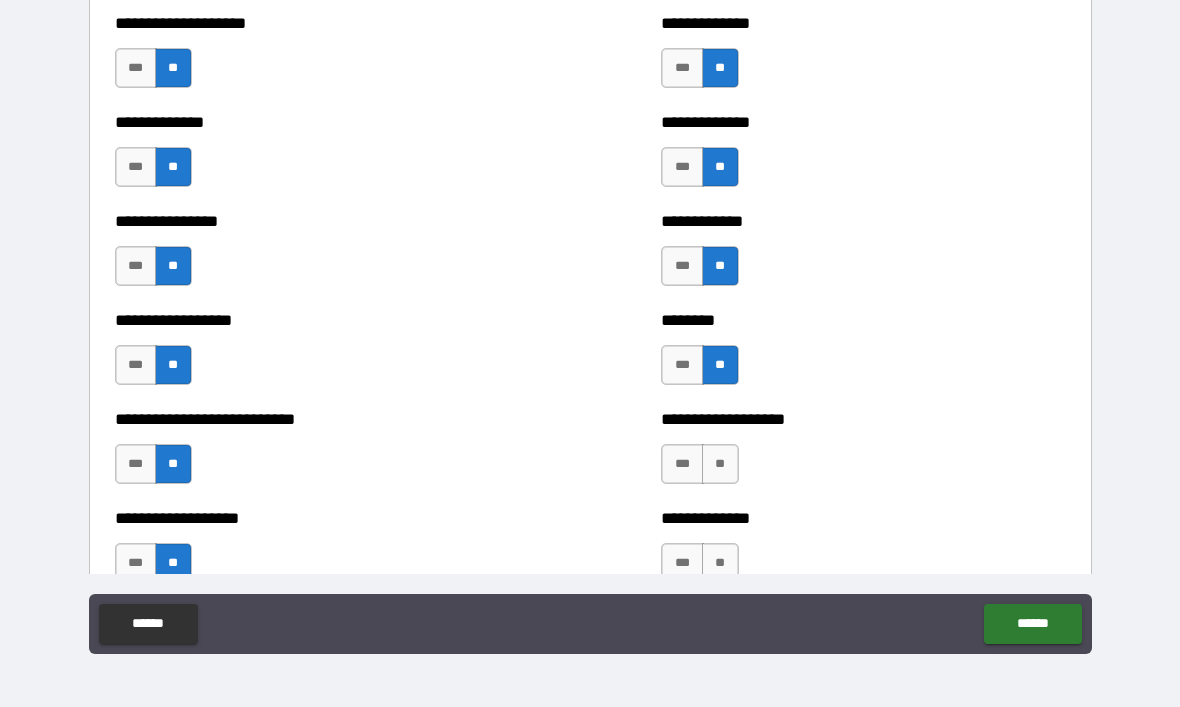 click on "**" at bounding box center [720, 464] 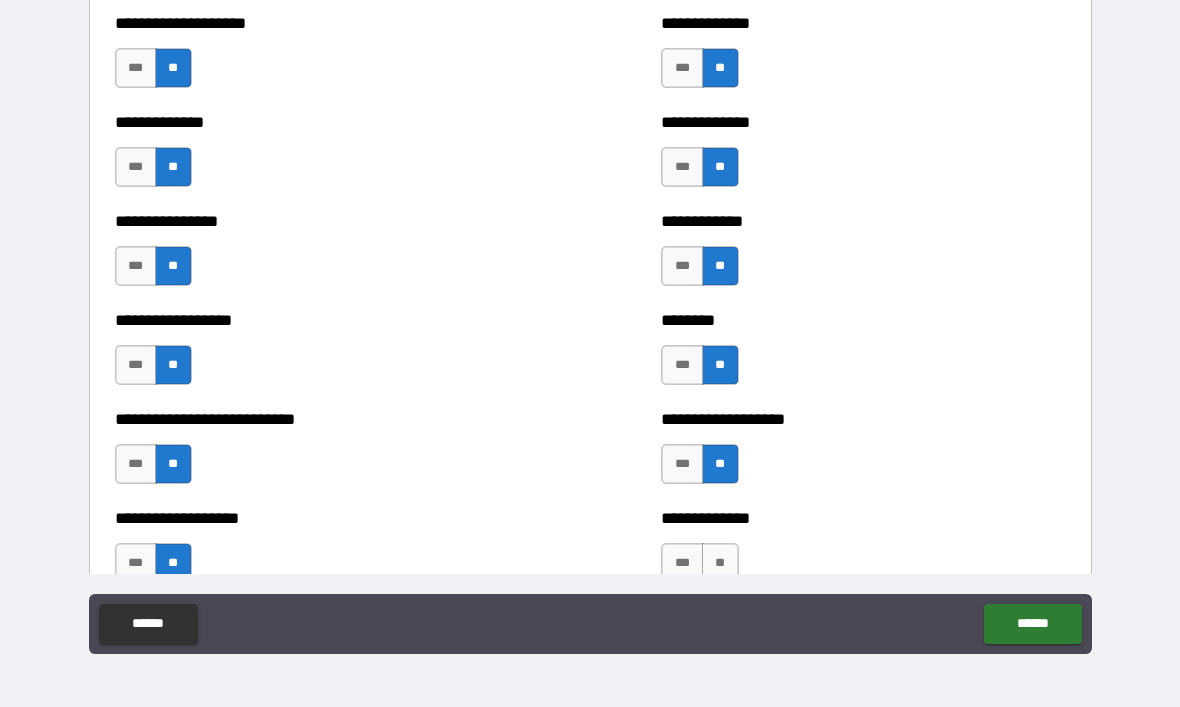click on "**" at bounding box center (720, 563) 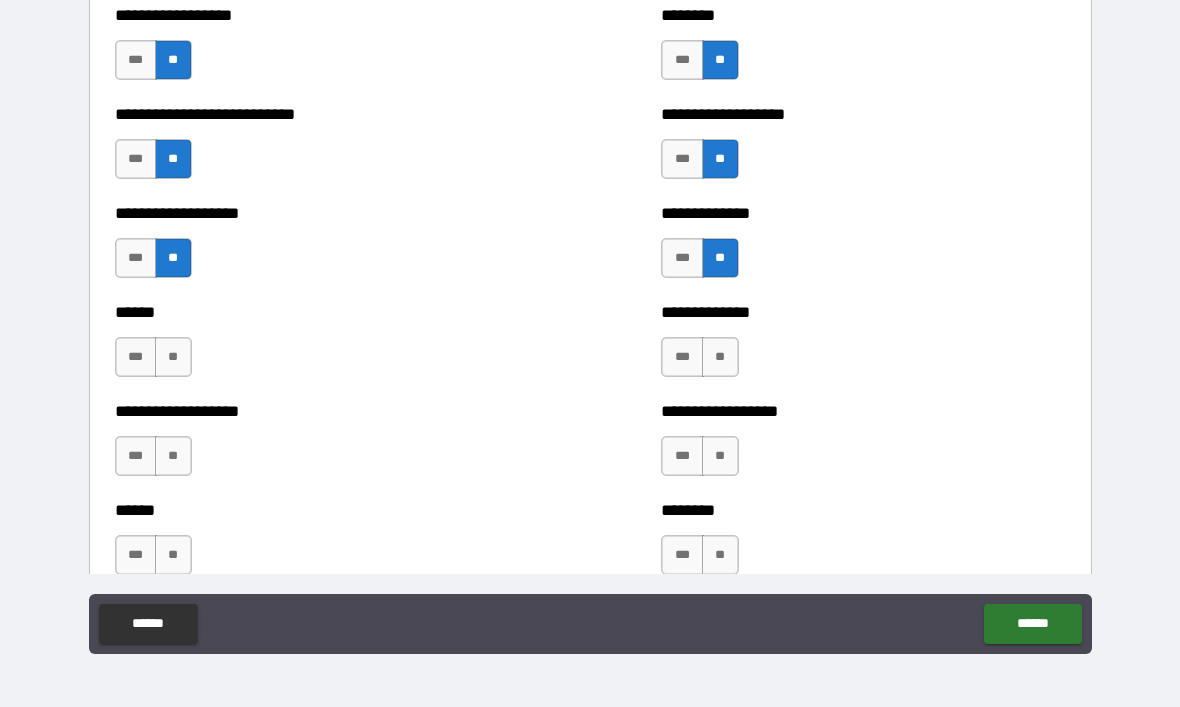 scroll, scrollTop: 4466, scrollLeft: 0, axis: vertical 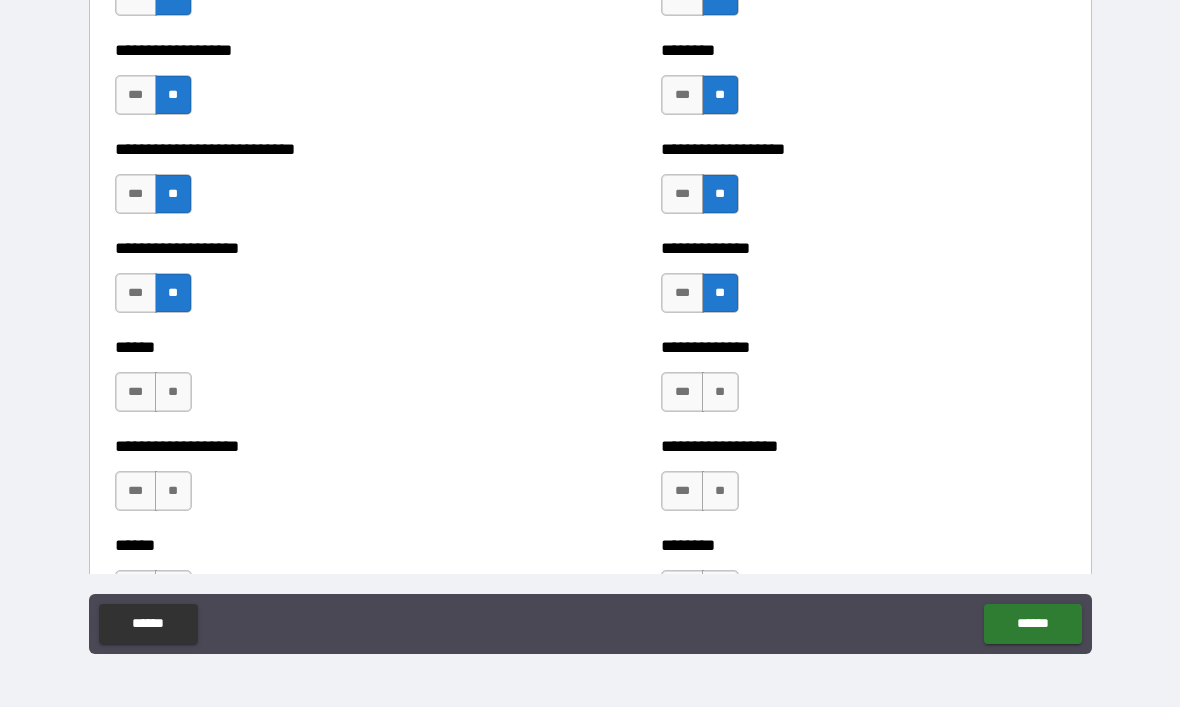 click on "**" at bounding box center (720, 392) 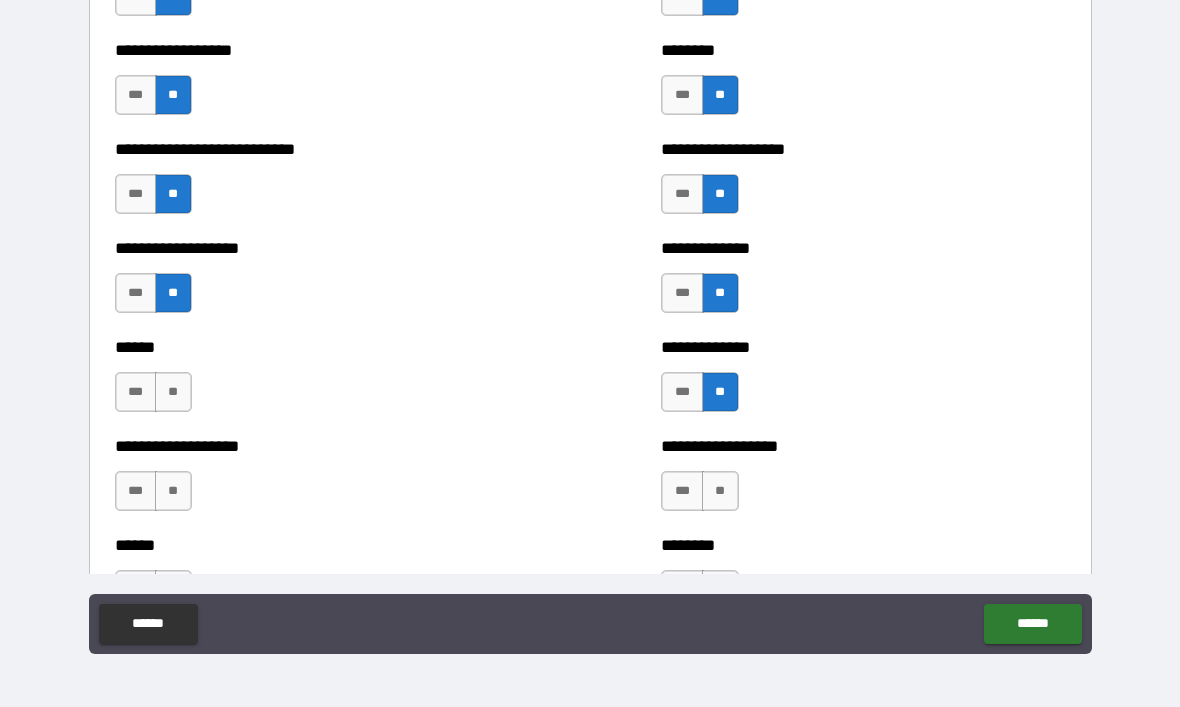 click on "**" at bounding box center [720, 491] 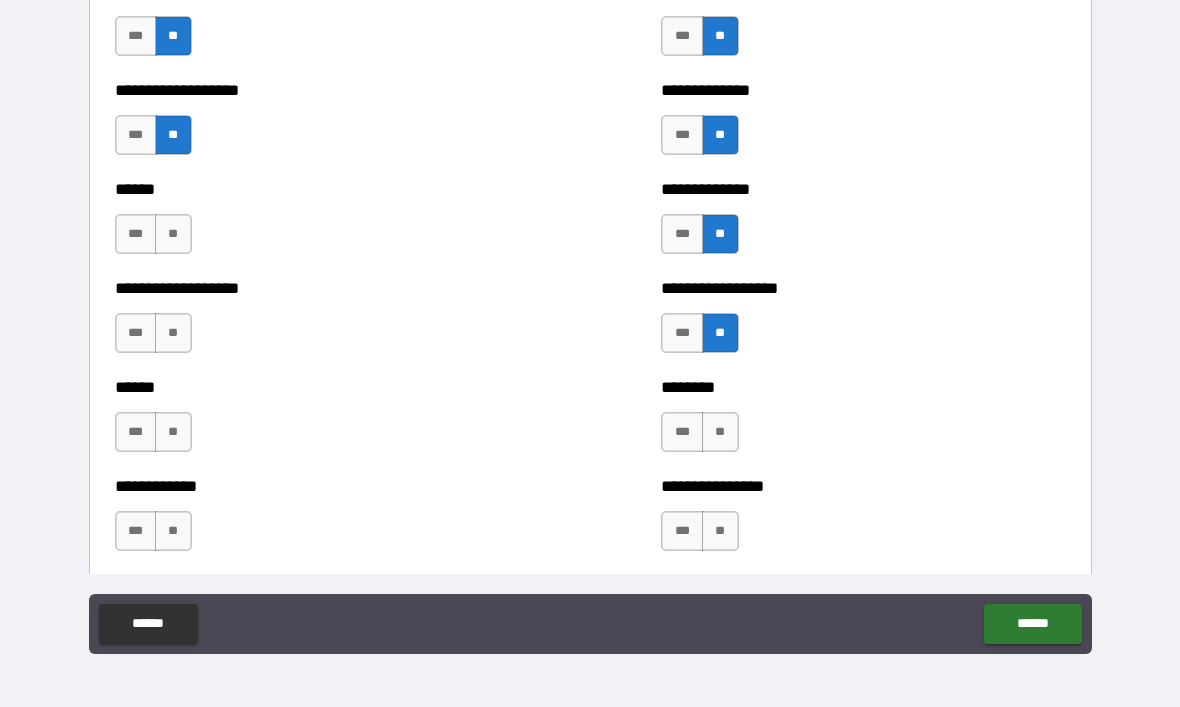 scroll, scrollTop: 4635, scrollLeft: 0, axis: vertical 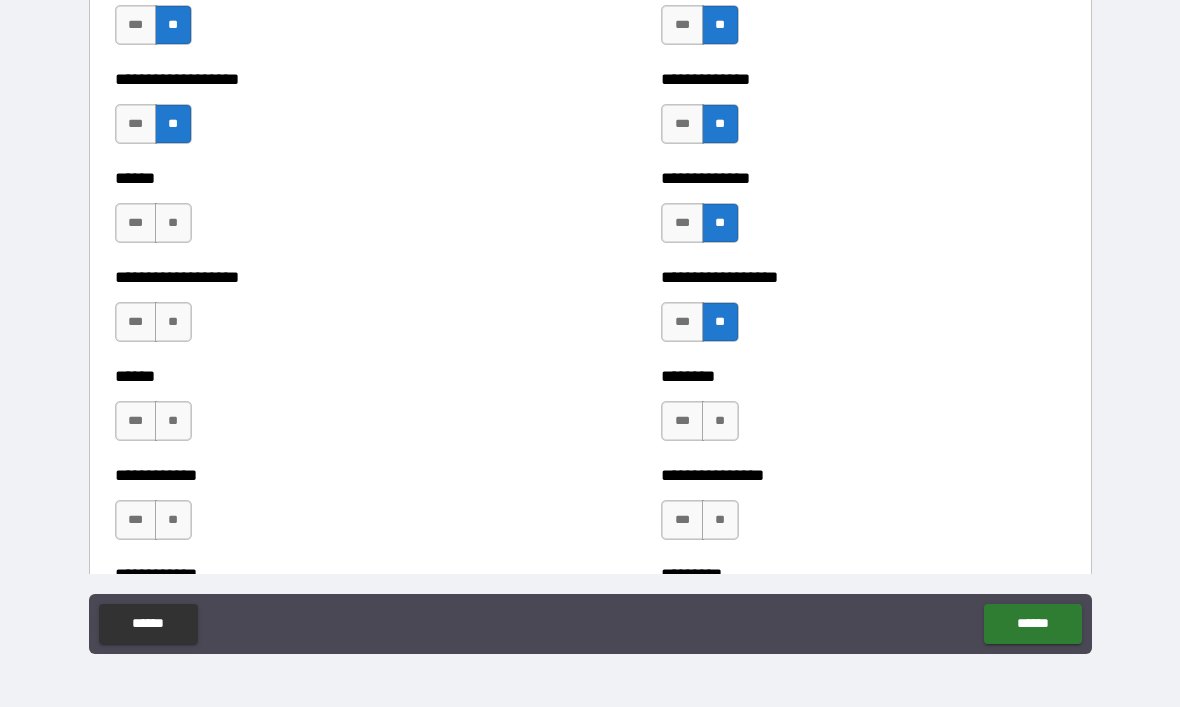 click on "**" at bounding box center (173, 223) 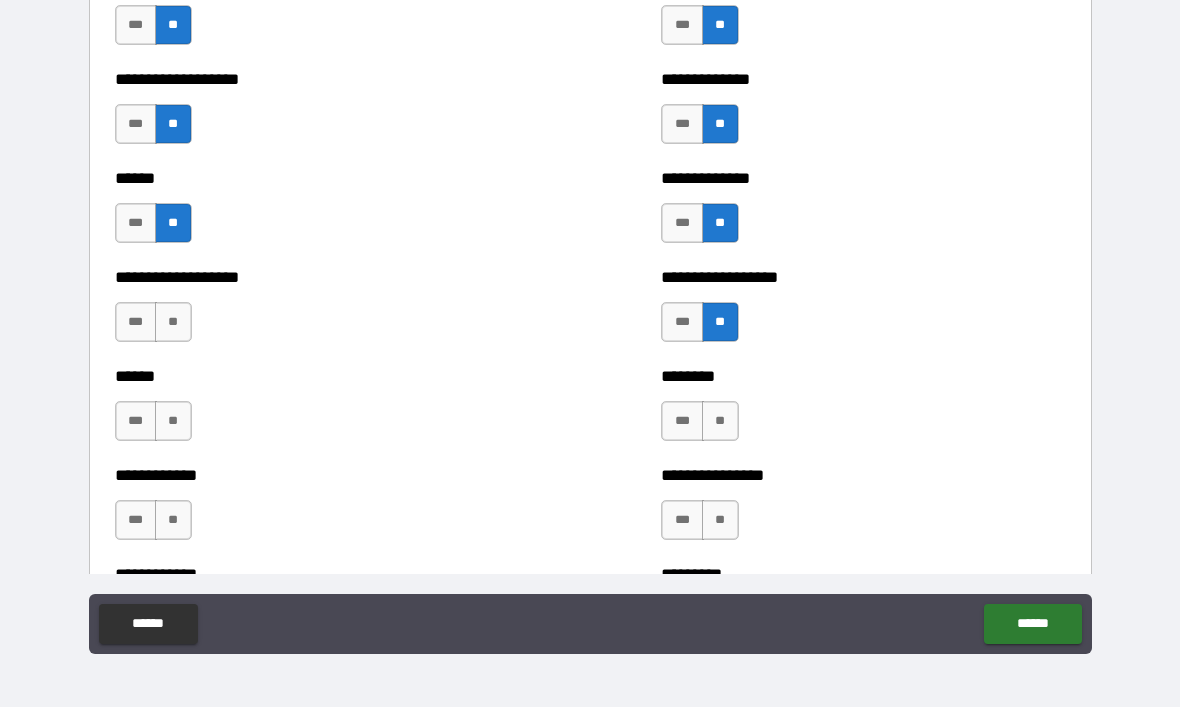 click on "**" at bounding box center (173, 322) 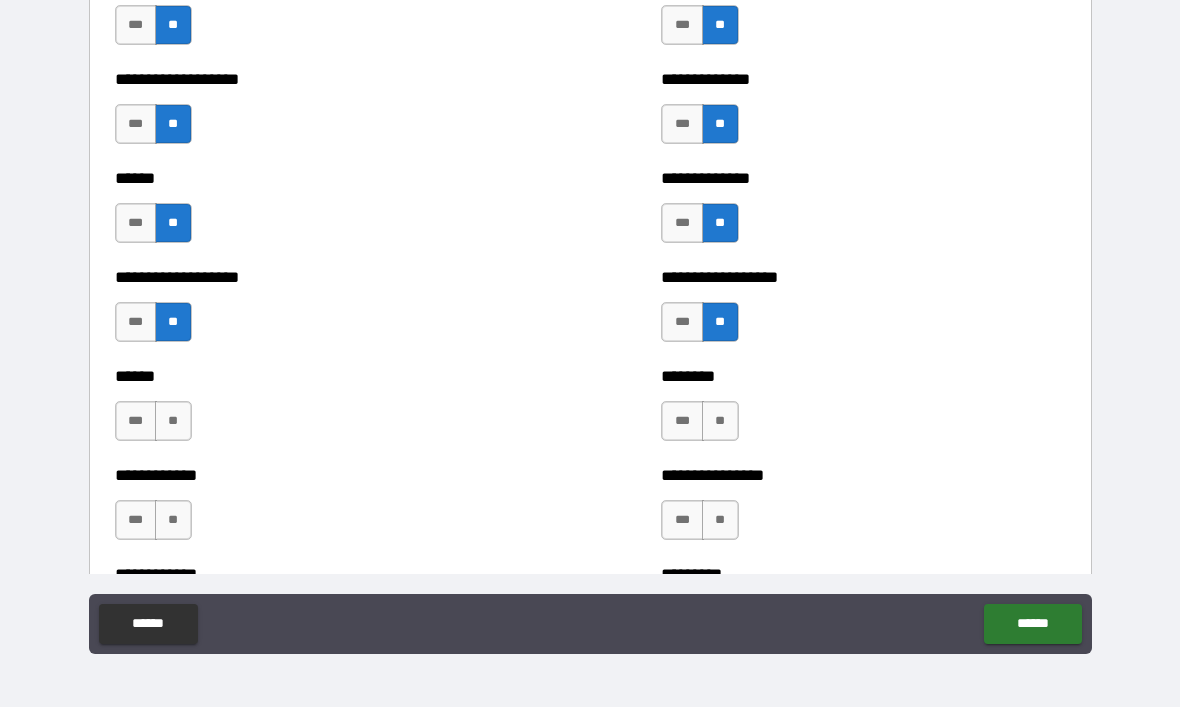 click on "**" at bounding box center (173, 421) 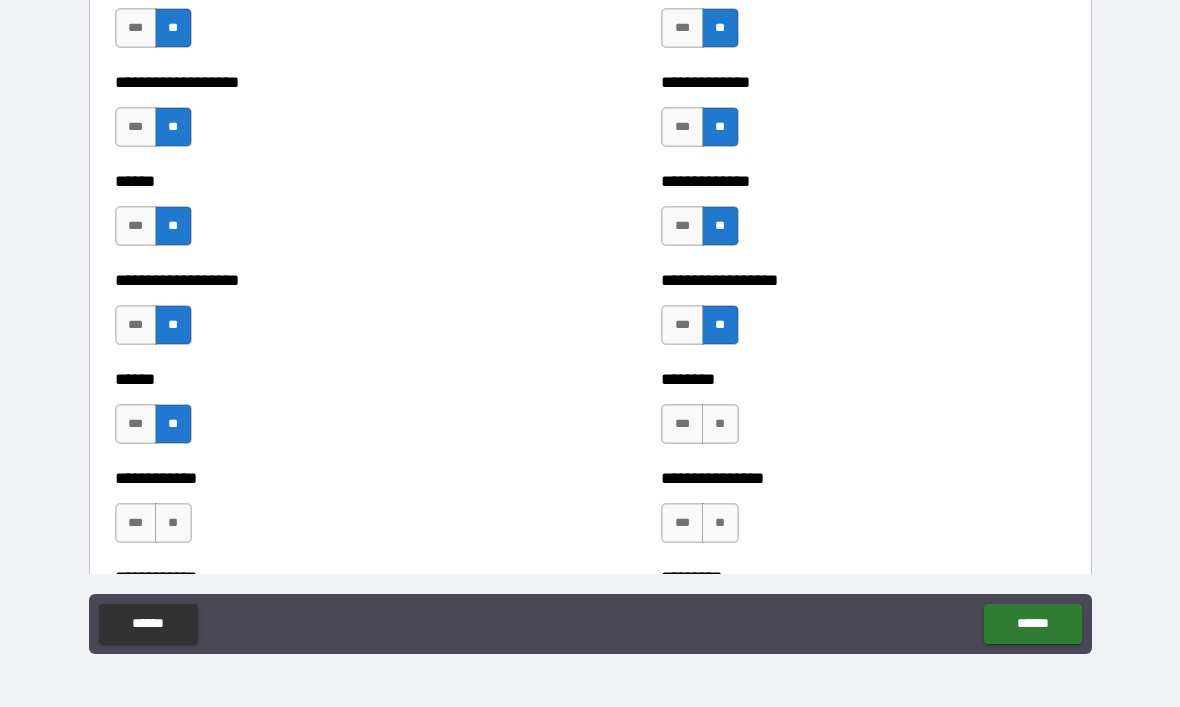 scroll, scrollTop: 4669, scrollLeft: 0, axis: vertical 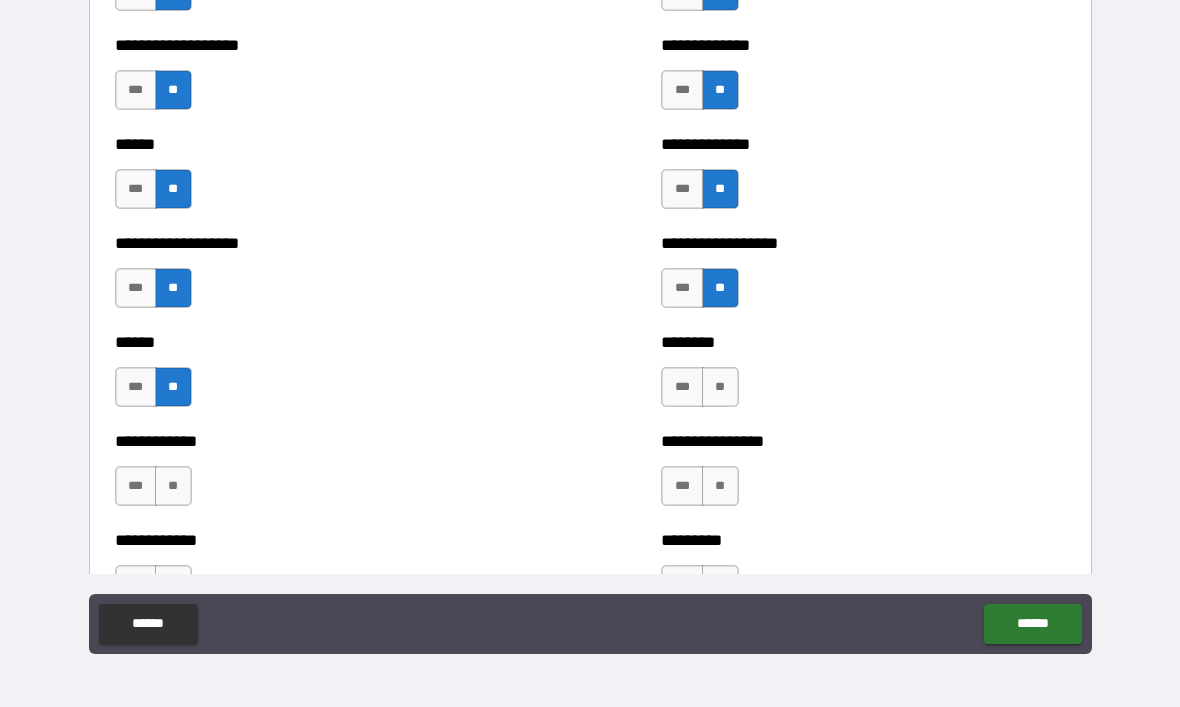 click on "**" at bounding box center (173, 486) 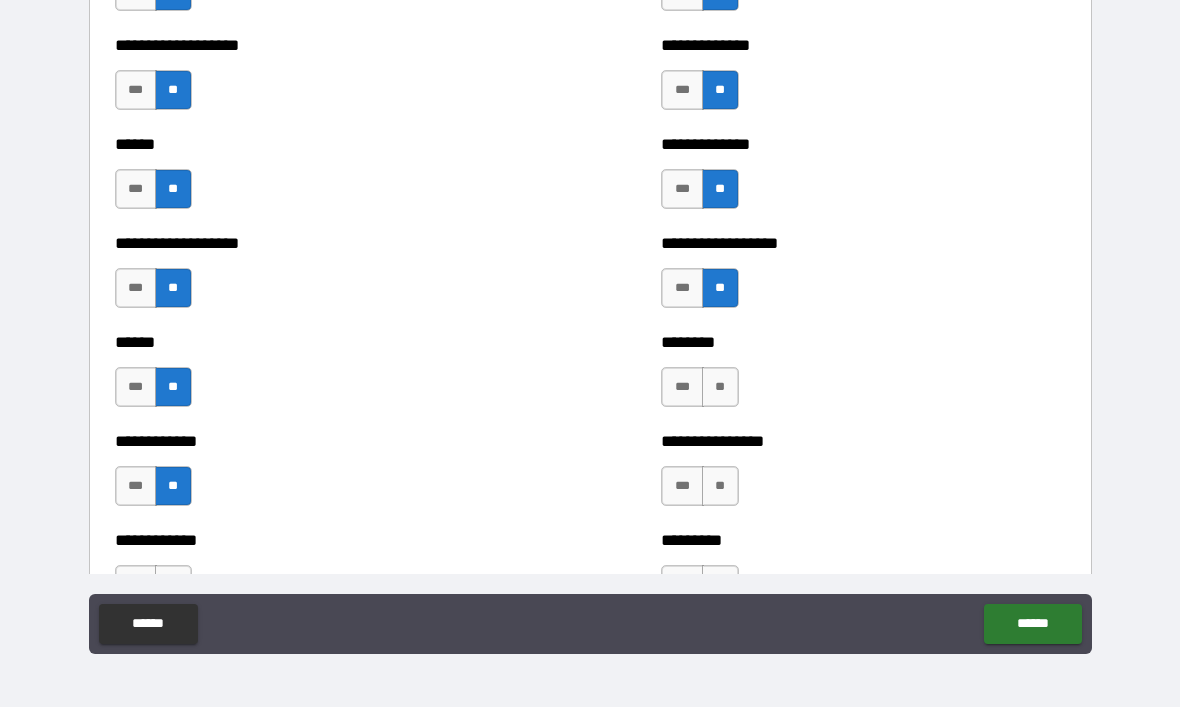 click on "**" at bounding box center [720, 387] 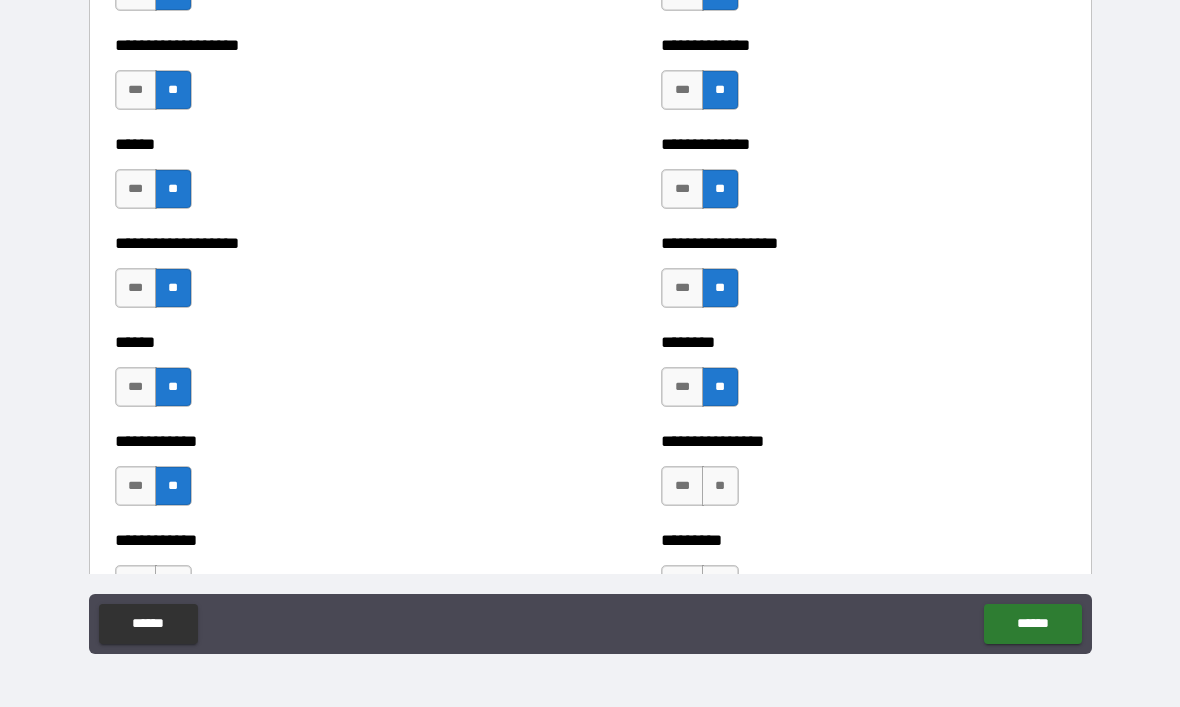 click on "**" at bounding box center [720, 486] 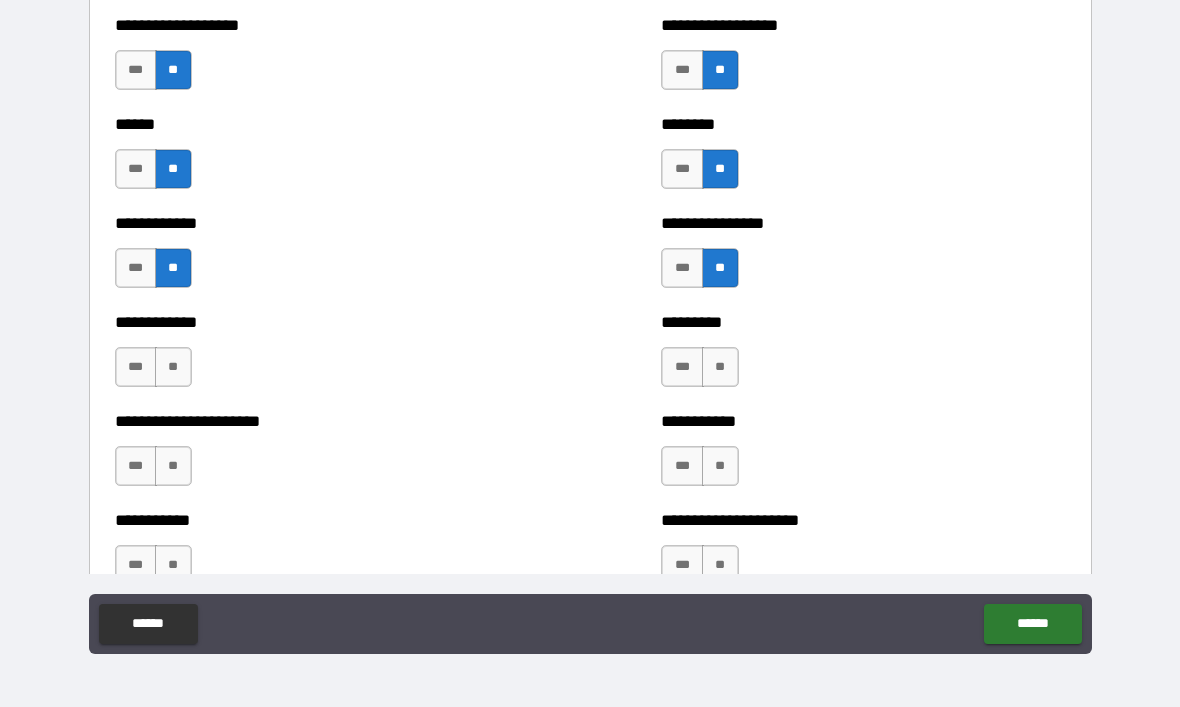 scroll, scrollTop: 4888, scrollLeft: 0, axis: vertical 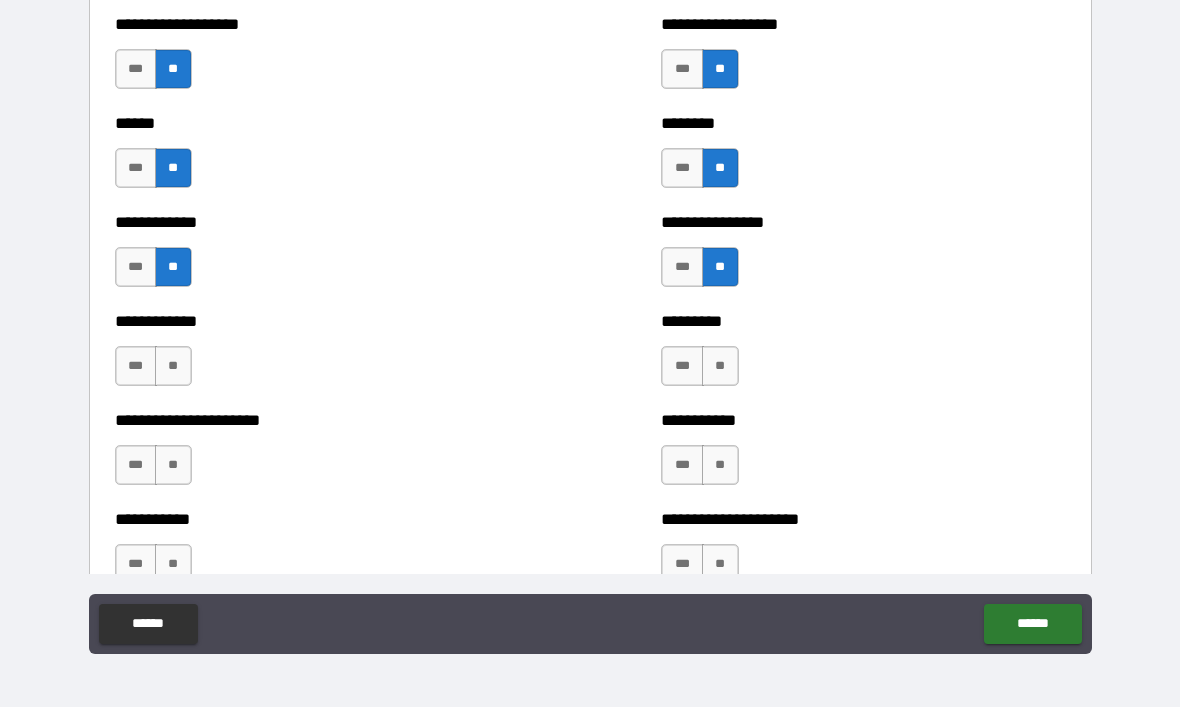 click on "**" at bounding box center (720, 465) 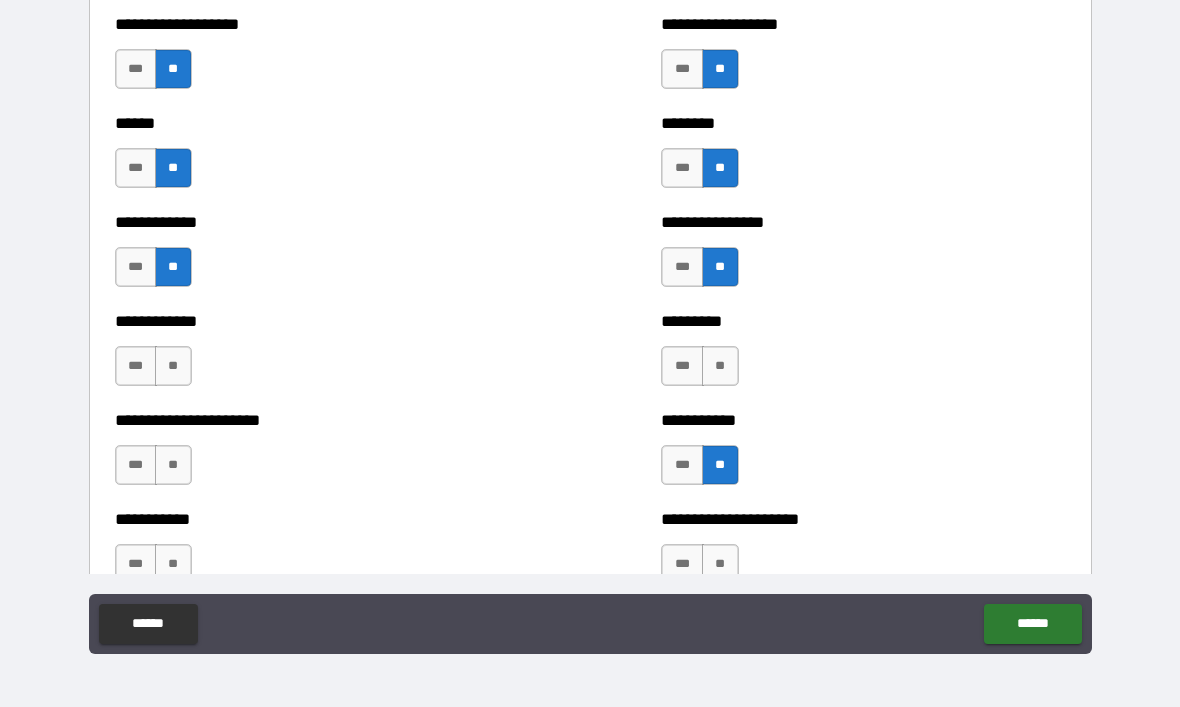 click on "**" at bounding box center (720, 366) 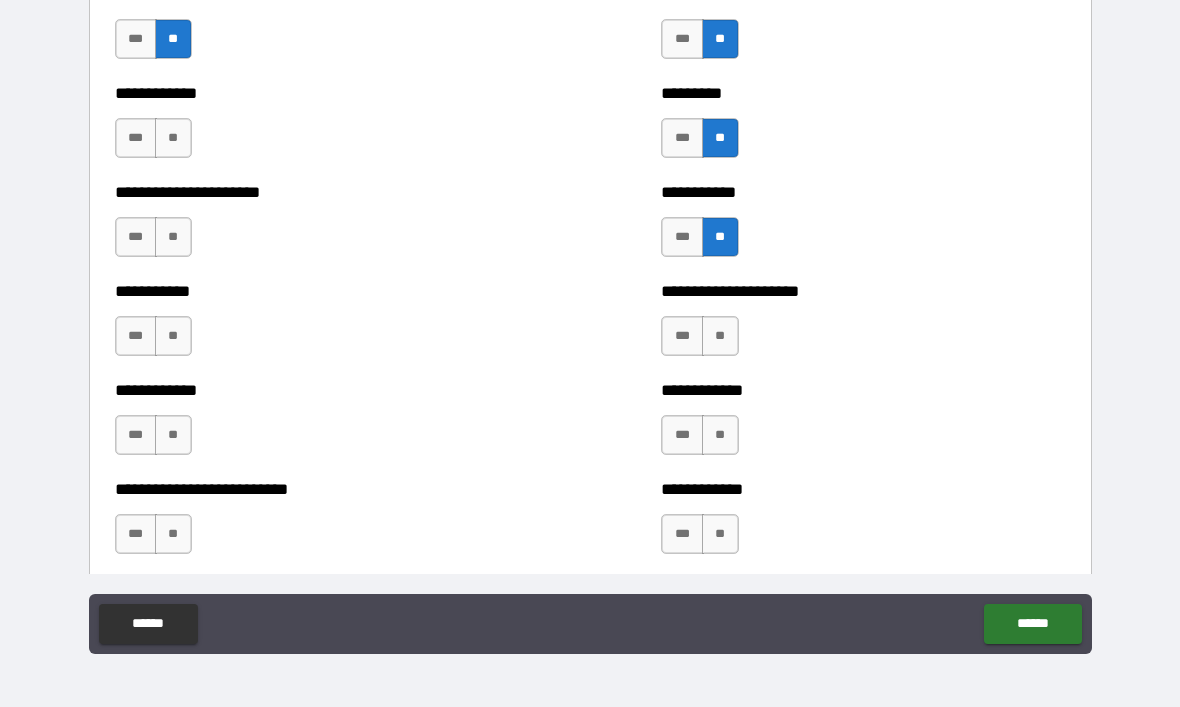 scroll, scrollTop: 5119, scrollLeft: 0, axis: vertical 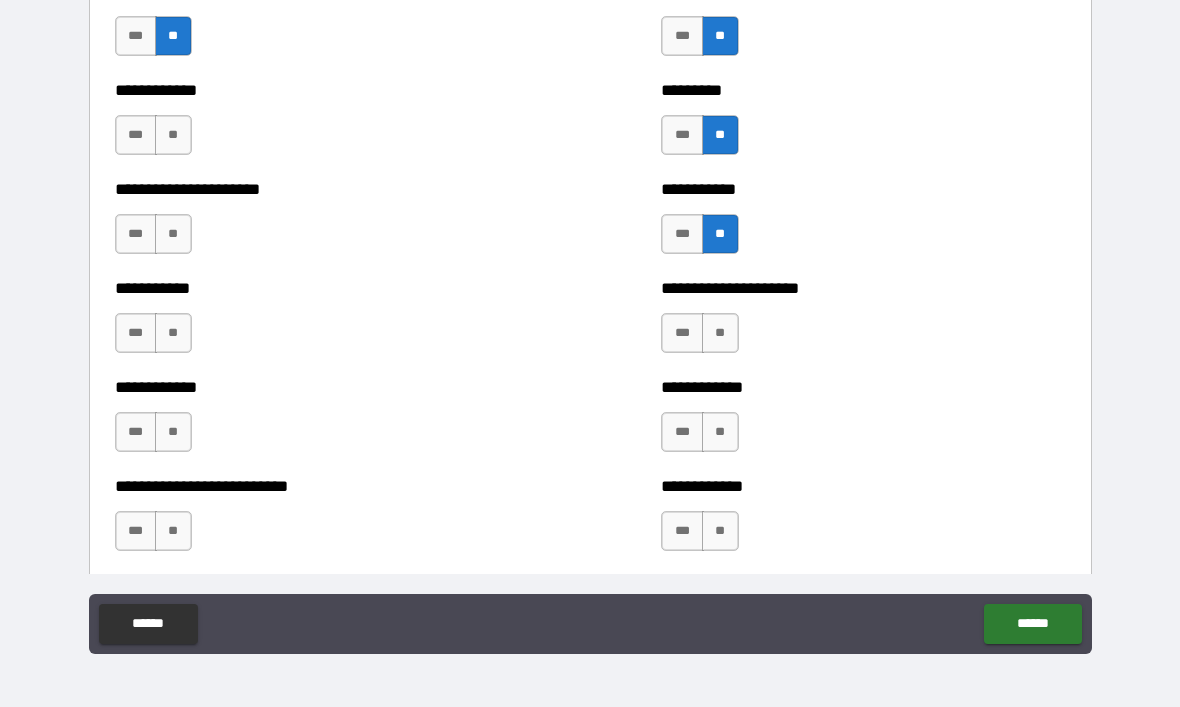 click on "**" at bounding box center [720, 333] 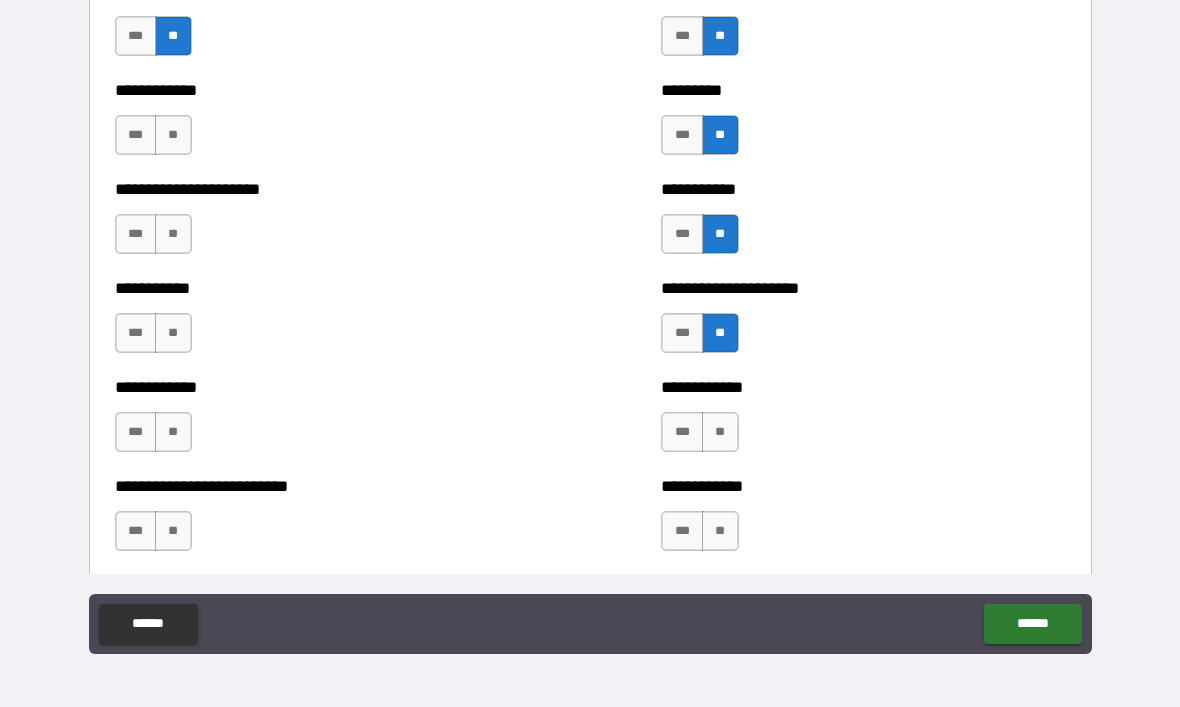 click on "**" at bounding box center [173, 234] 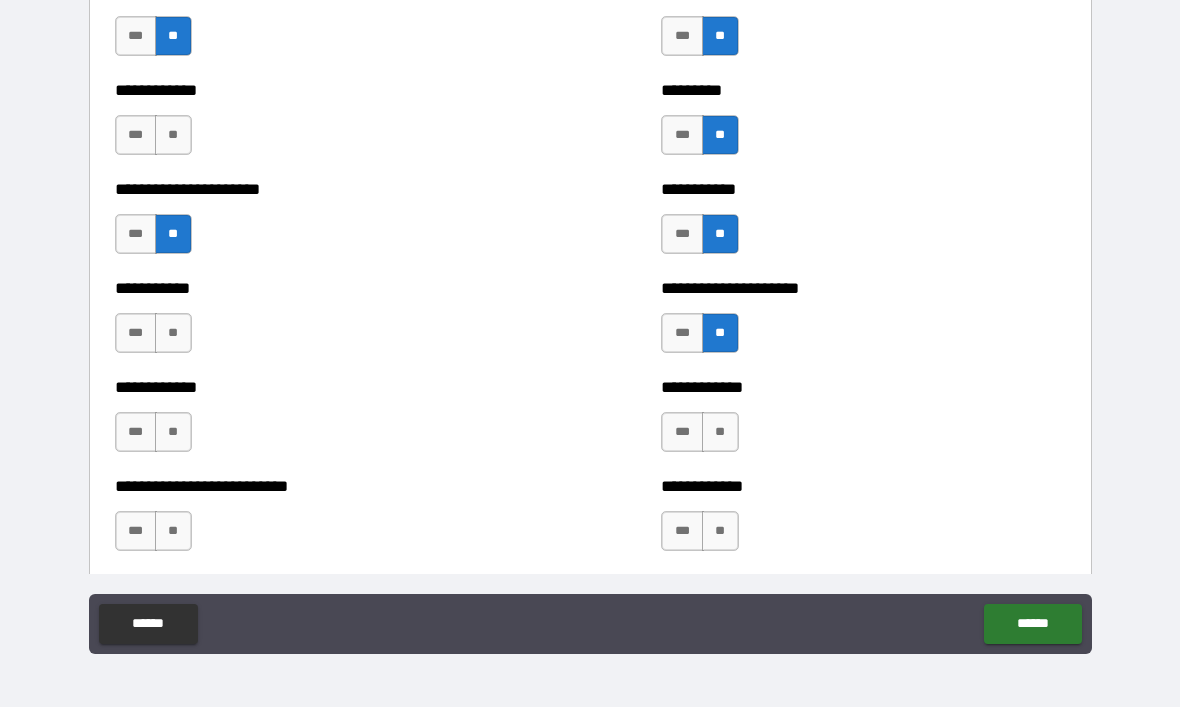 click on "**" at bounding box center (173, 135) 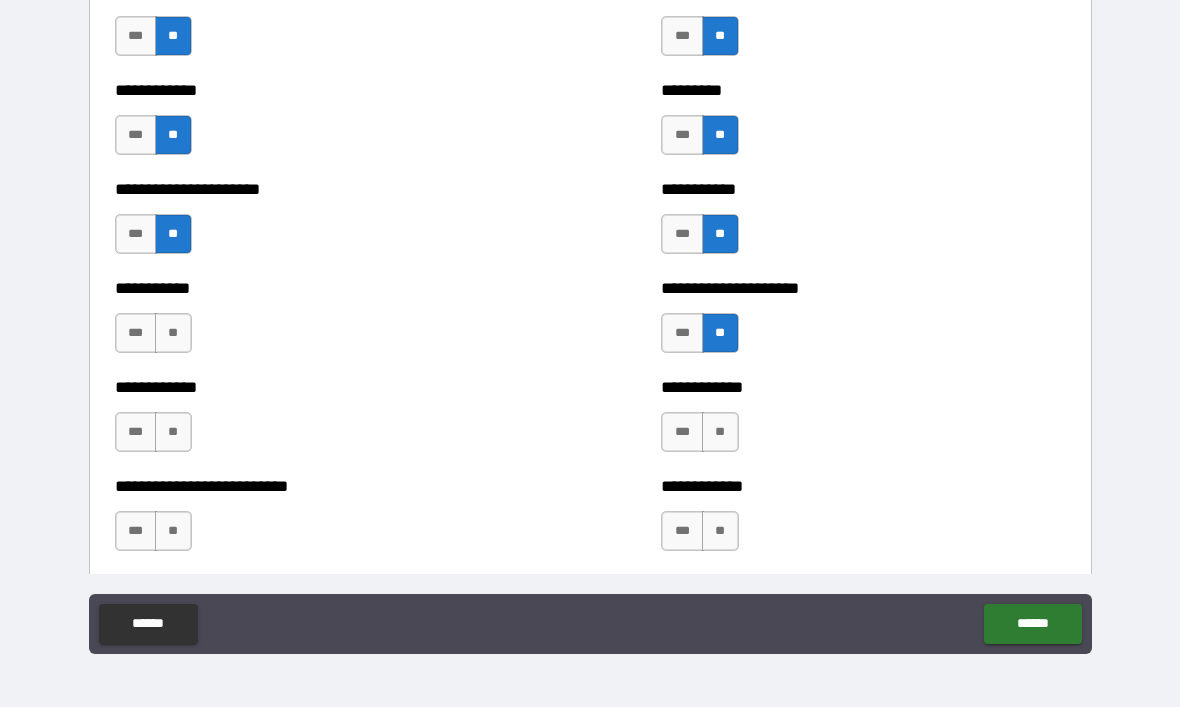 click on "**********" at bounding box center [317, 323] 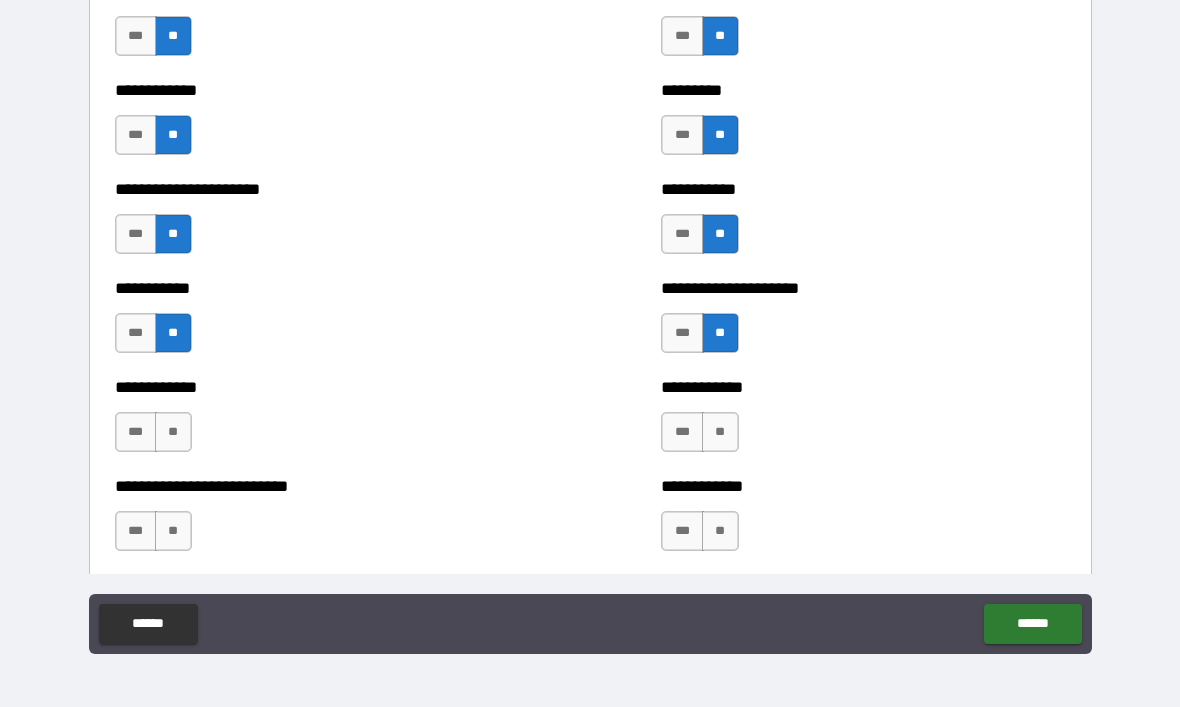 click on "**" at bounding box center (173, 432) 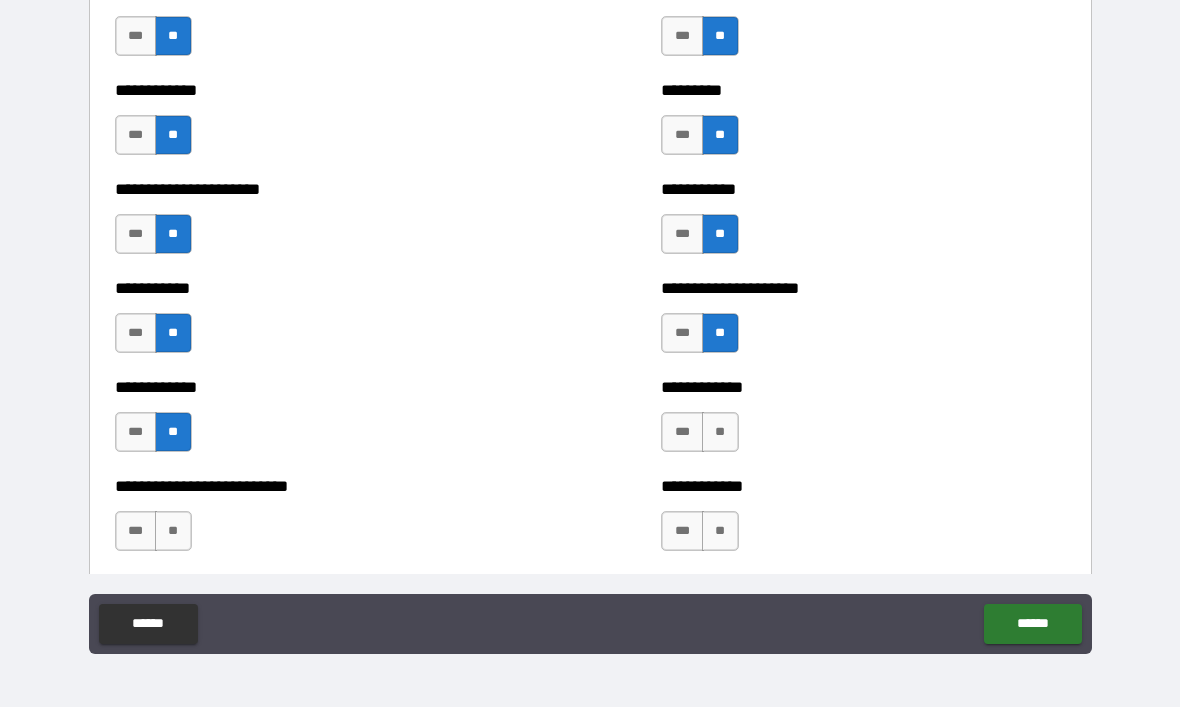 click on "**" at bounding box center [173, 531] 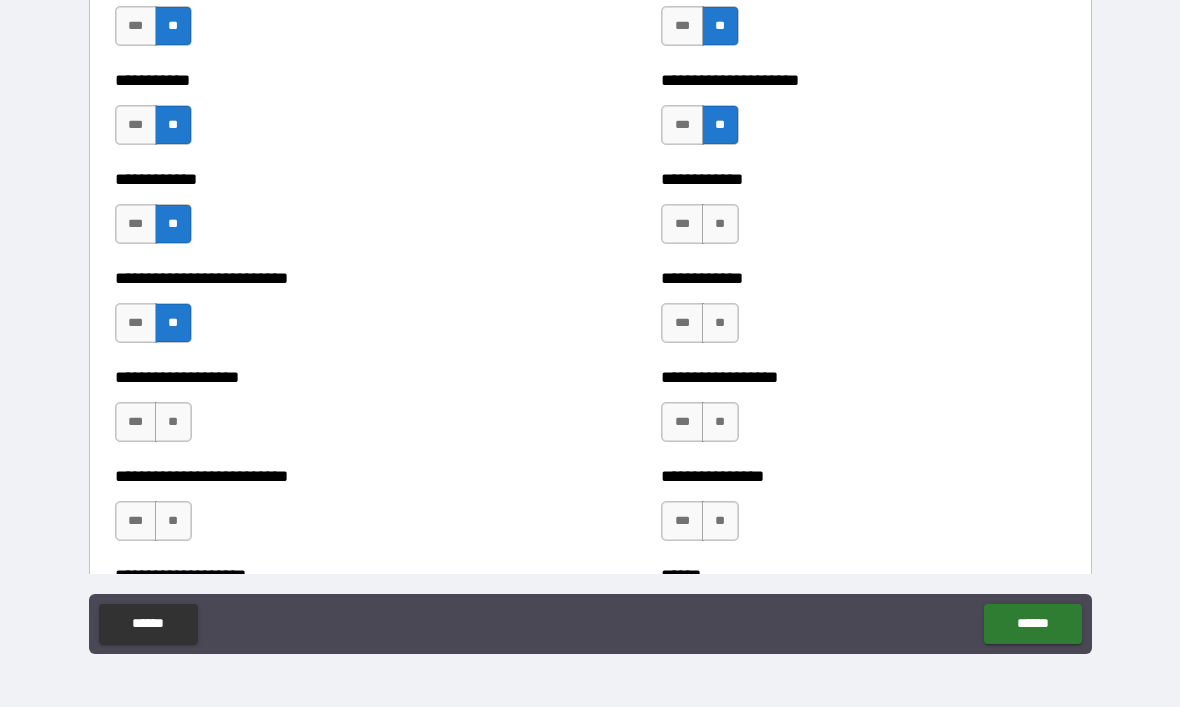 scroll, scrollTop: 5328, scrollLeft: 0, axis: vertical 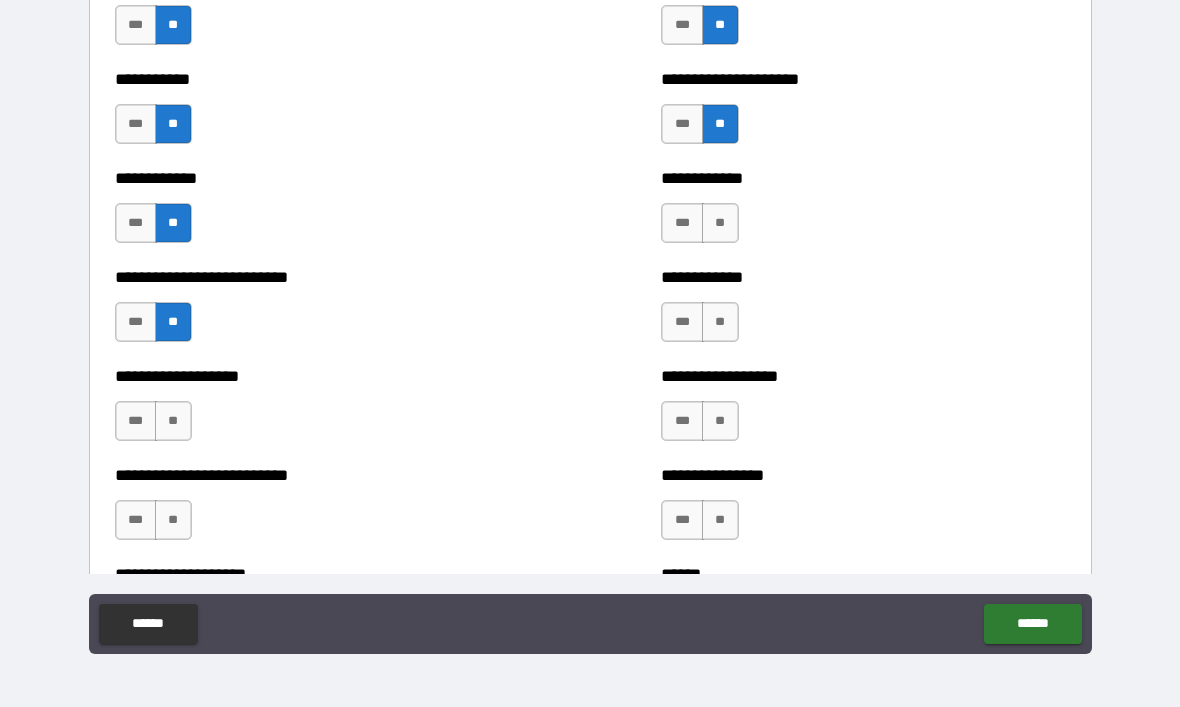 click on "**" at bounding box center (720, 322) 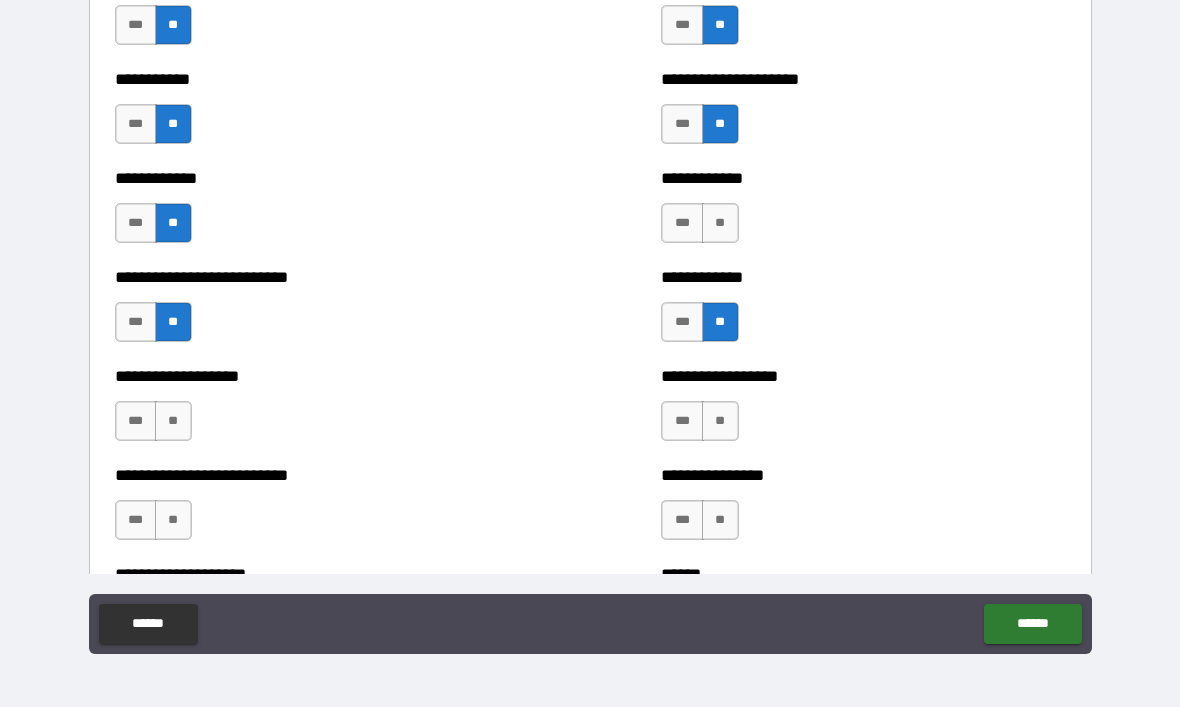 click on "**" at bounding box center [720, 223] 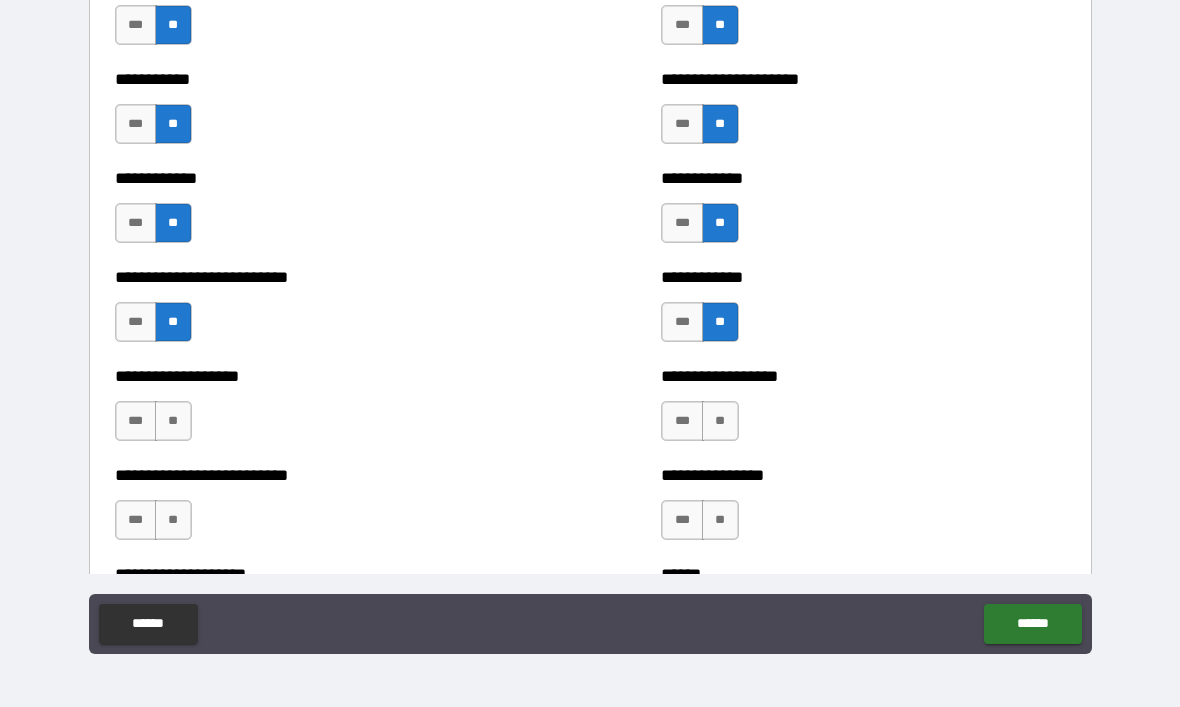 click on "**" at bounding box center (720, 421) 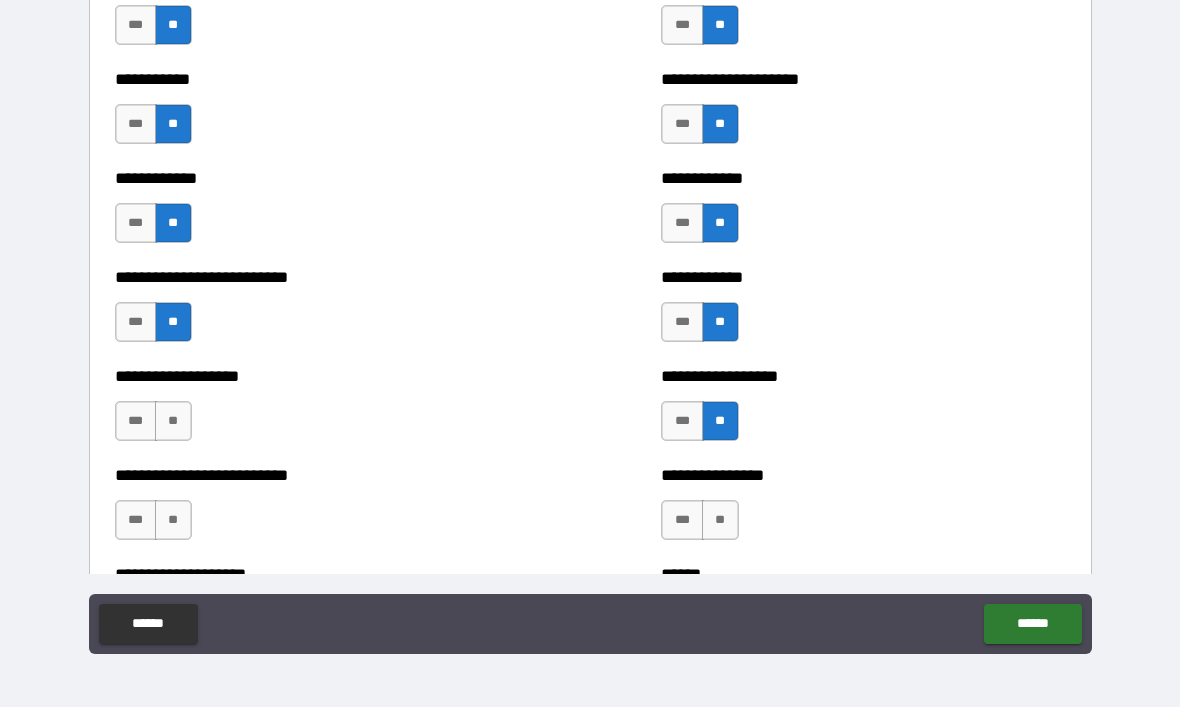 click on "**" at bounding box center (720, 520) 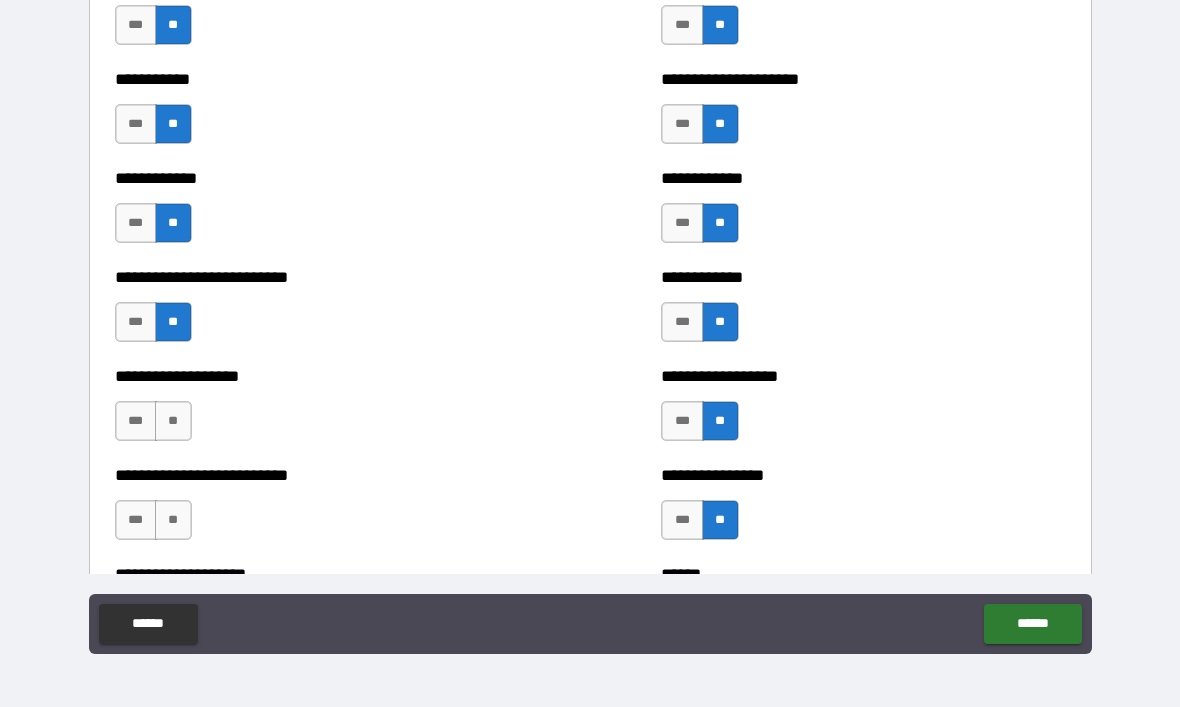 click on "**" at bounding box center [173, 520] 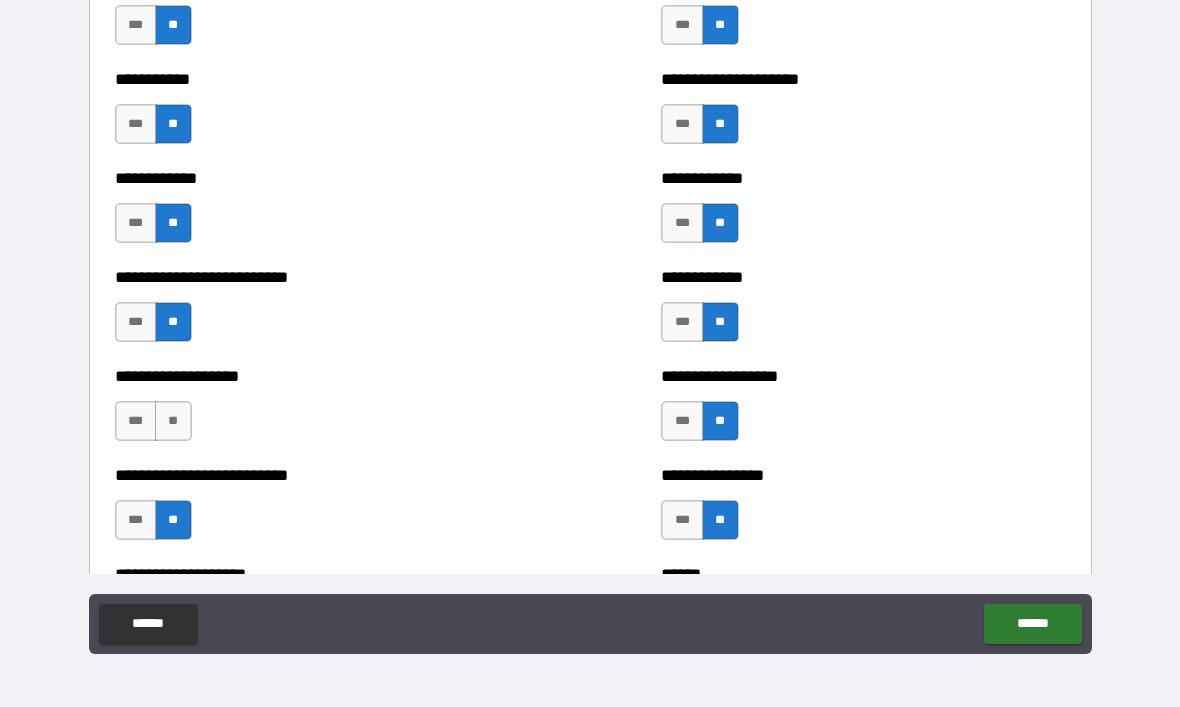 click on "**" at bounding box center (173, 421) 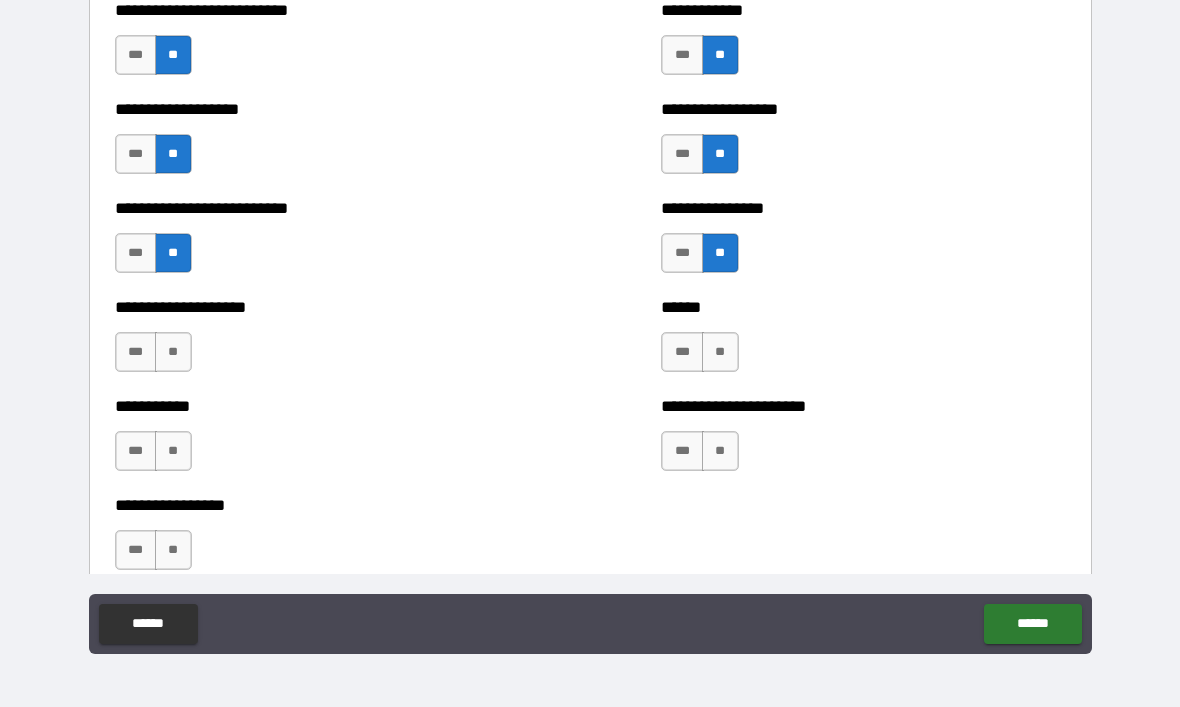 scroll, scrollTop: 5596, scrollLeft: 0, axis: vertical 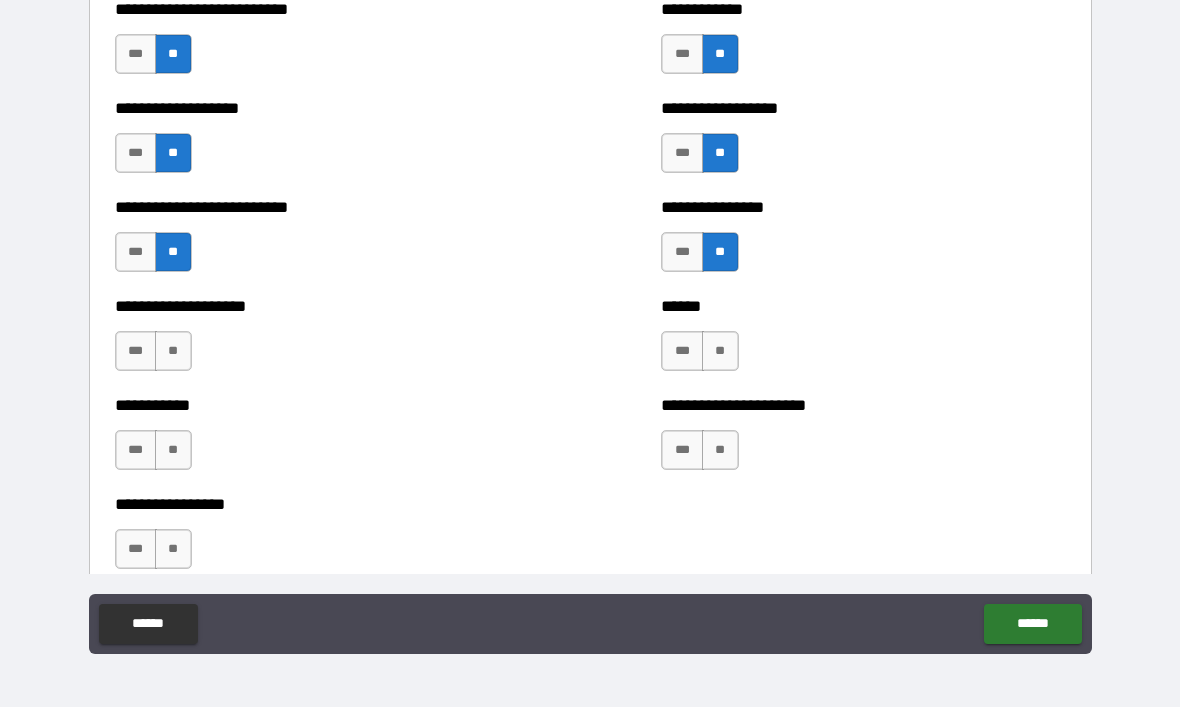 click on "**" at bounding box center (173, 351) 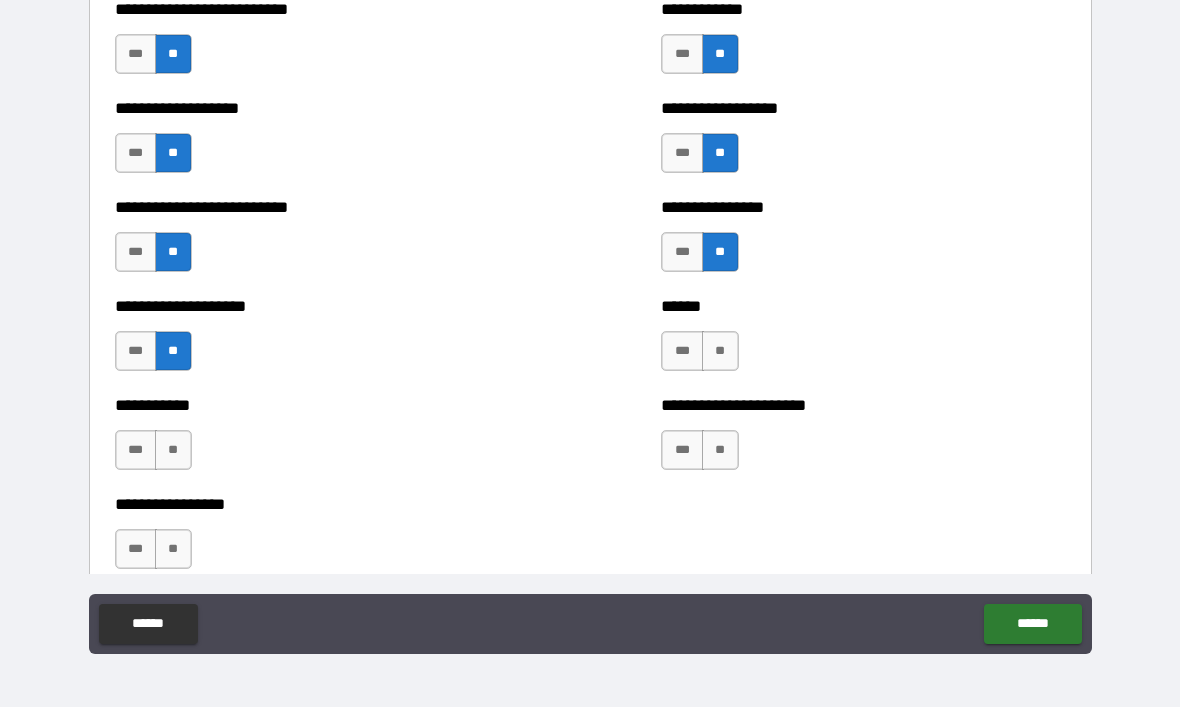click on "**" at bounding box center [173, 450] 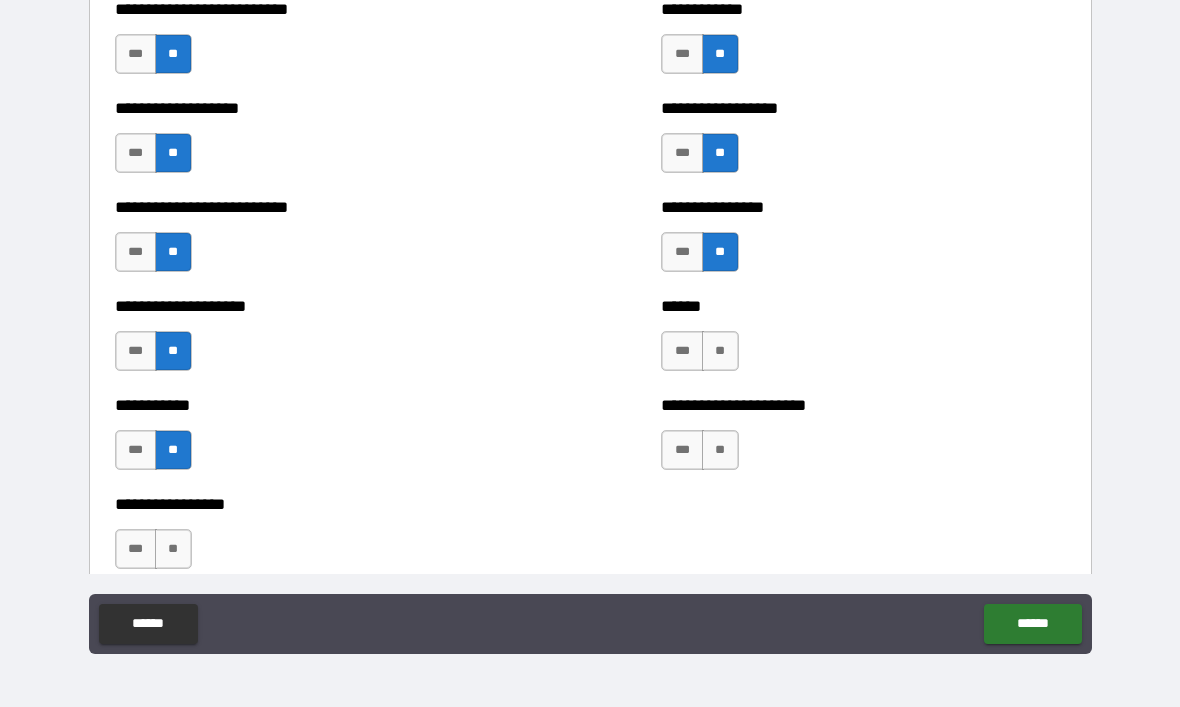 click on "**" at bounding box center [173, 549] 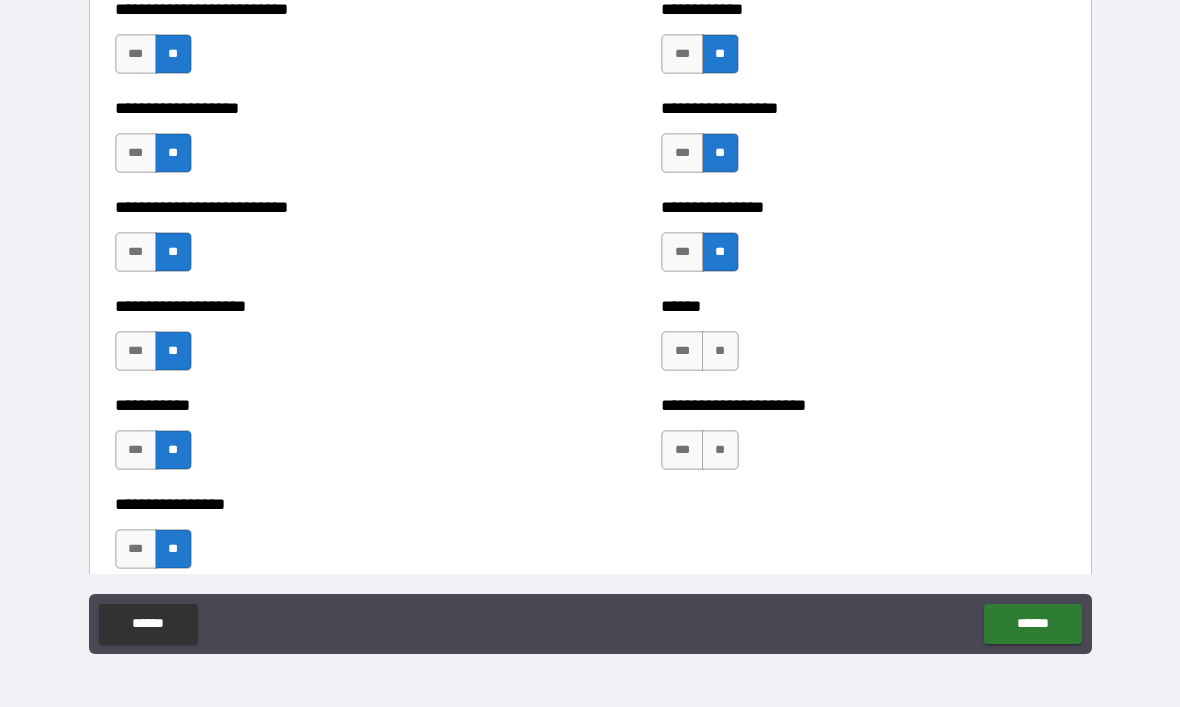 click on "**" at bounding box center [720, 351] 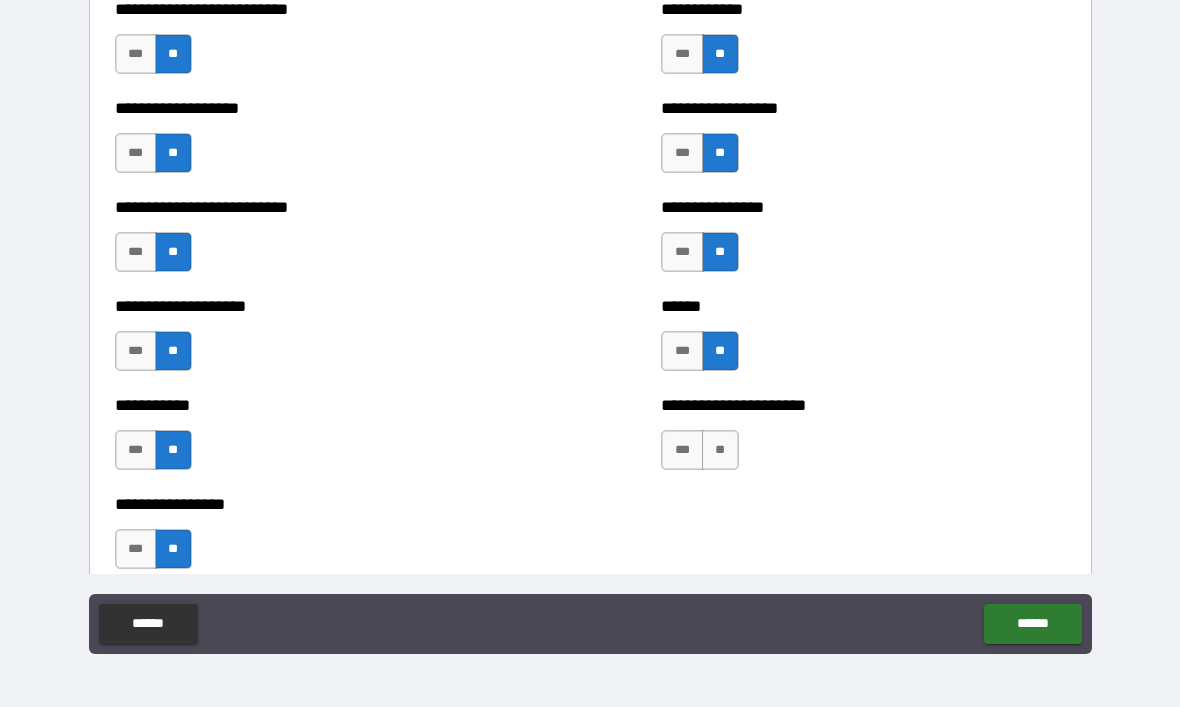 click on "**" at bounding box center [720, 450] 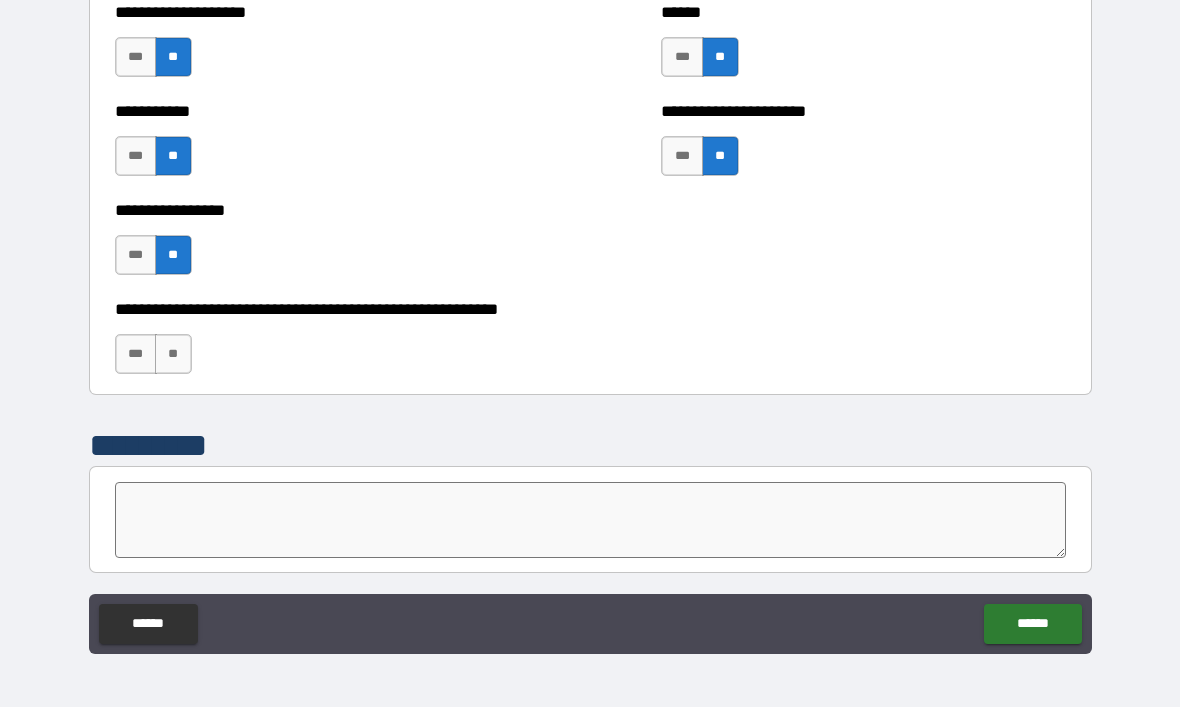 scroll, scrollTop: 5898, scrollLeft: 0, axis: vertical 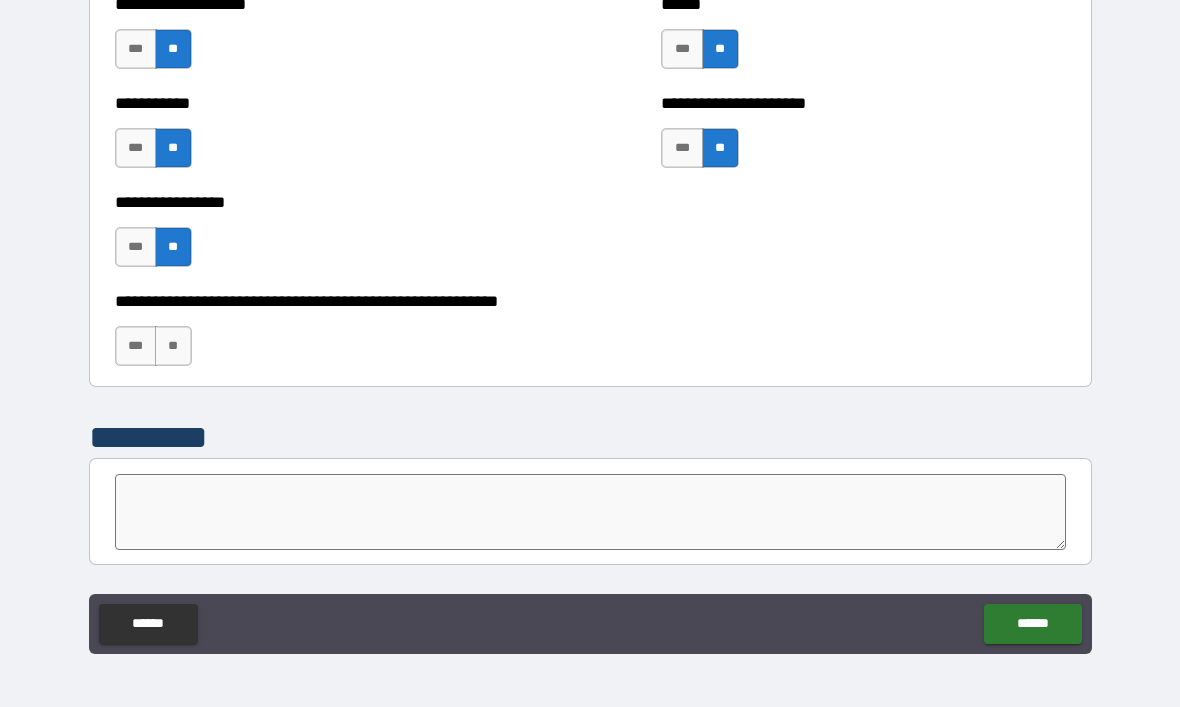 click on "**" at bounding box center [173, 346] 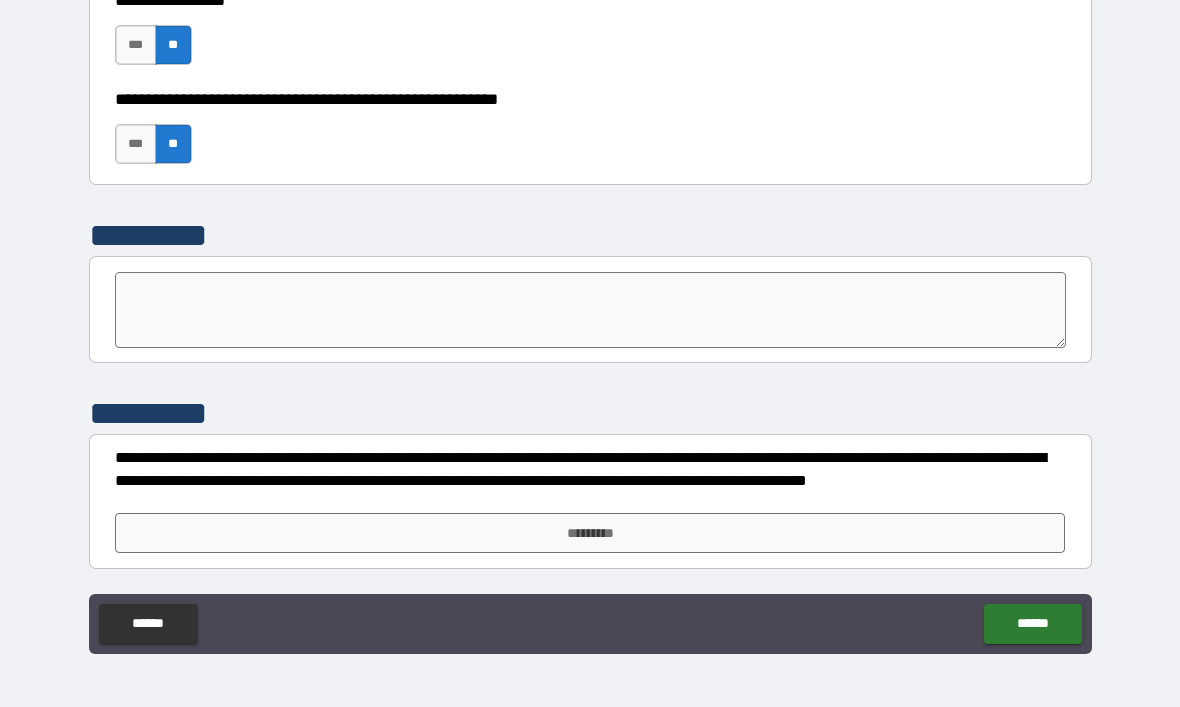 scroll, scrollTop: 6100, scrollLeft: 0, axis: vertical 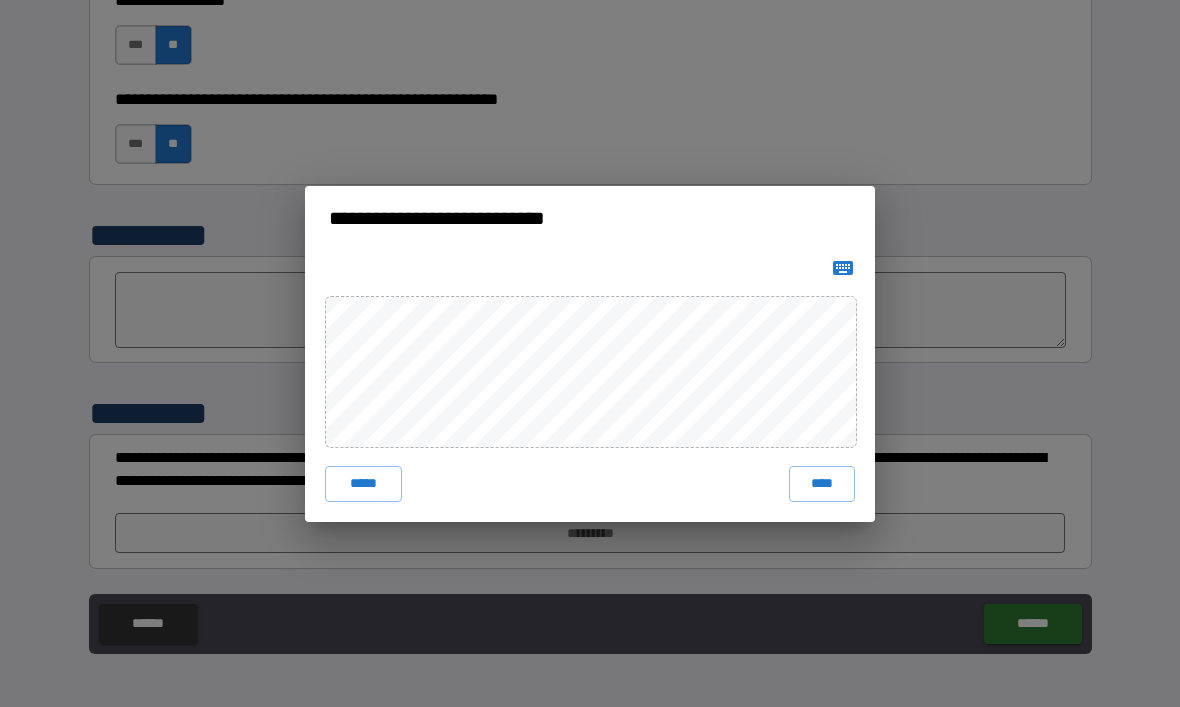 click on "****" at bounding box center (822, 484) 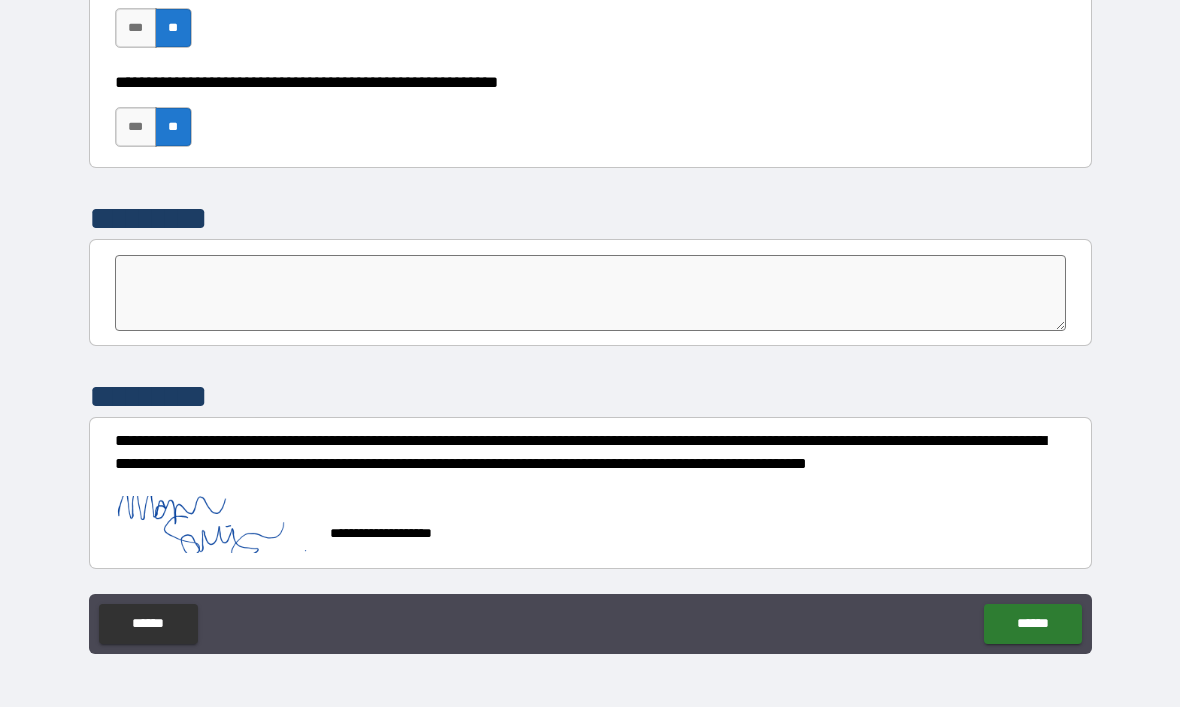 scroll, scrollTop: 6117, scrollLeft: 0, axis: vertical 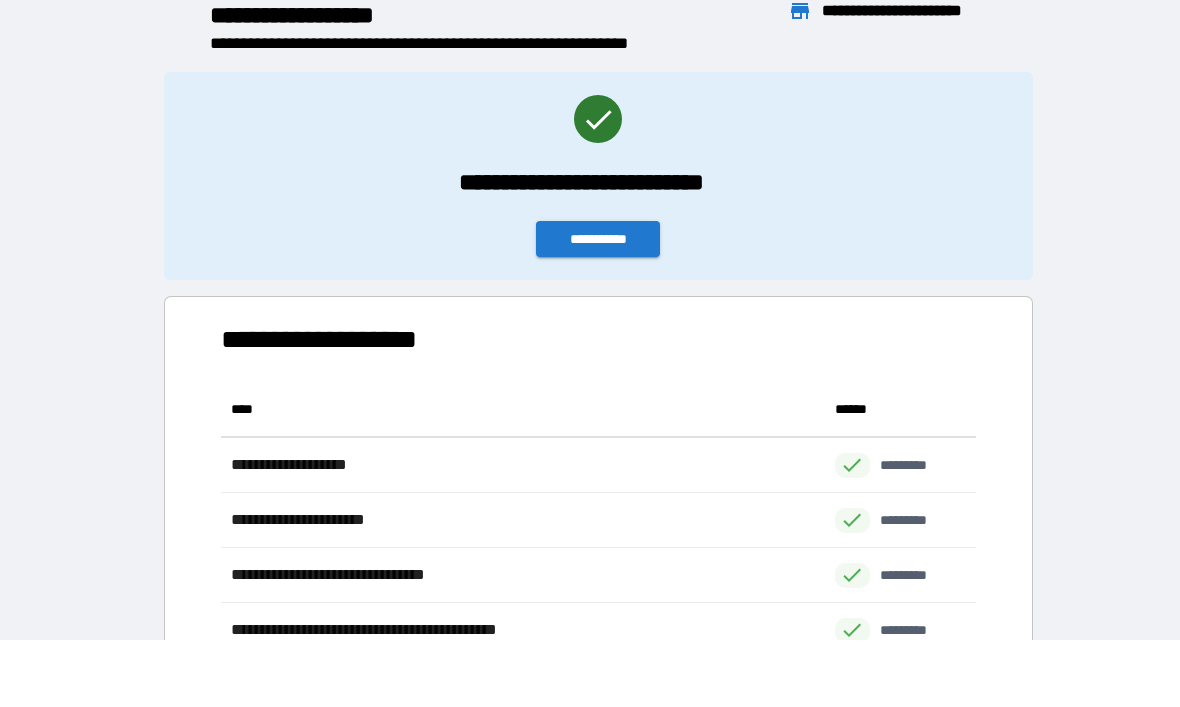 click on "**********" at bounding box center [598, 239] 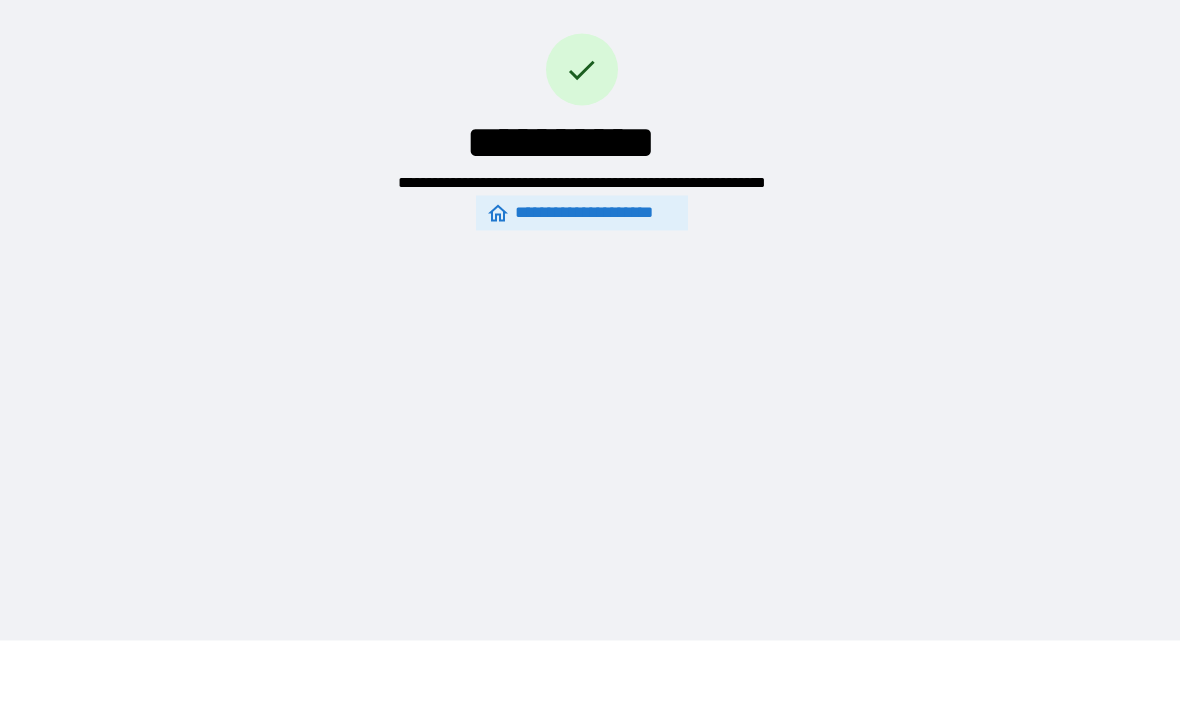 scroll, scrollTop: 66, scrollLeft: 0, axis: vertical 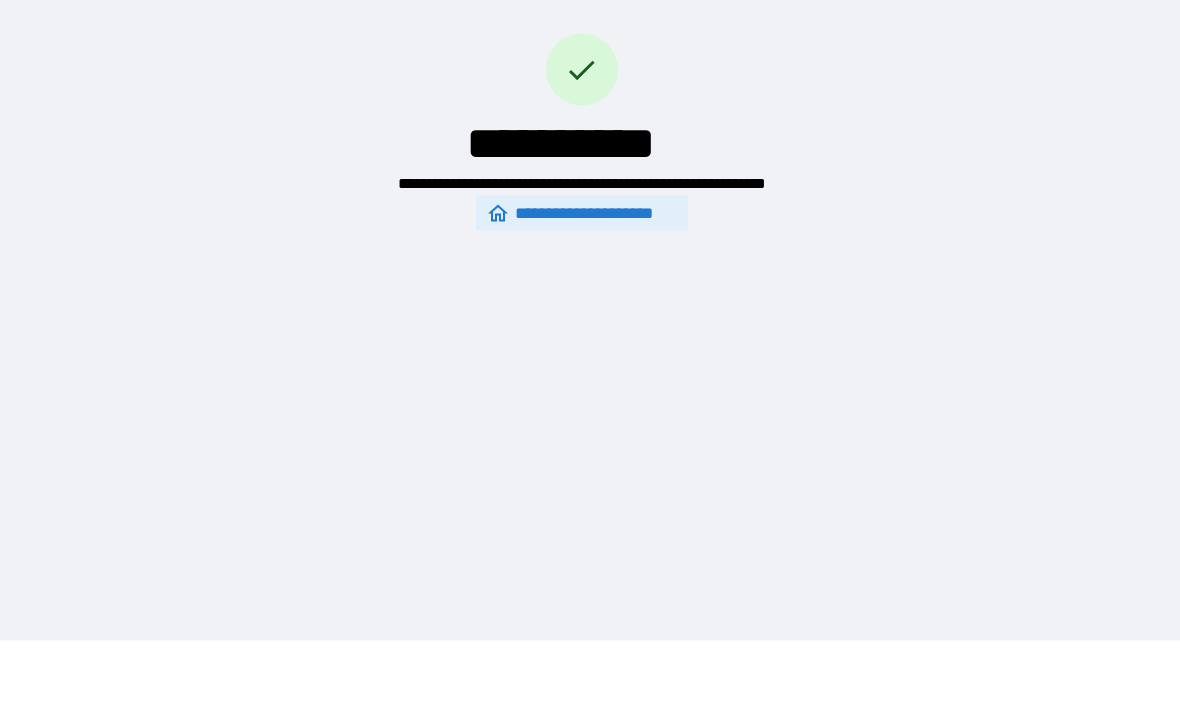 click on "**********" at bounding box center (590, 287) 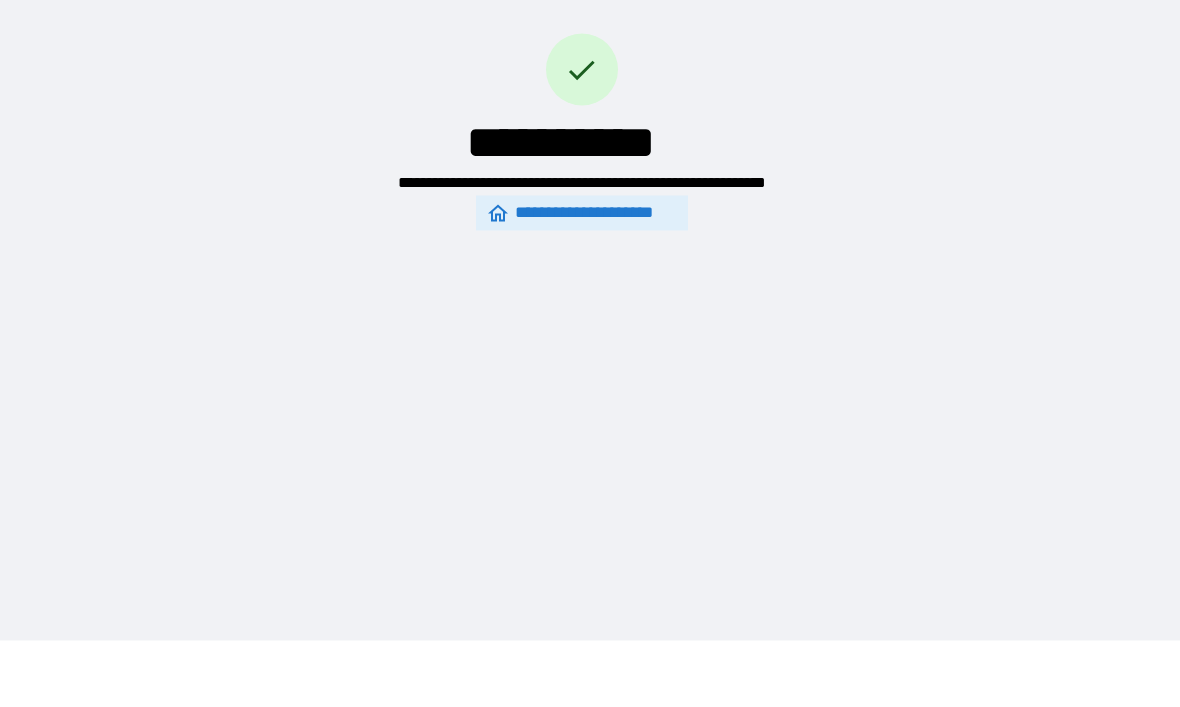scroll, scrollTop: 66, scrollLeft: 0, axis: vertical 